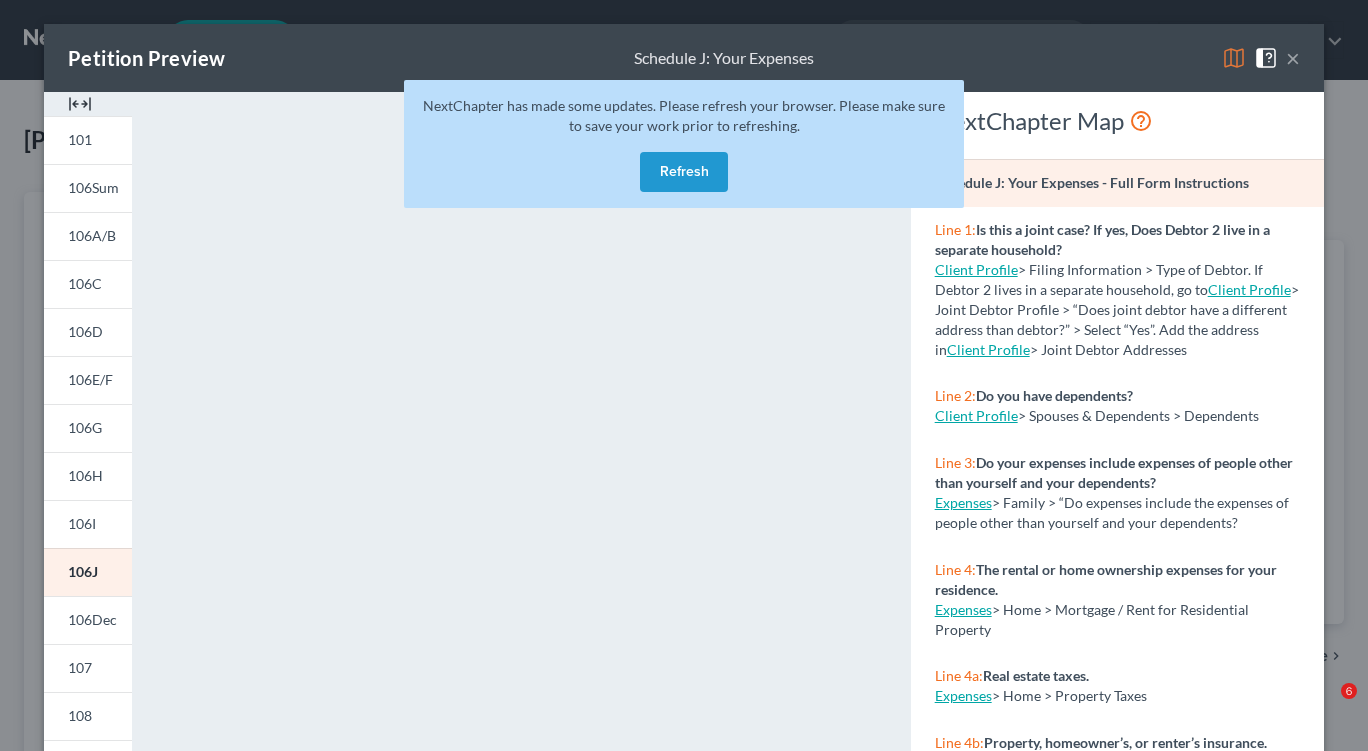 scroll, scrollTop: 0, scrollLeft: 0, axis: both 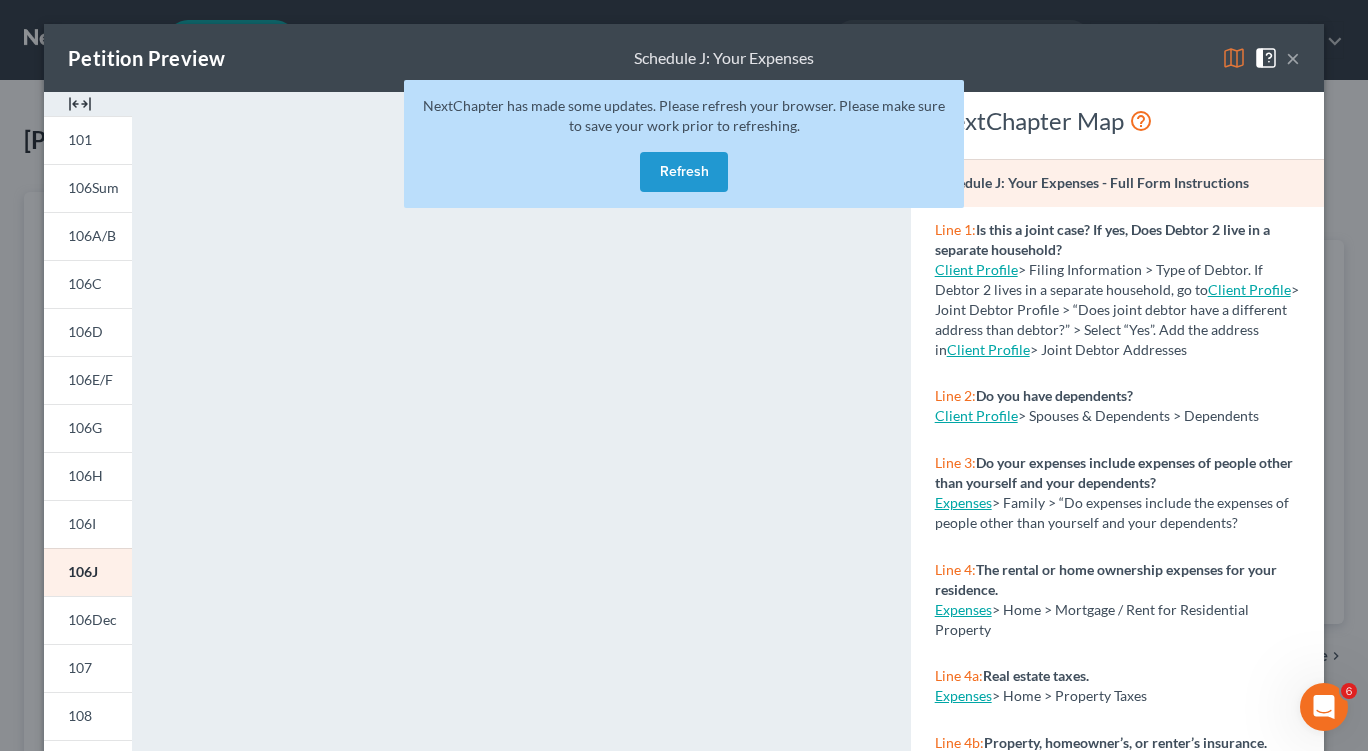 click on "×" at bounding box center [1293, 58] 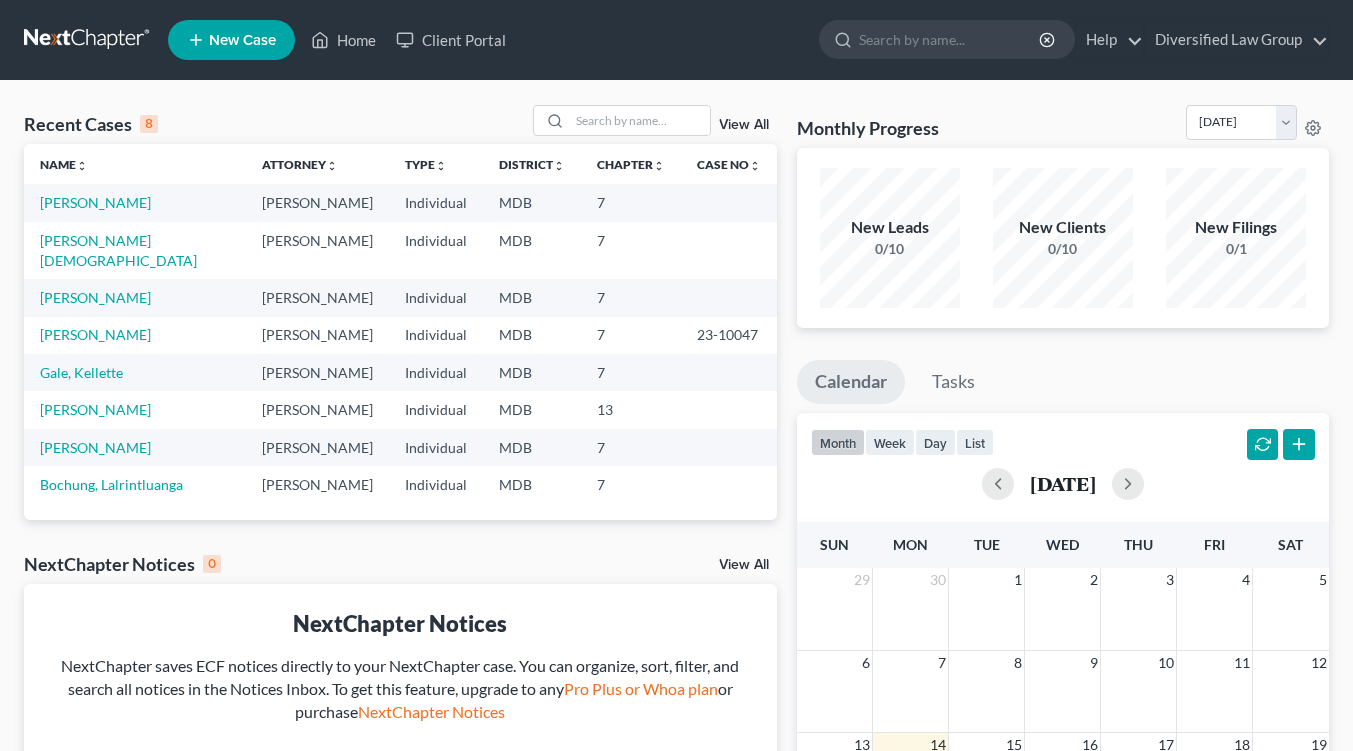 scroll, scrollTop: 0, scrollLeft: 0, axis: both 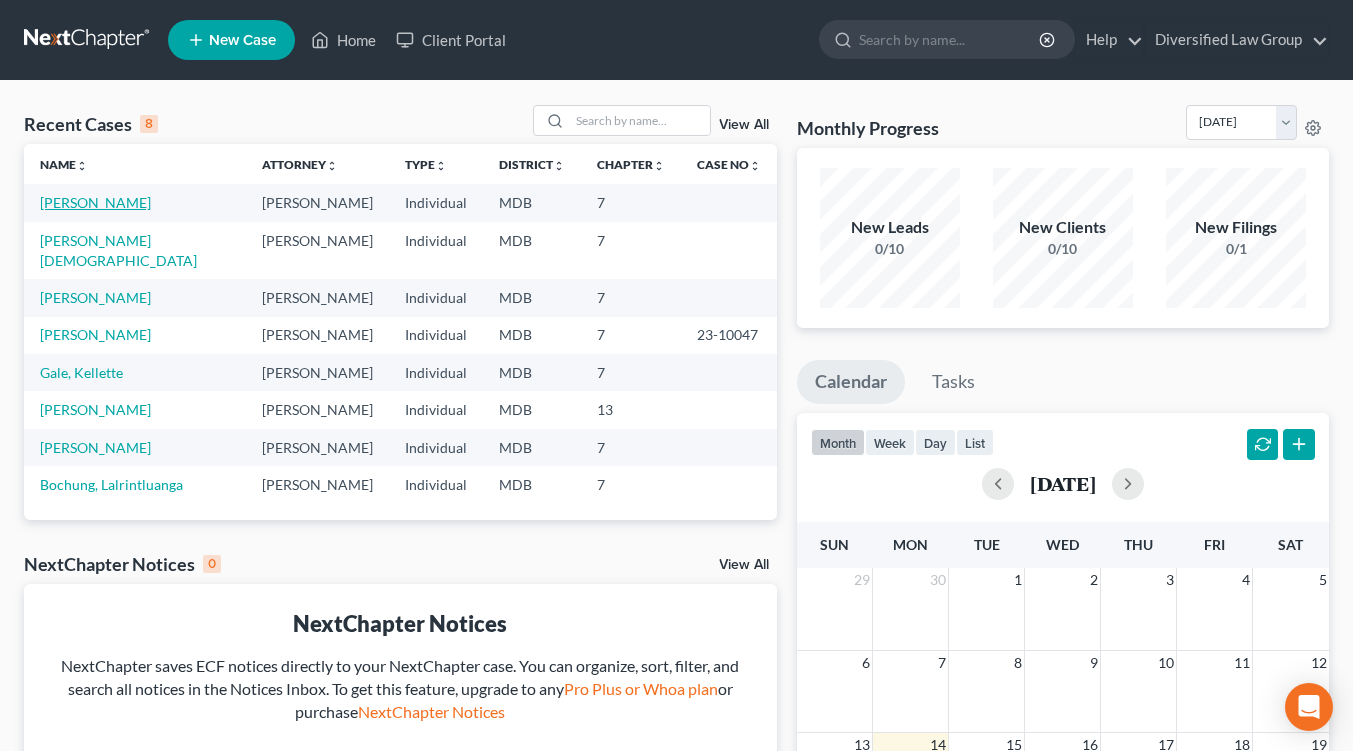 click on "[PERSON_NAME]" at bounding box center (95, 202) 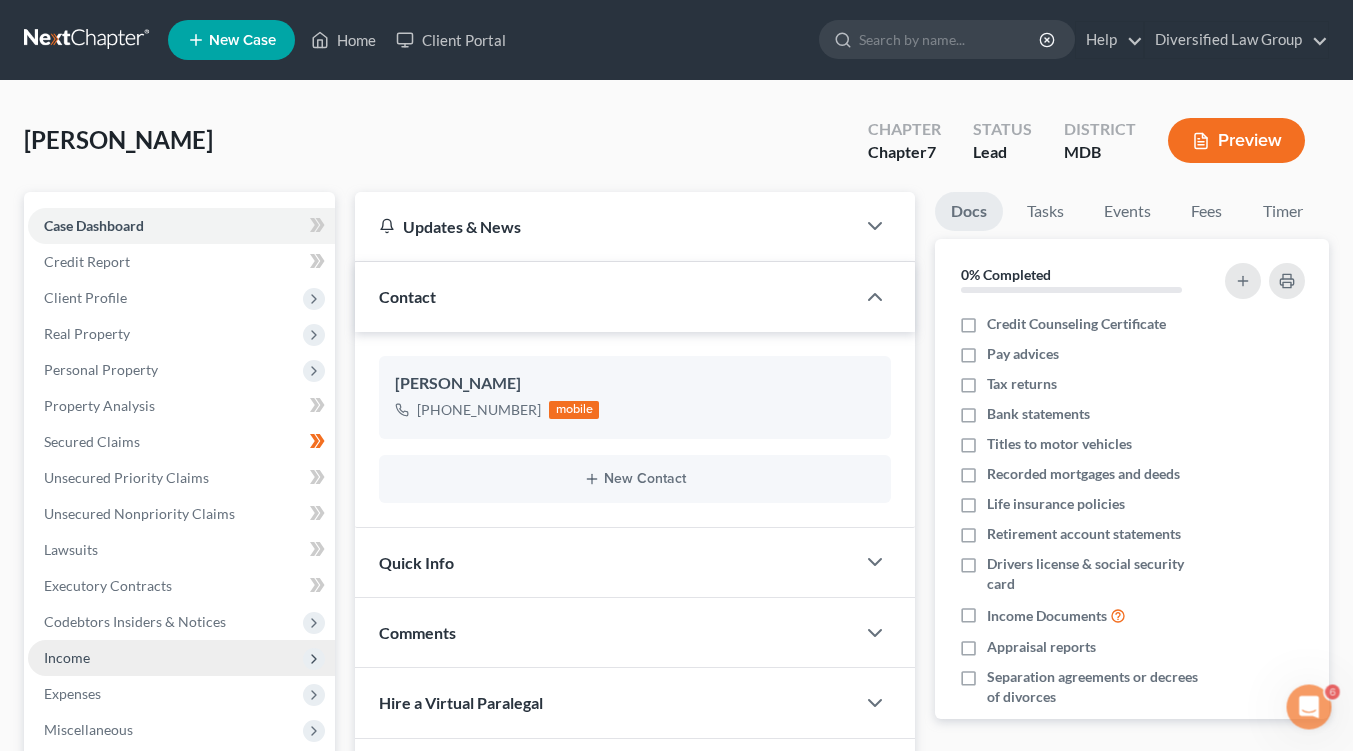 scroll, scrollTop: 0, scrollLeft: 0, axis: both 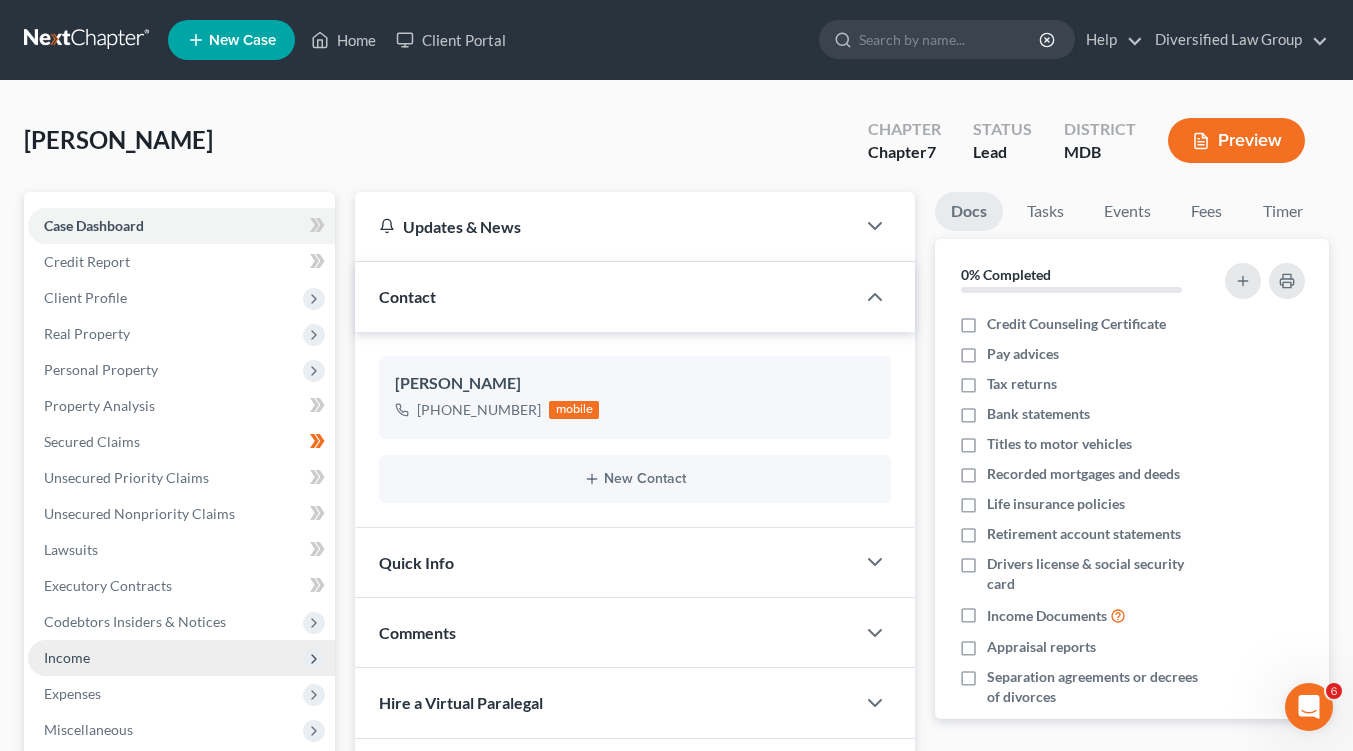click on "Income" at bounding box center [181, 658] 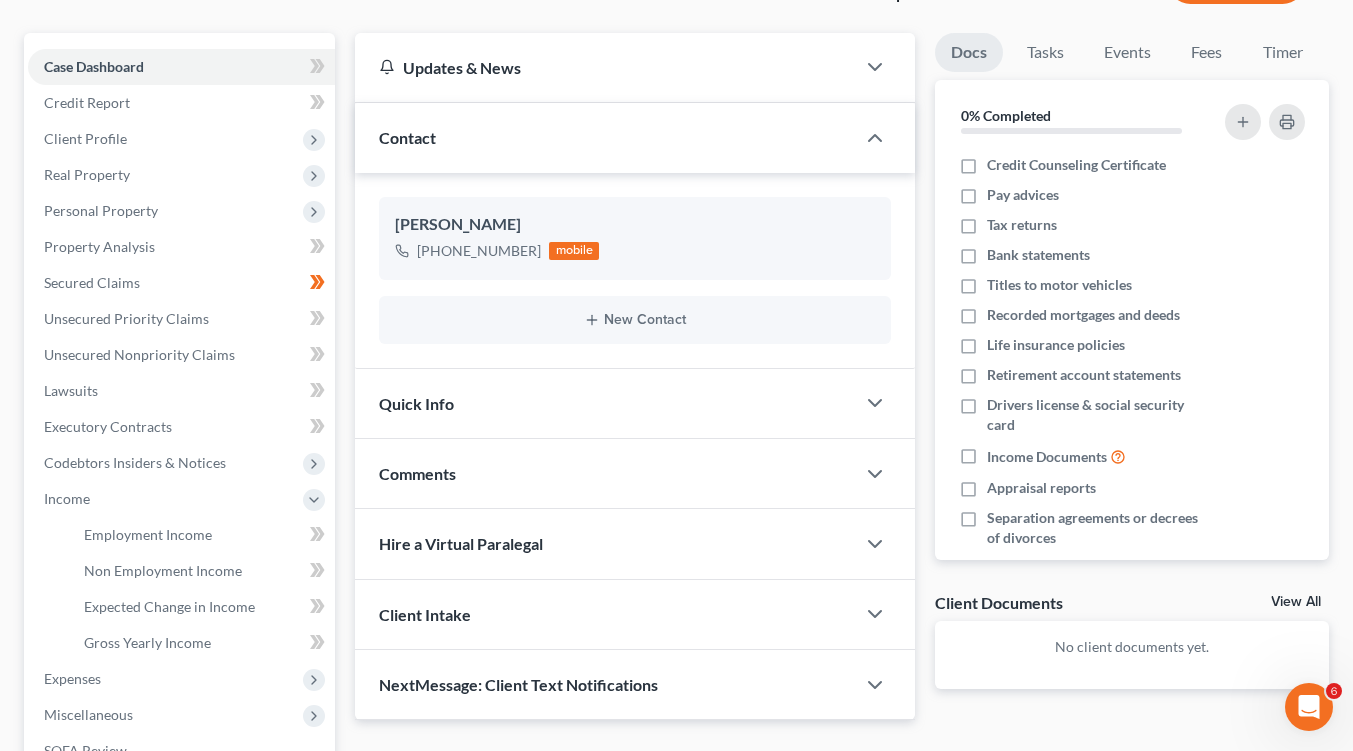 scroll, scrollTop: 176, scrollLeft: 0, axis: vertical 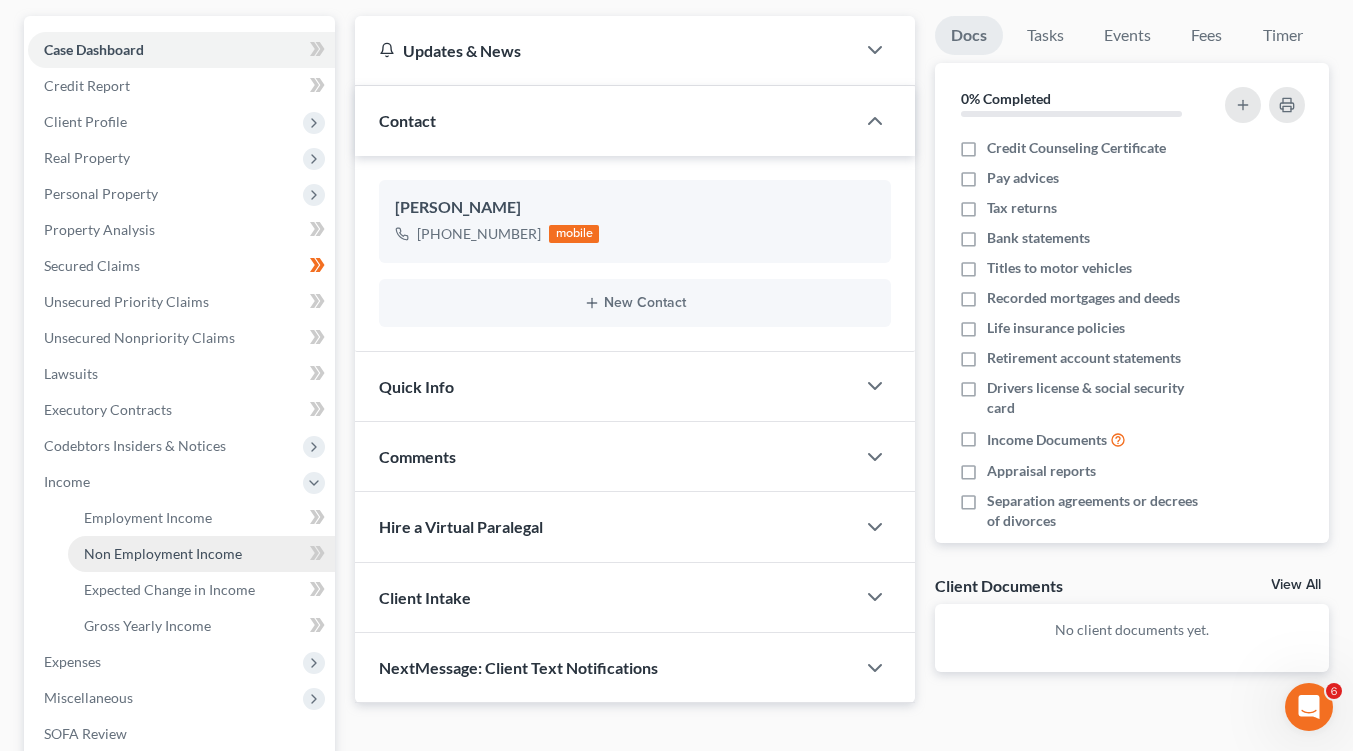 click on "Non Employment Income" at bounding box center [201, 554] 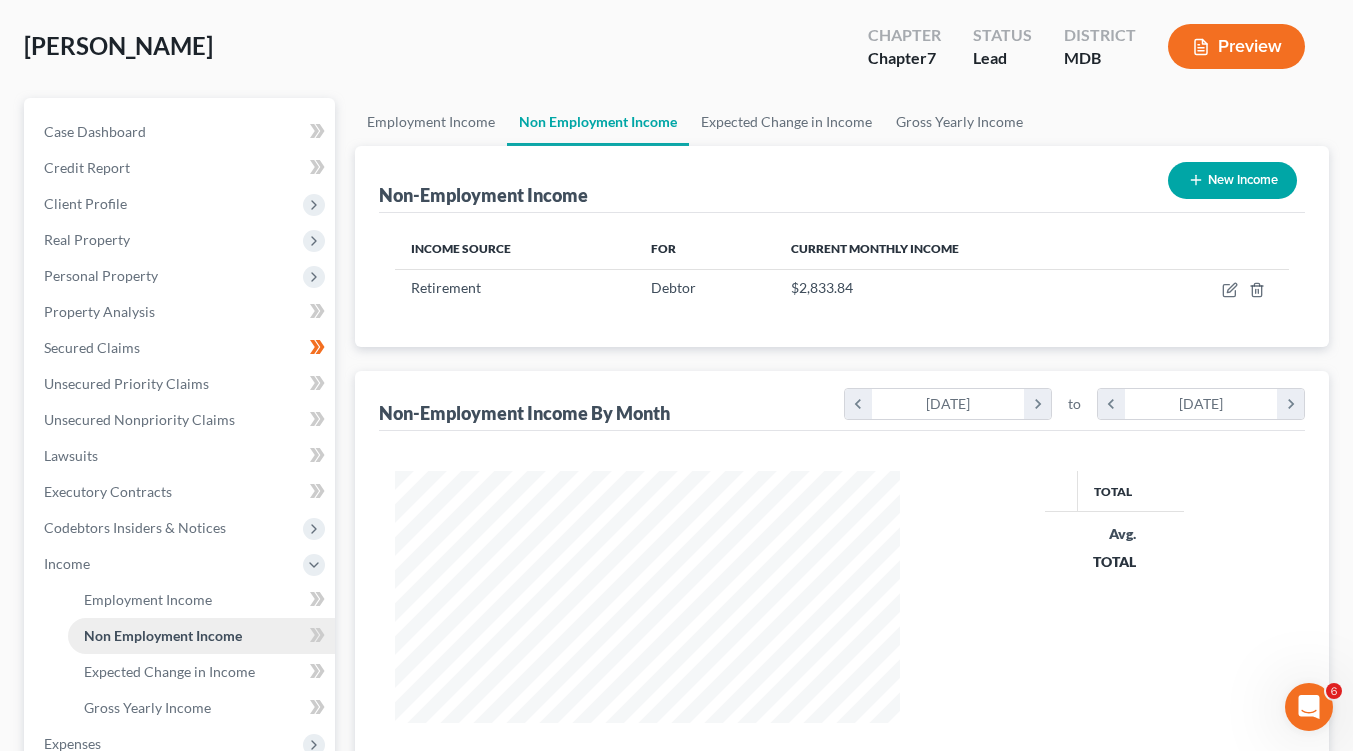 scroll, scrollTop: 0, scrollLeft: 0, axis: both 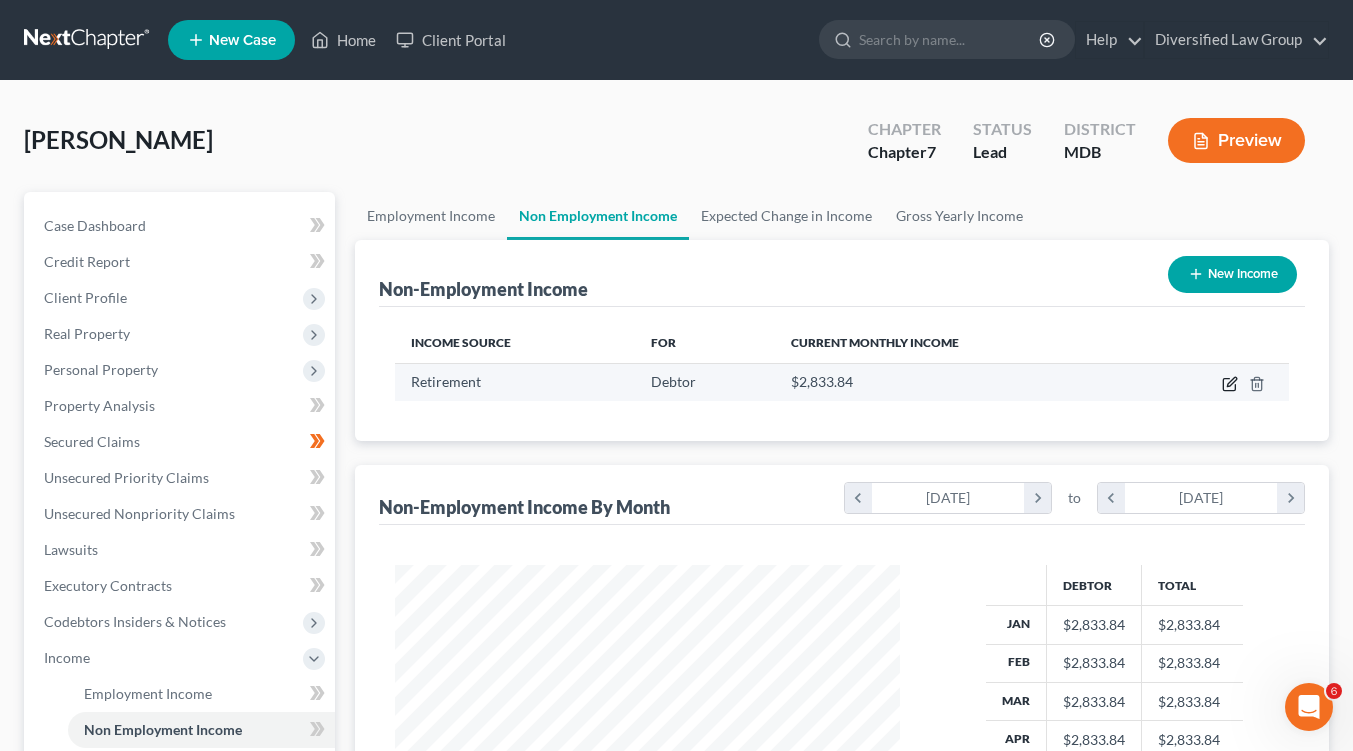 click 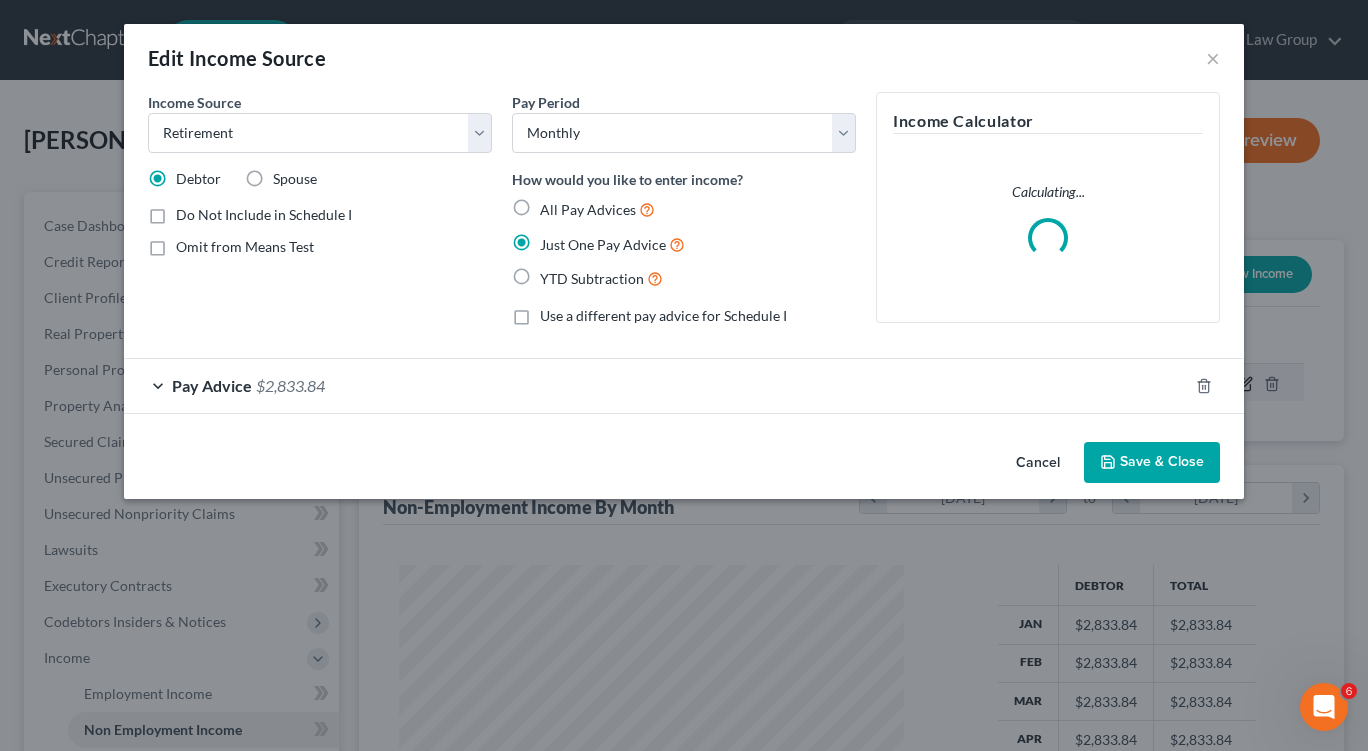 scroll, scrollTop: 999641, scrollLeft: 999448, axis: both 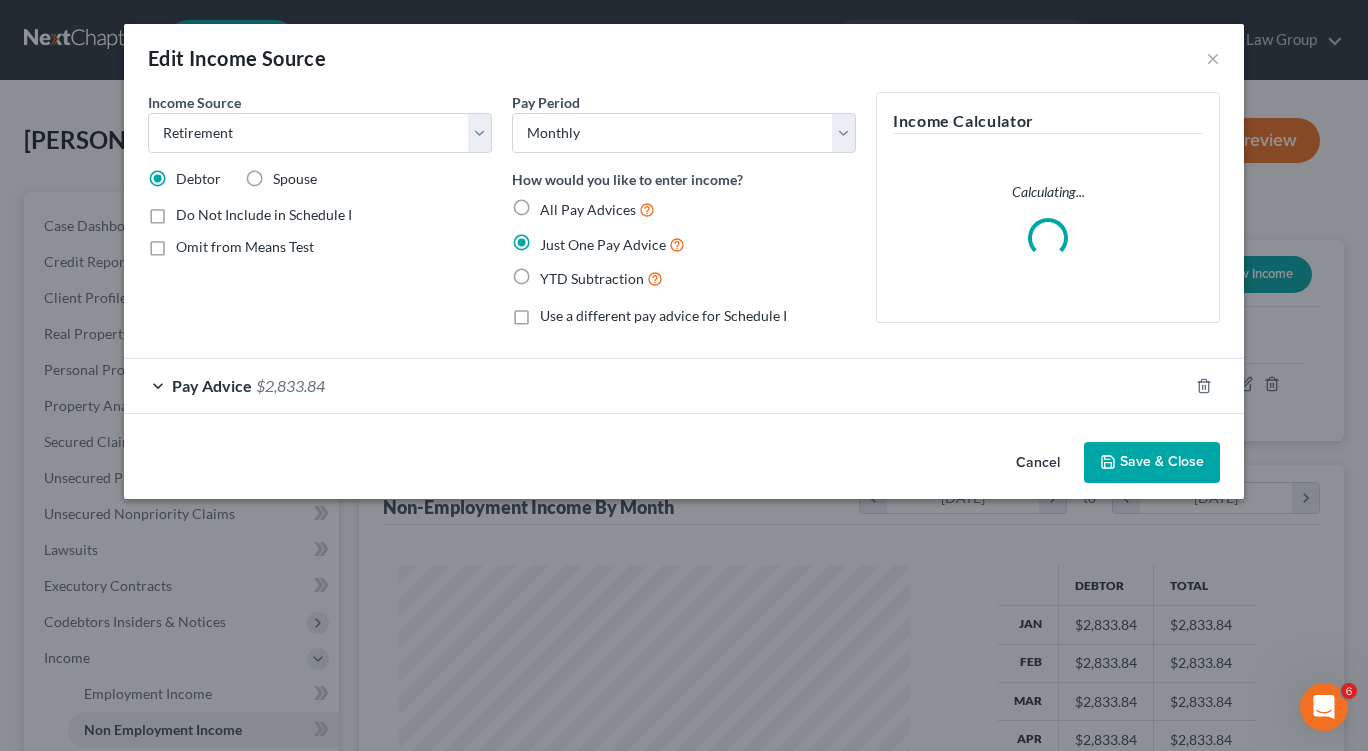 click on "Pay Advice $2,833.84" at bounding box center (656, 385) 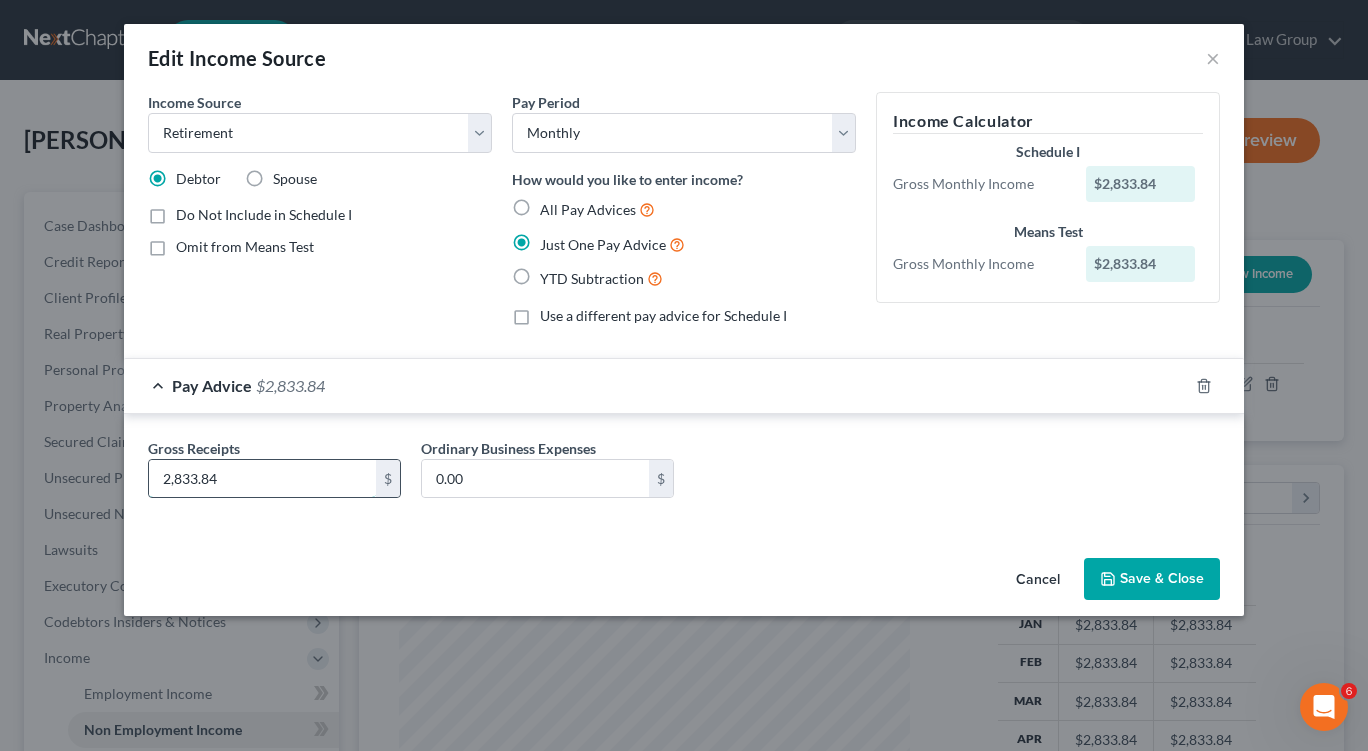 click on "2,833.84" at bounding box center (262, 479) 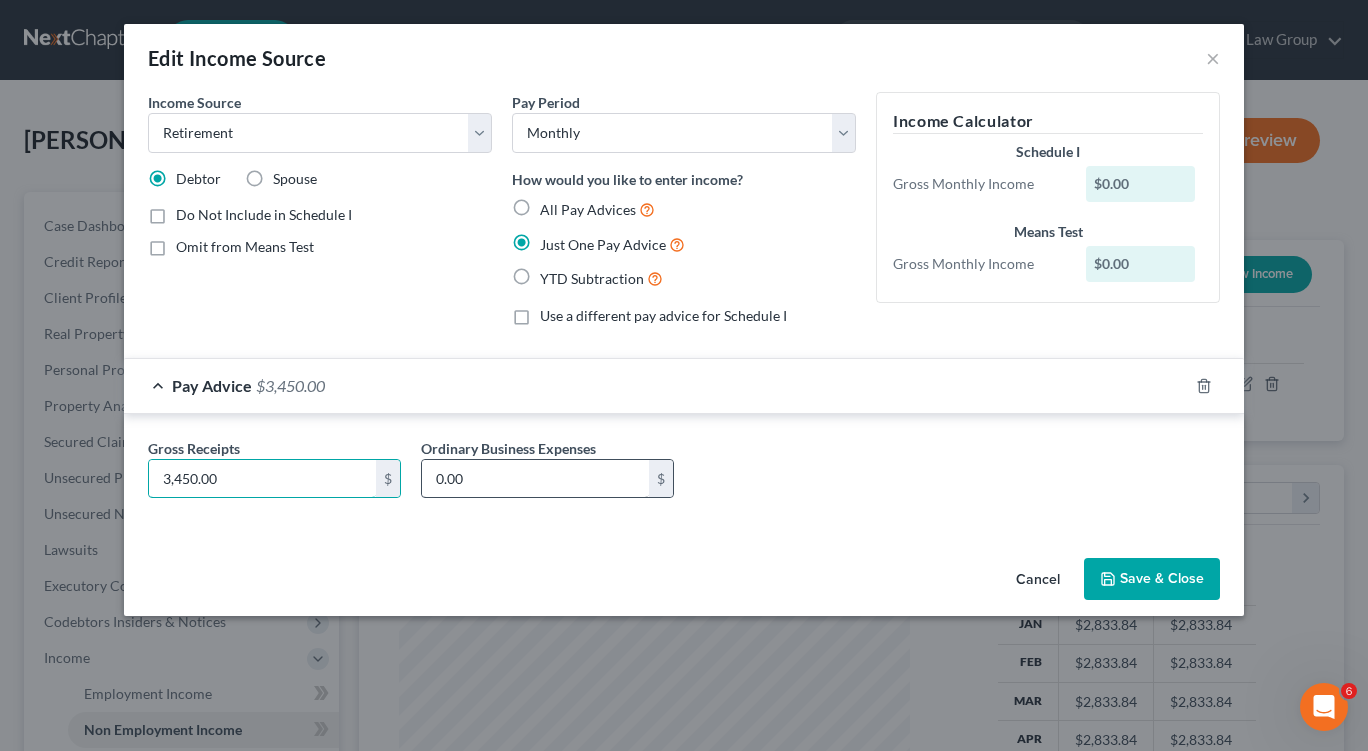 type on "3,450.00" 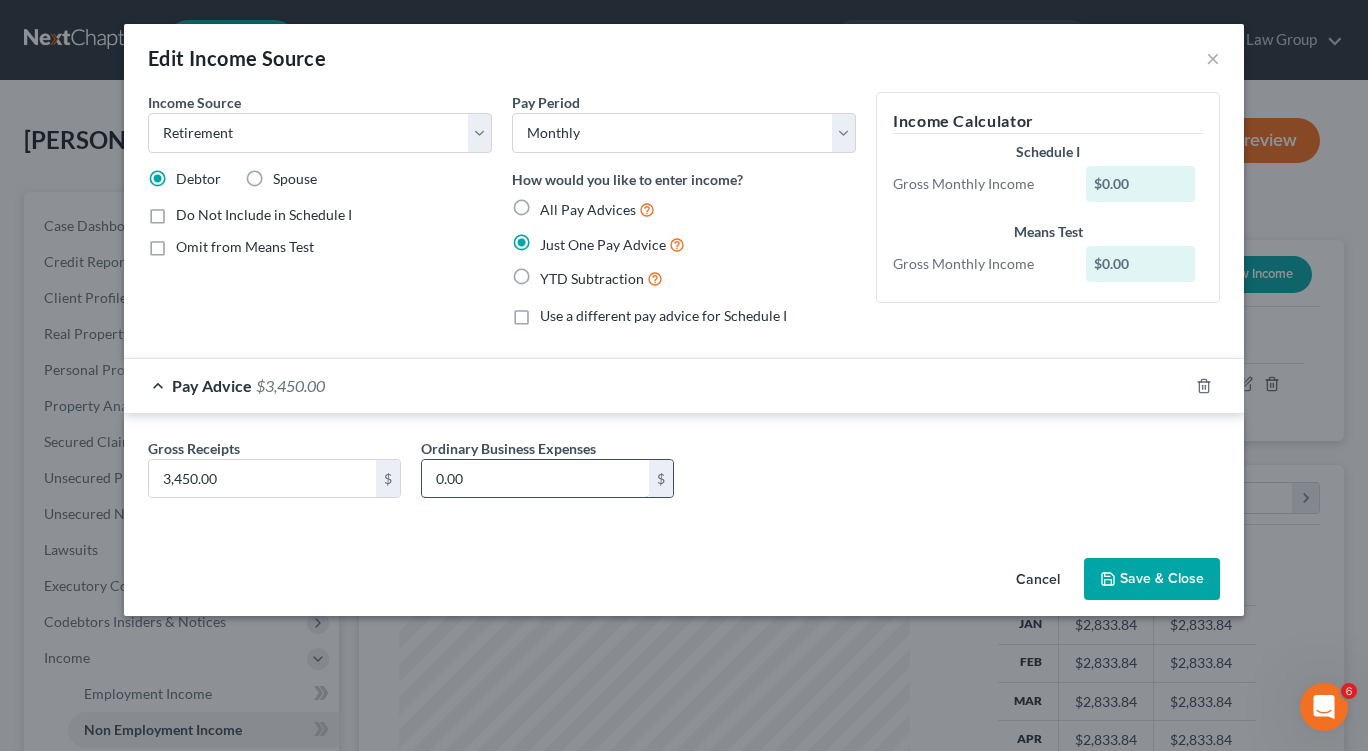 click on "0.00" at bounding box center (535, 479) 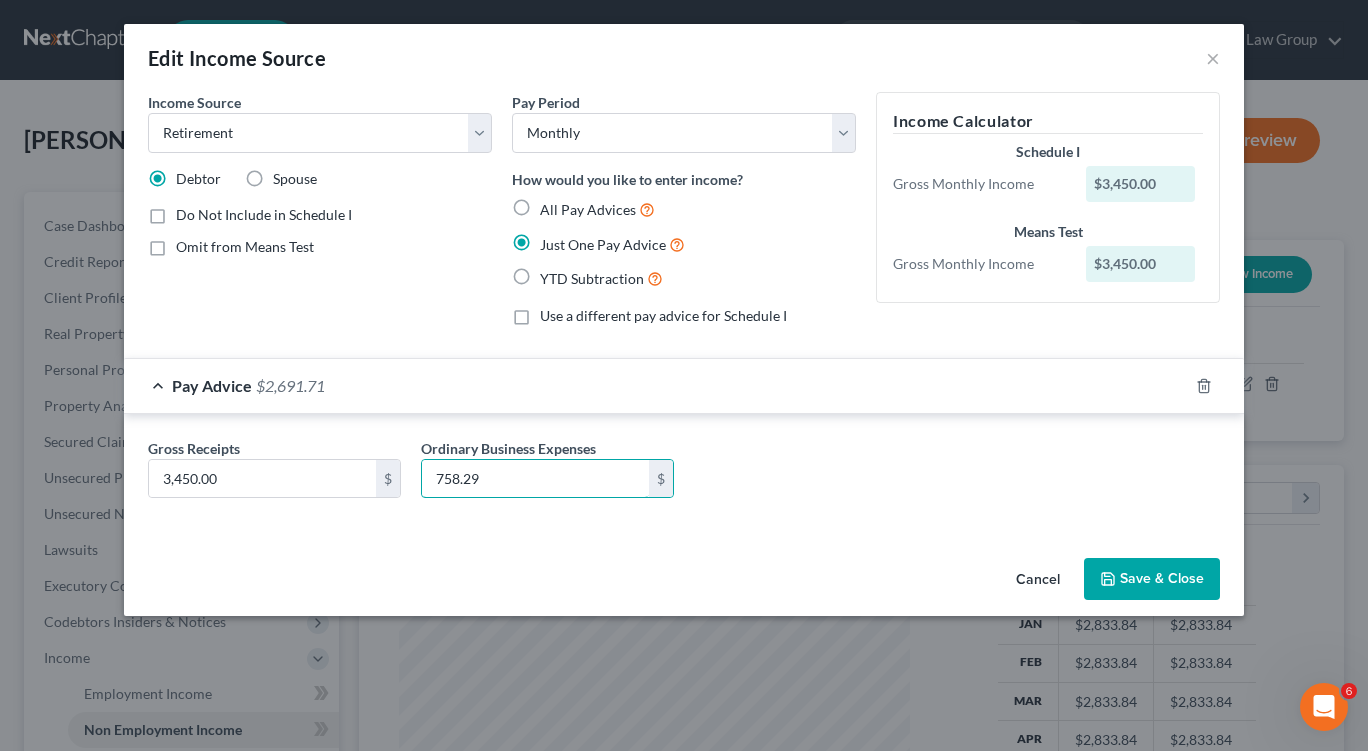 type on "758.29" 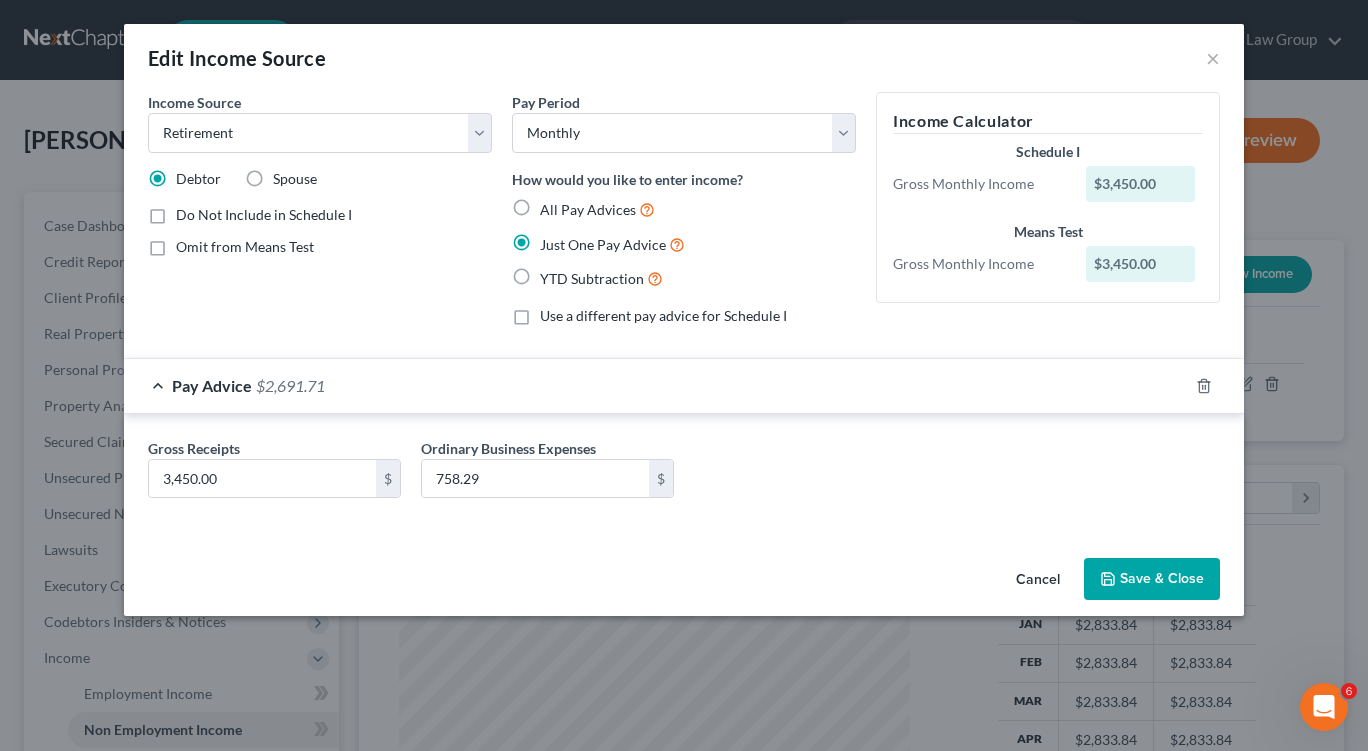 click on "Save & Close" at bounding box center (1152, 579) 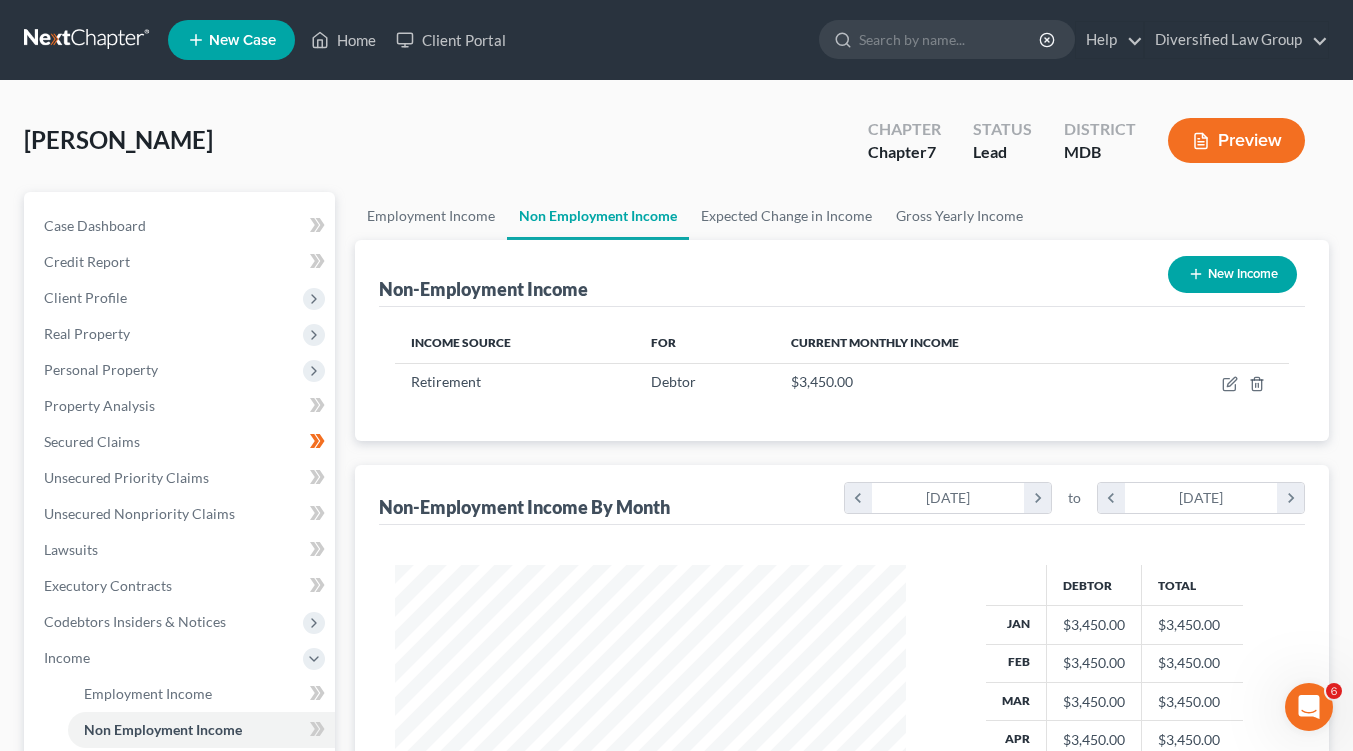 scroll, scrollTop: 358, scrollLeft: 545, axis: both 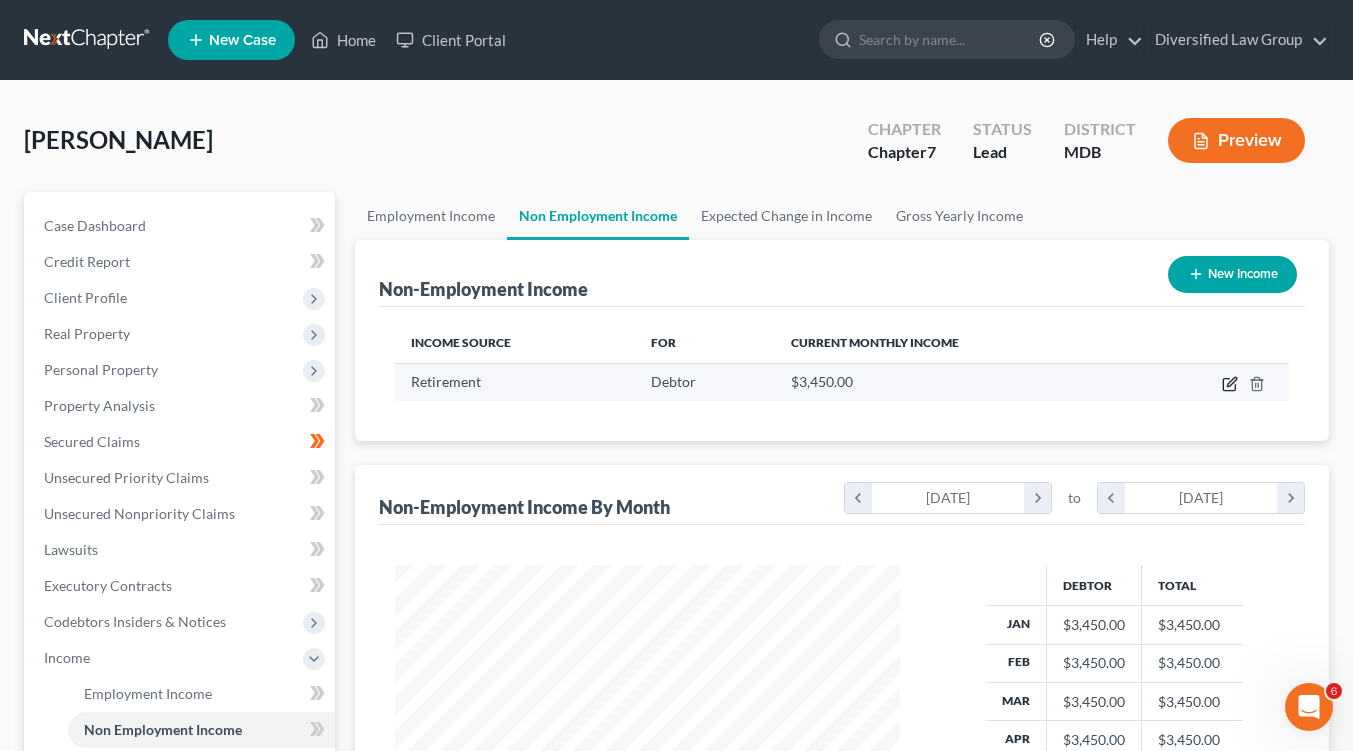 click 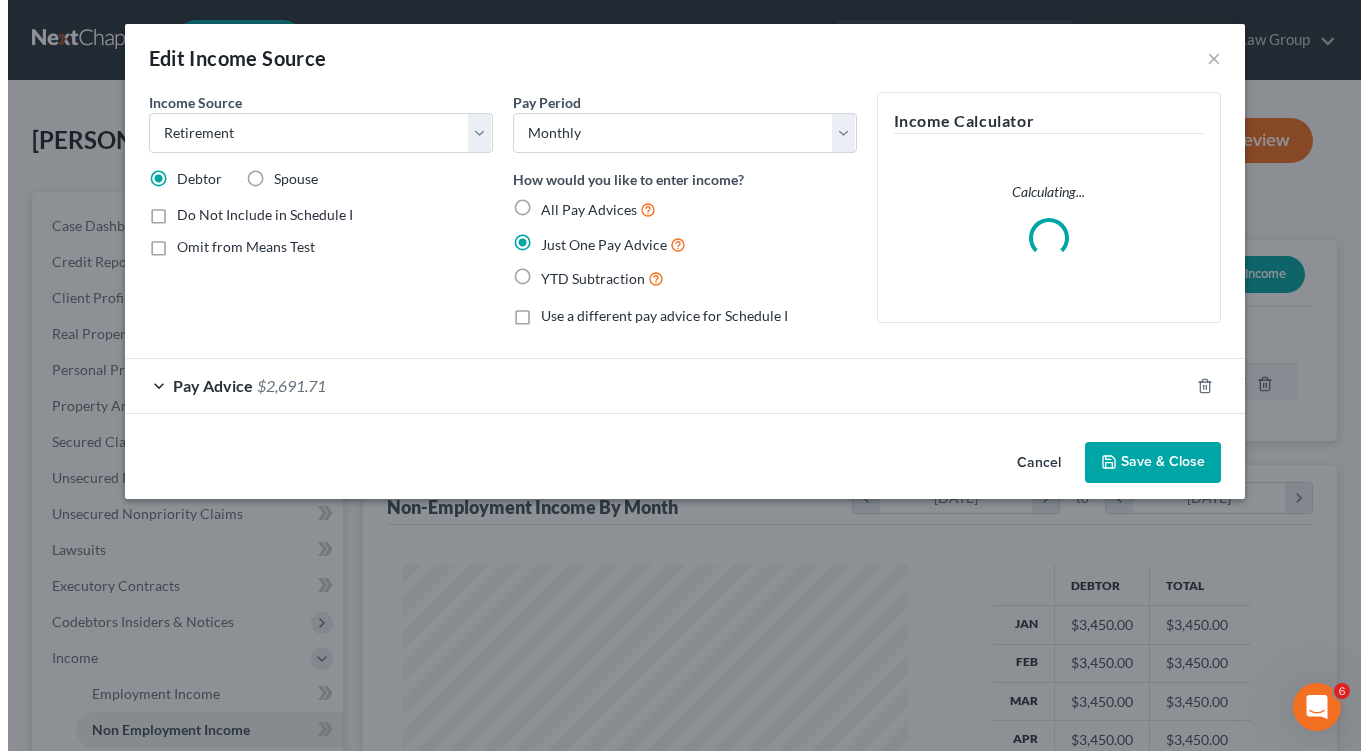 scroll, scrollTop: 999641, scrollLeft: 999448, axis: both 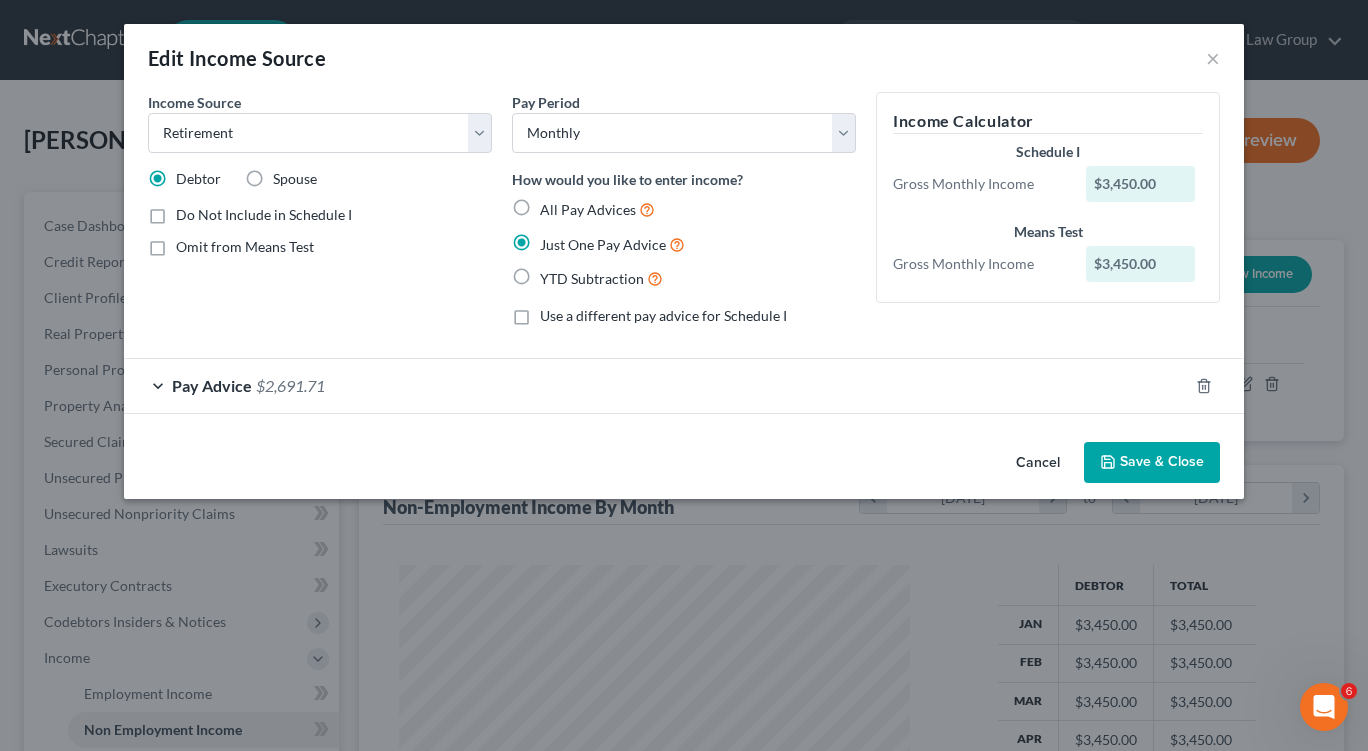 click on "Pay Advice $2,691.71" at bounding box center [656, 385] 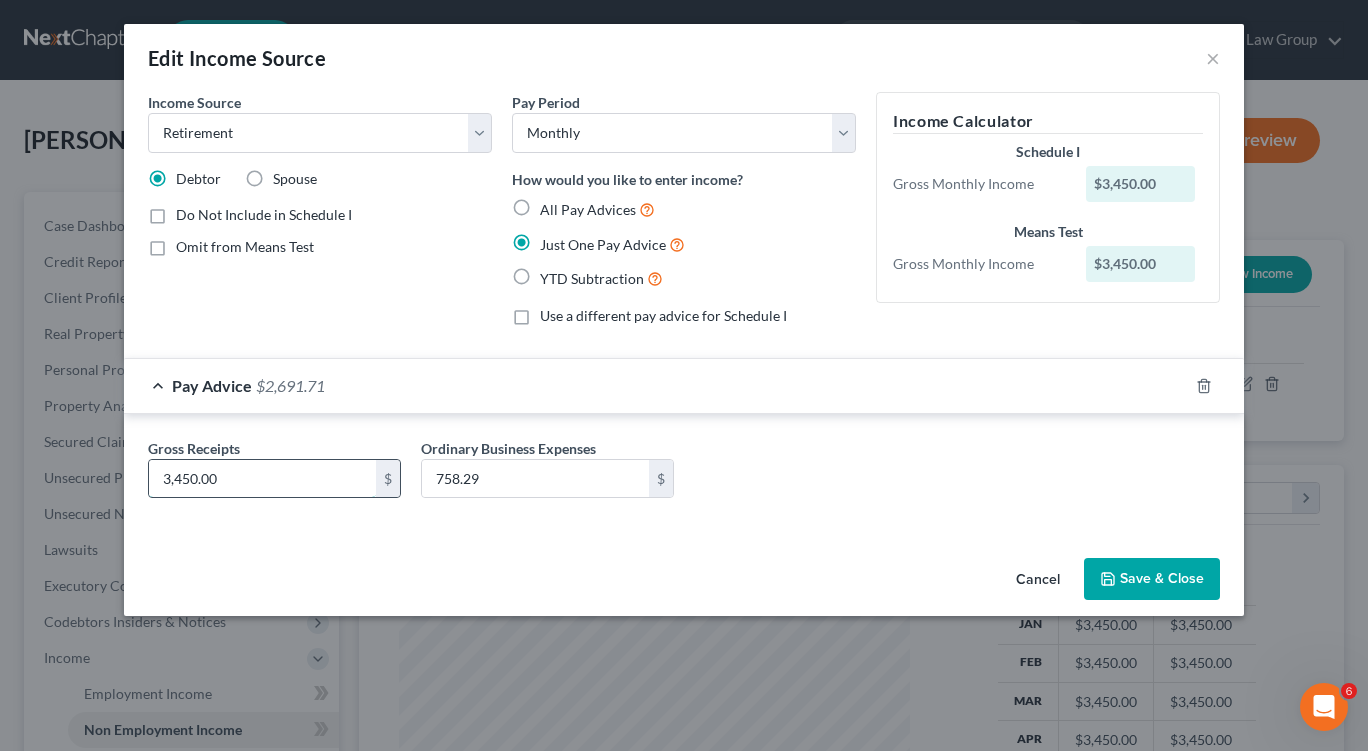 click on "3,450.00" at bounding box center (262, 479) 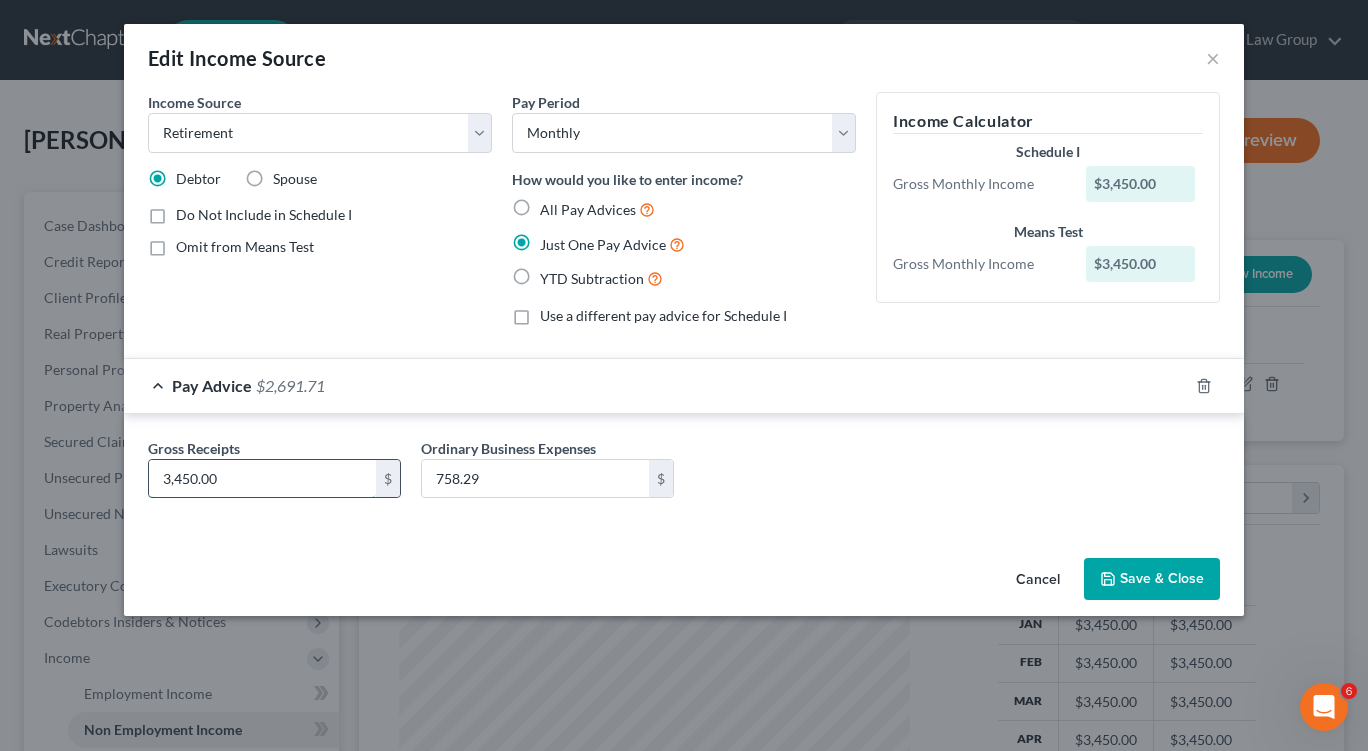 click on "3,450.00" at bounding box center [262, 479] 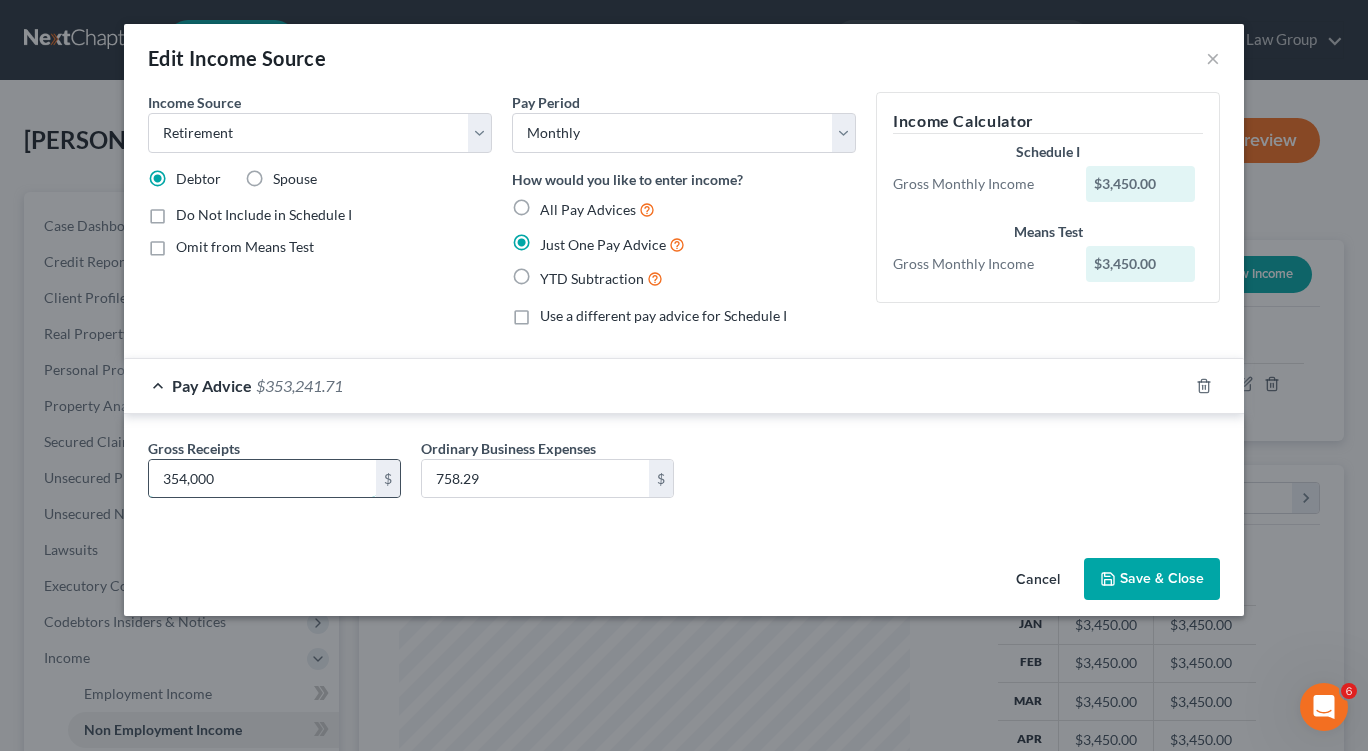 click on "354,000" at bounding box center (262, 479) 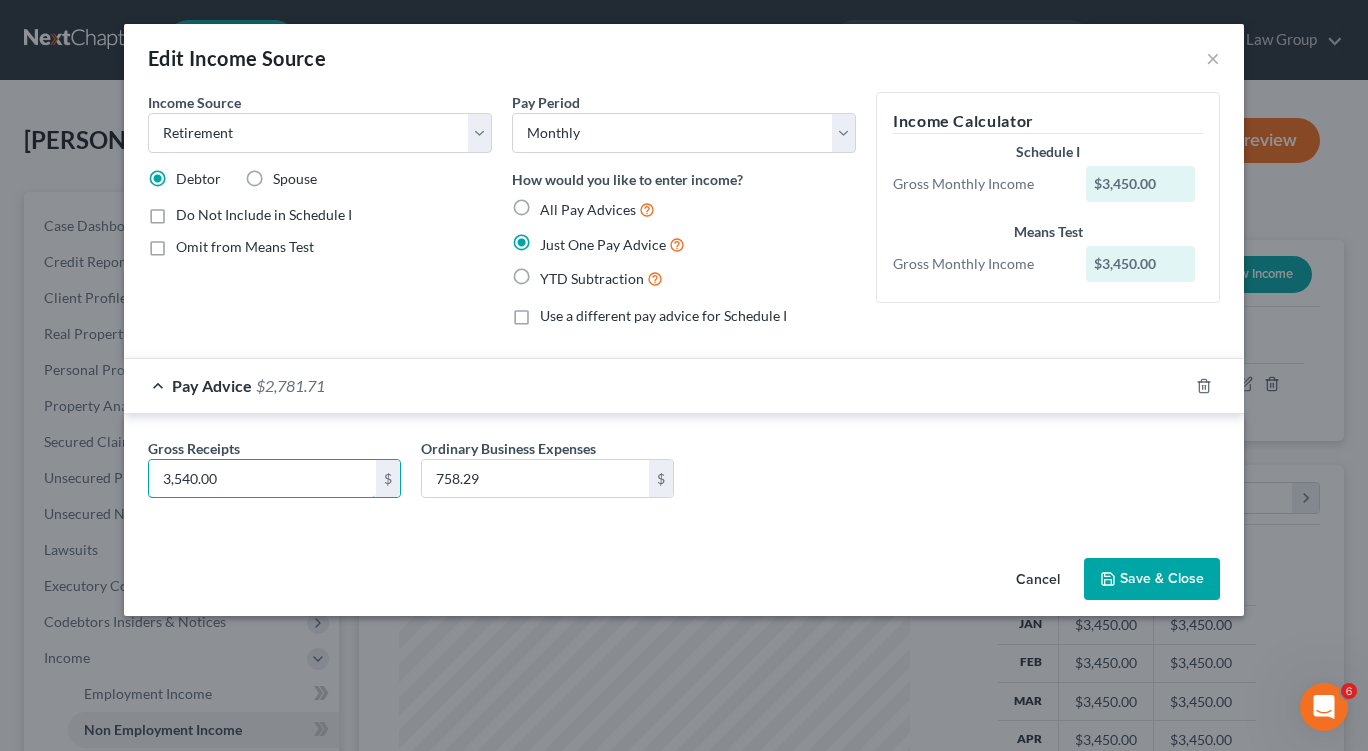 type on "3,540.00" 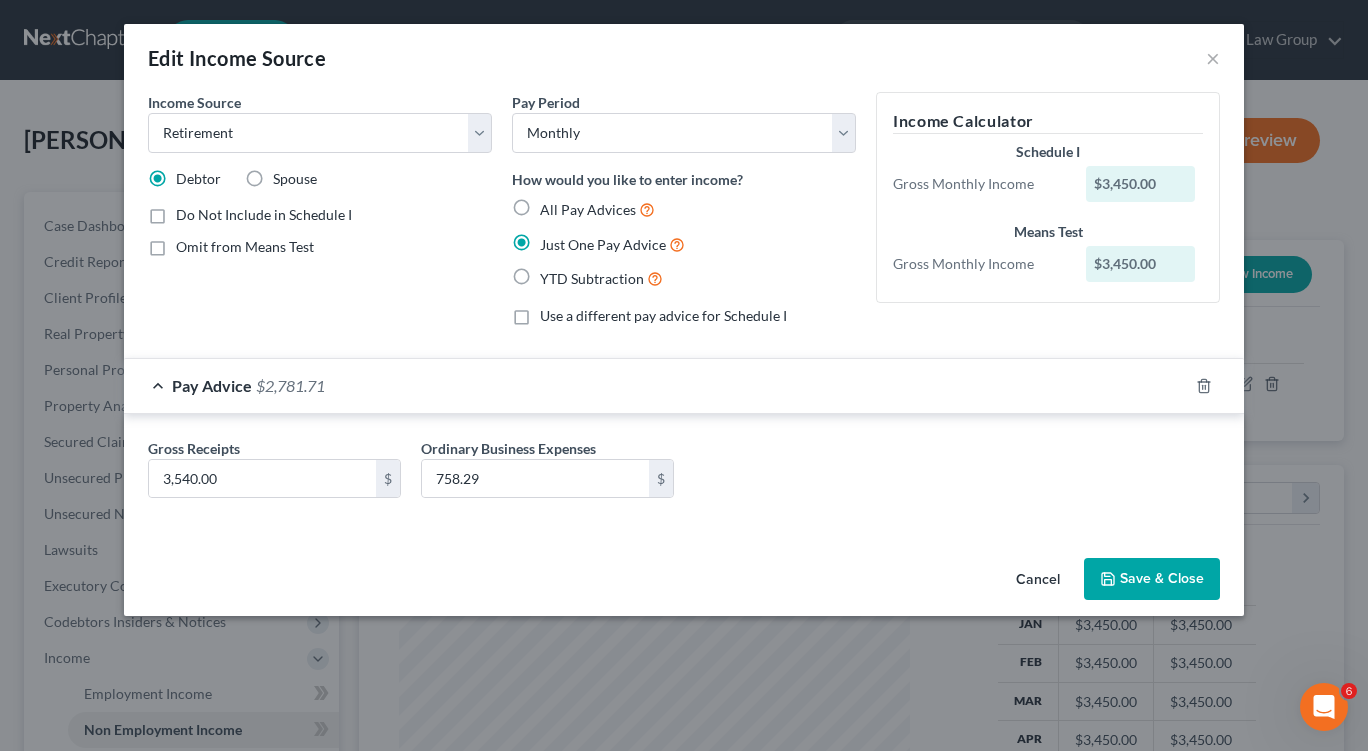 click on "Save & Close" at bounding box center (1152, 579) 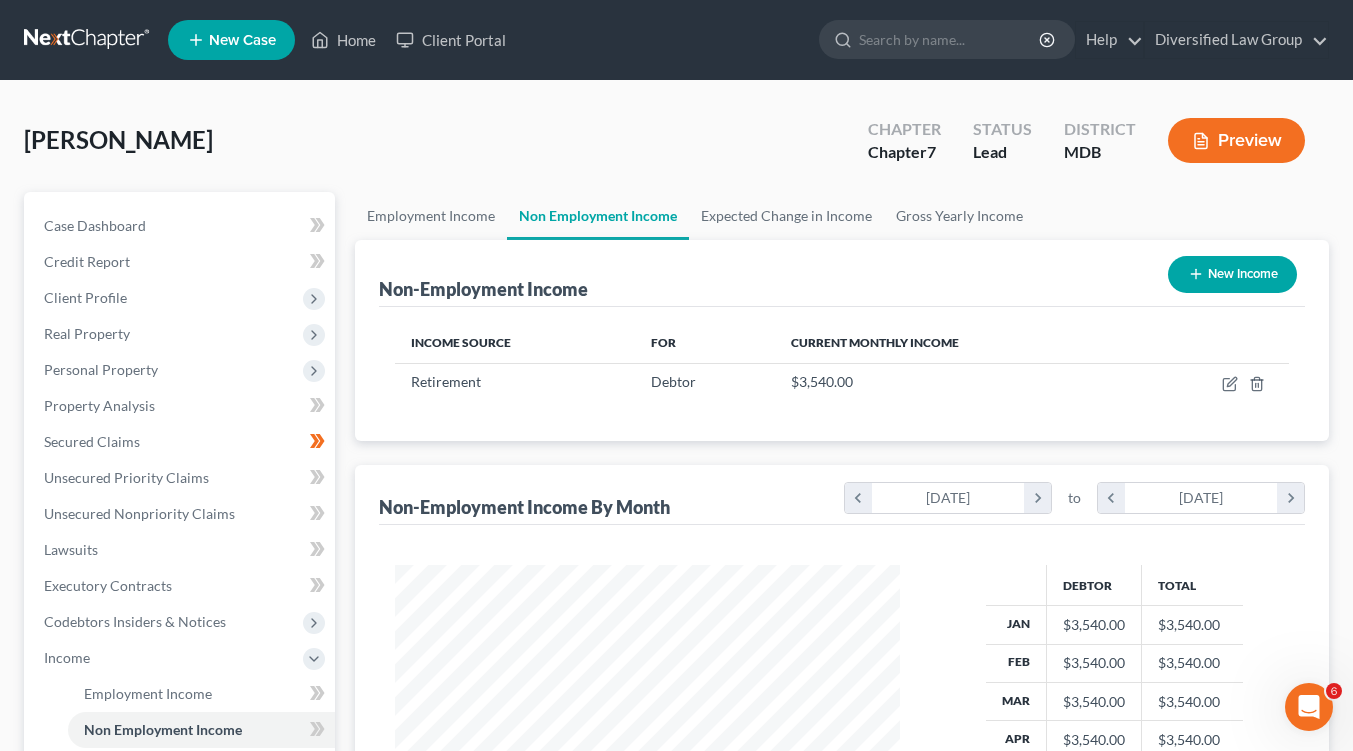 scroll, scrollTop: 358, scrollLeft: 545, axis: both 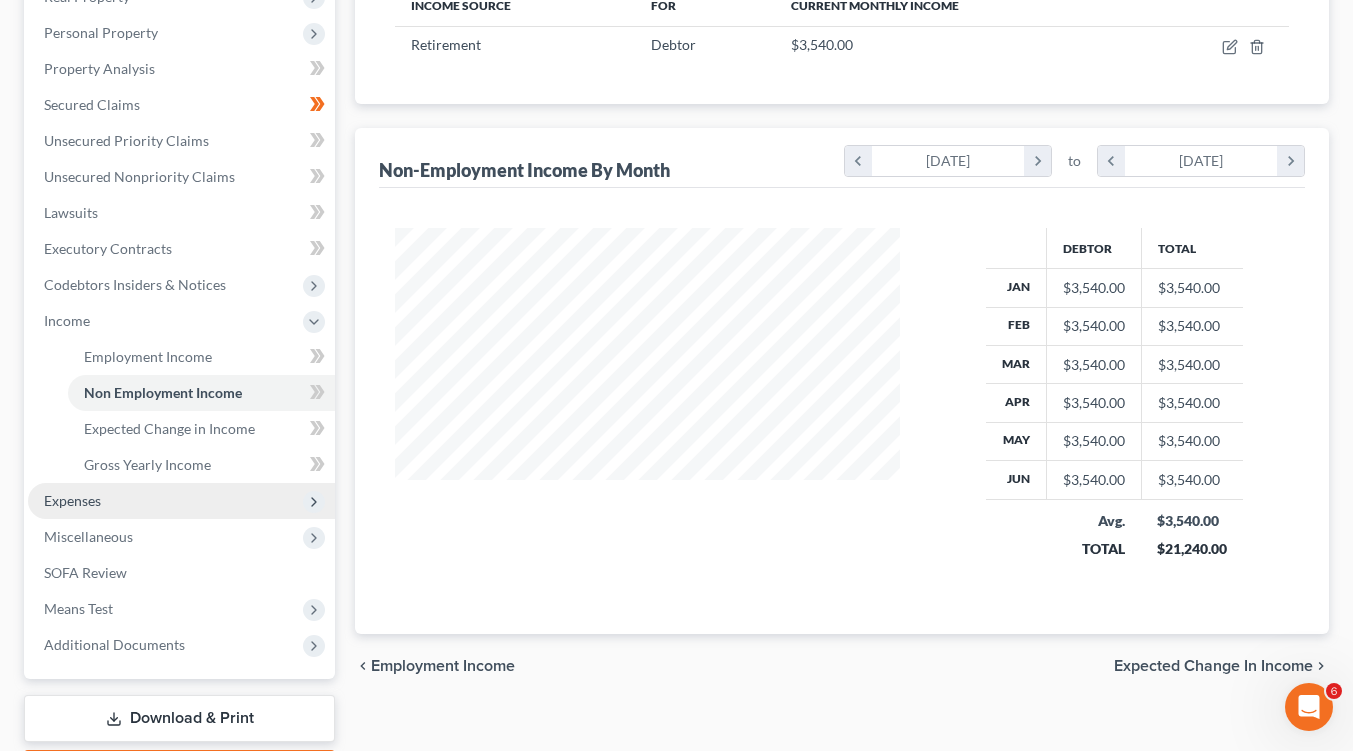 click on "Expenses" at bounding box center (181, 501) 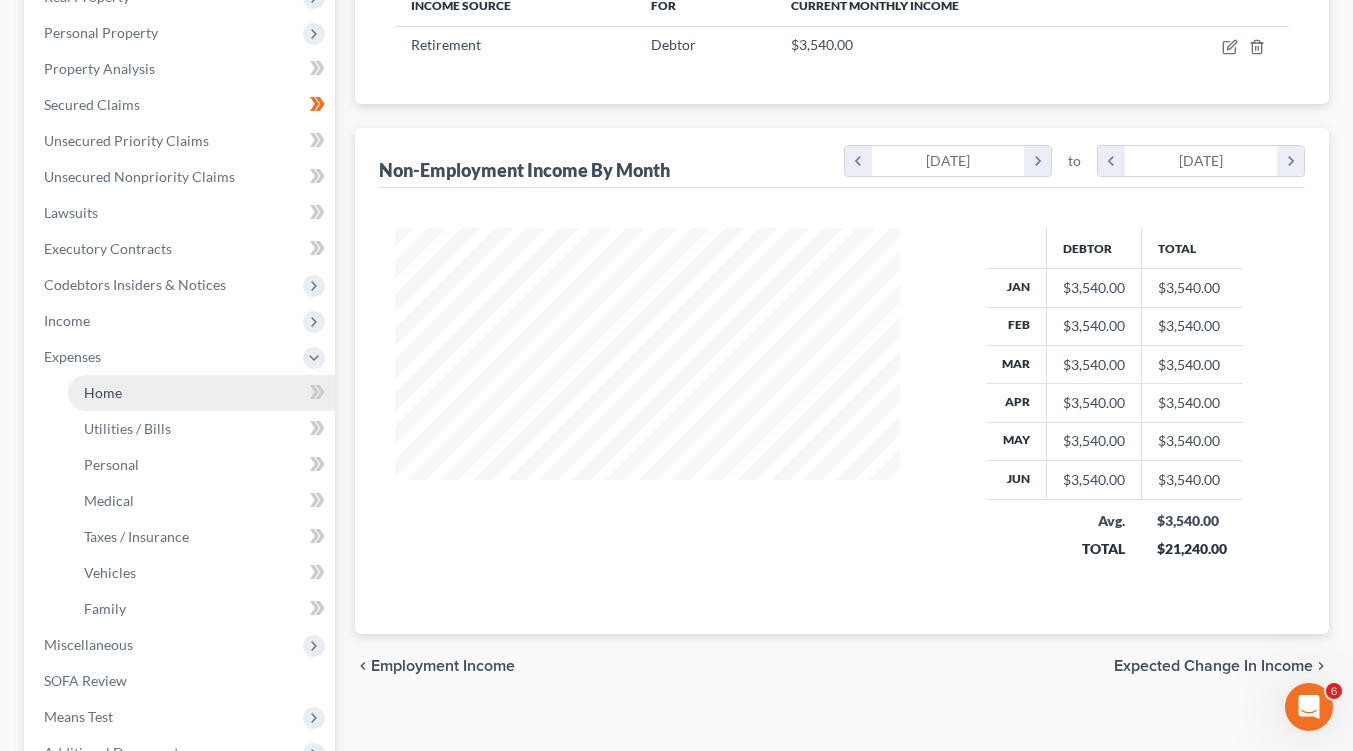 click on "Home" at bounding box center (201, 393) 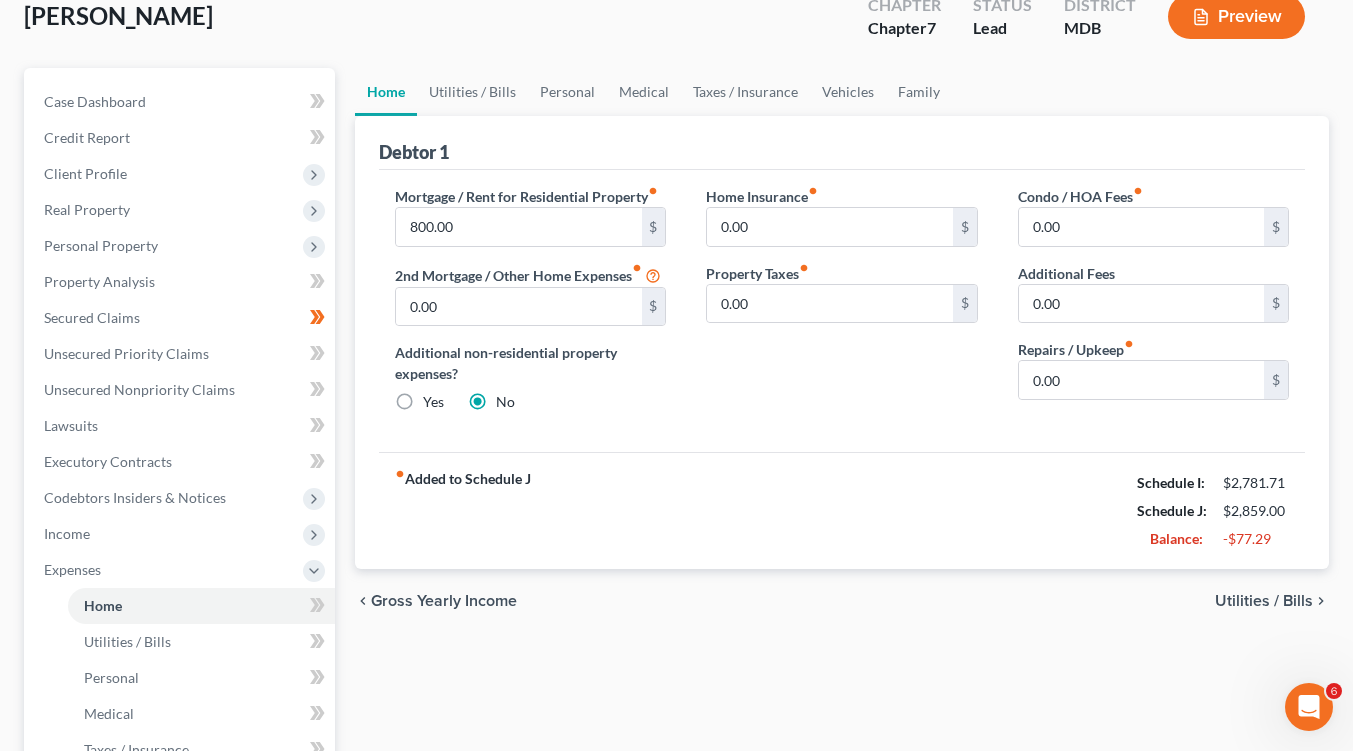 scroll, scrollTop: 0, scrollLeft: 0, axis: both 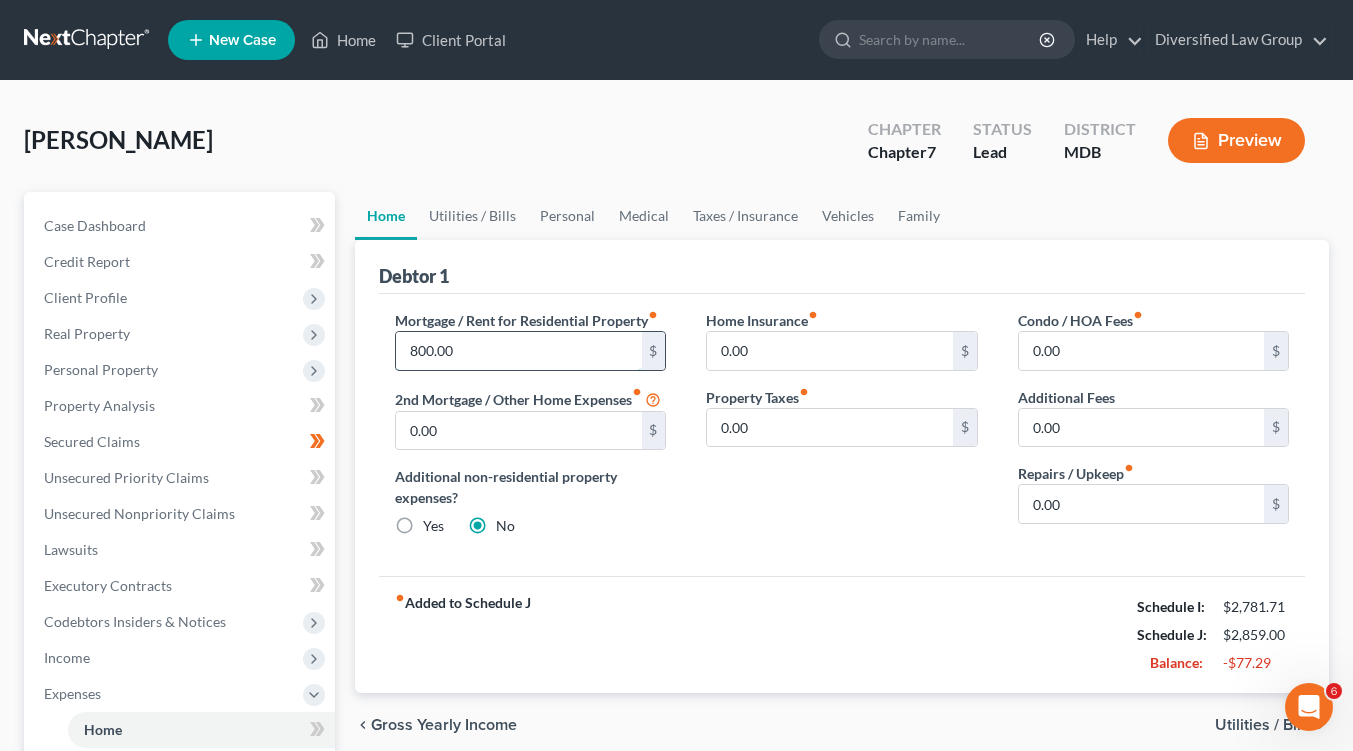 click on "800.00" at bounding box center (518, 351) 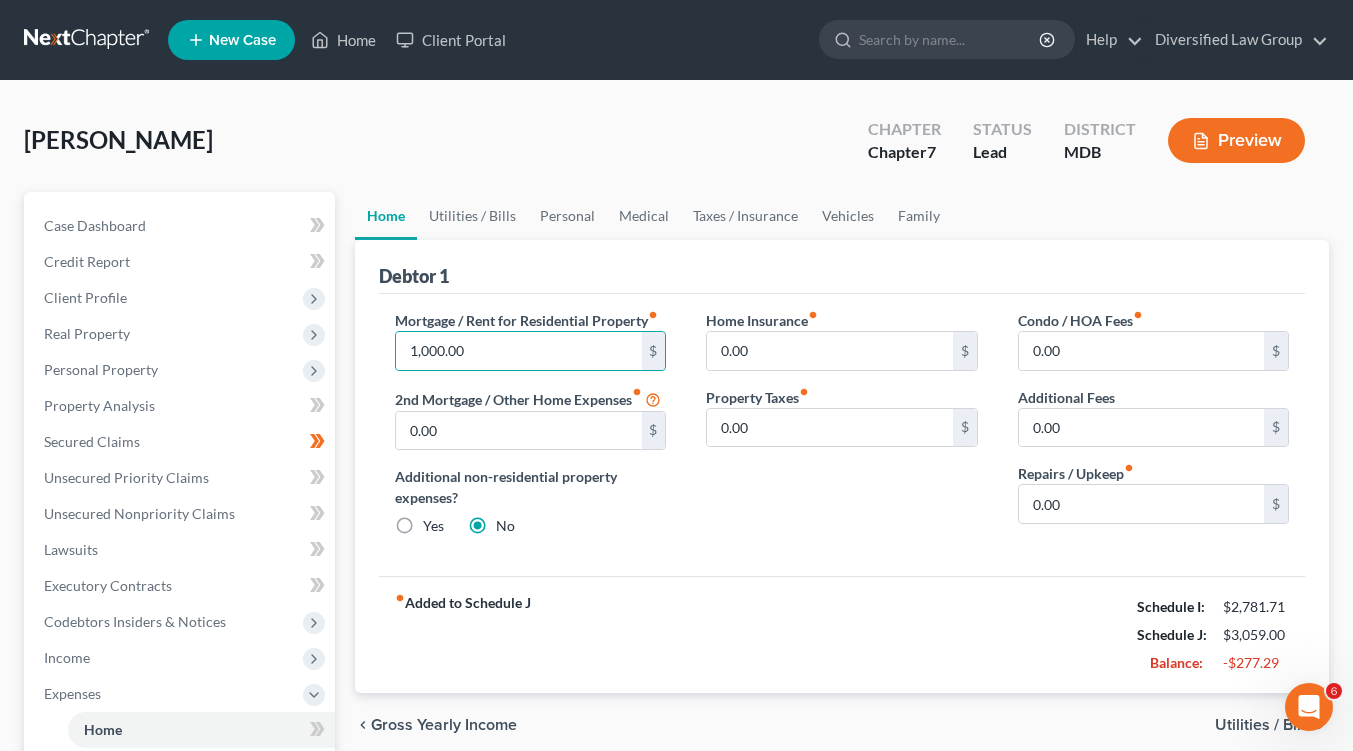 click on "fiber_manual_record  Added to Schedule J Schedule I: $2,781.71 Schedule J: $3,059.00 Balance: -$277.29" at bounding box center [842, 634] 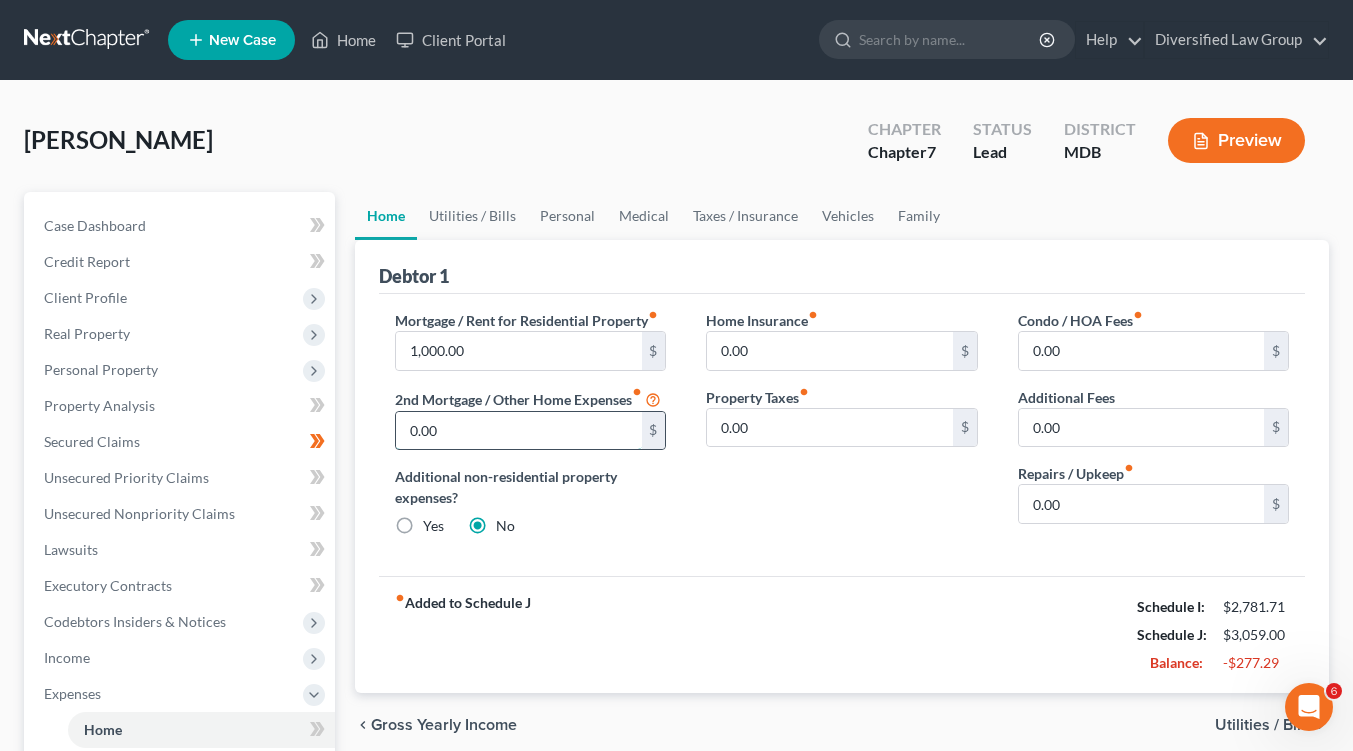 click on "0.00" at bounding box center (518, 431) 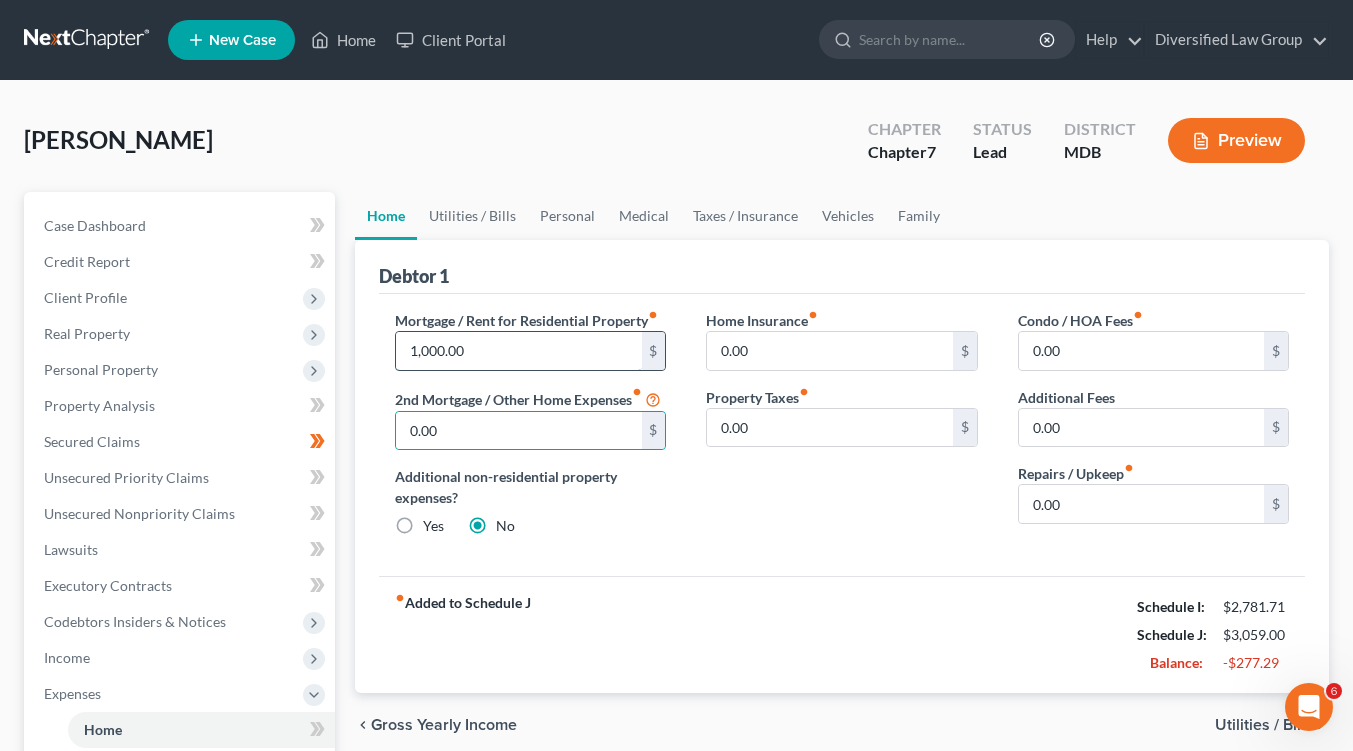 click on "1,000.00" at bounding box center [518, 351] 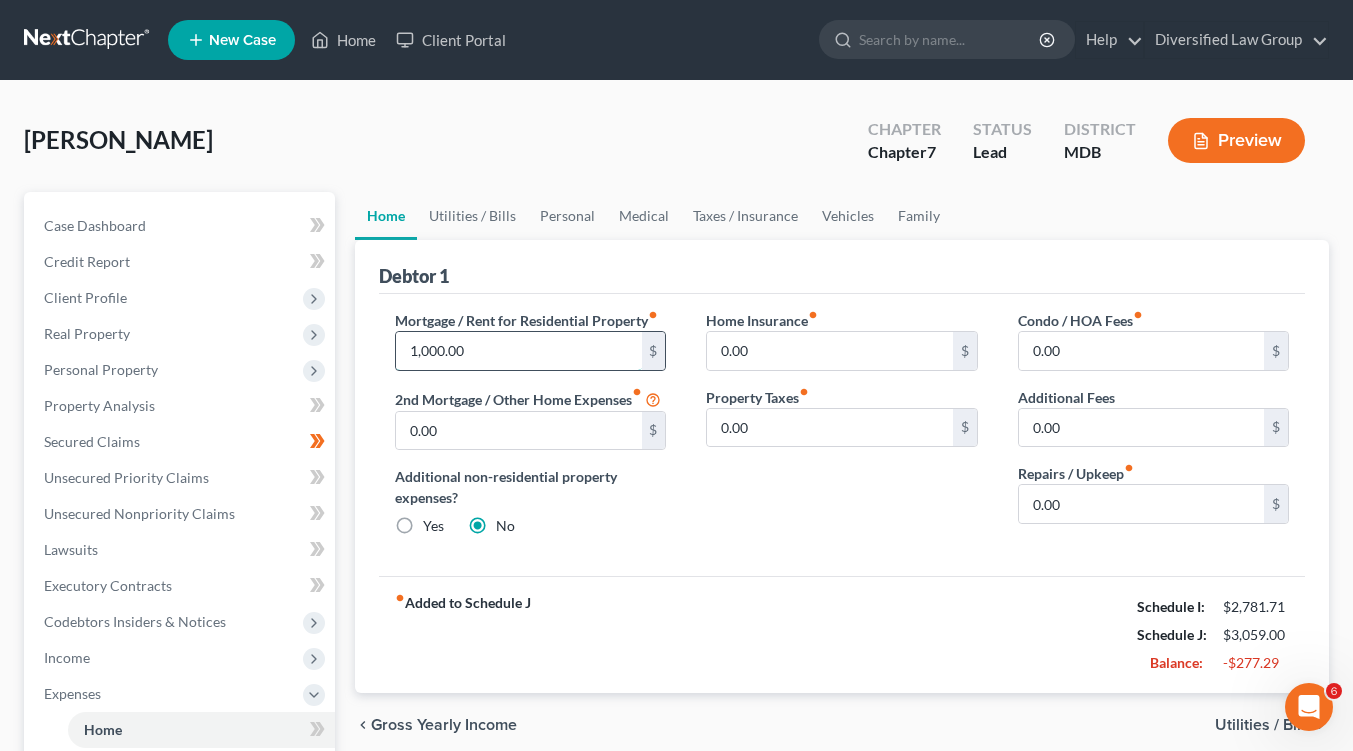 click on "1,000.00" at bounding box center (518, 351) 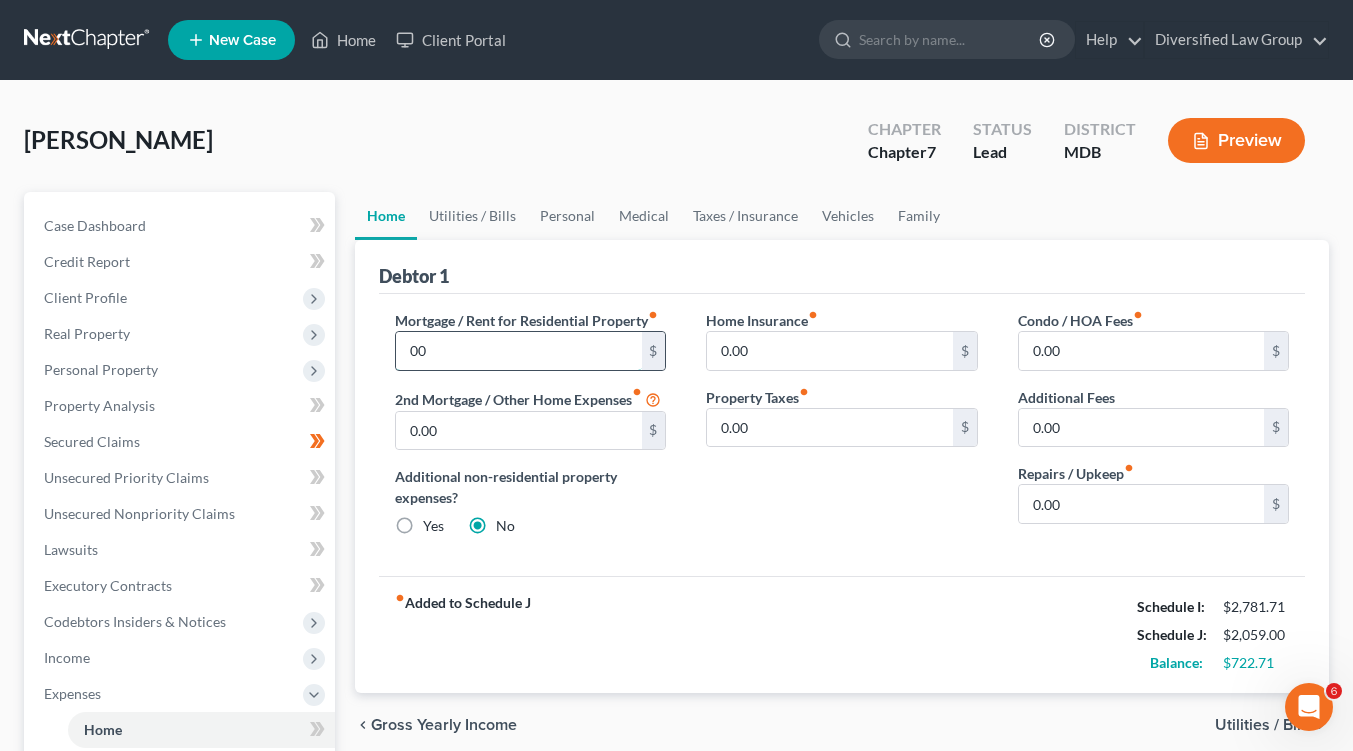 type on "0" 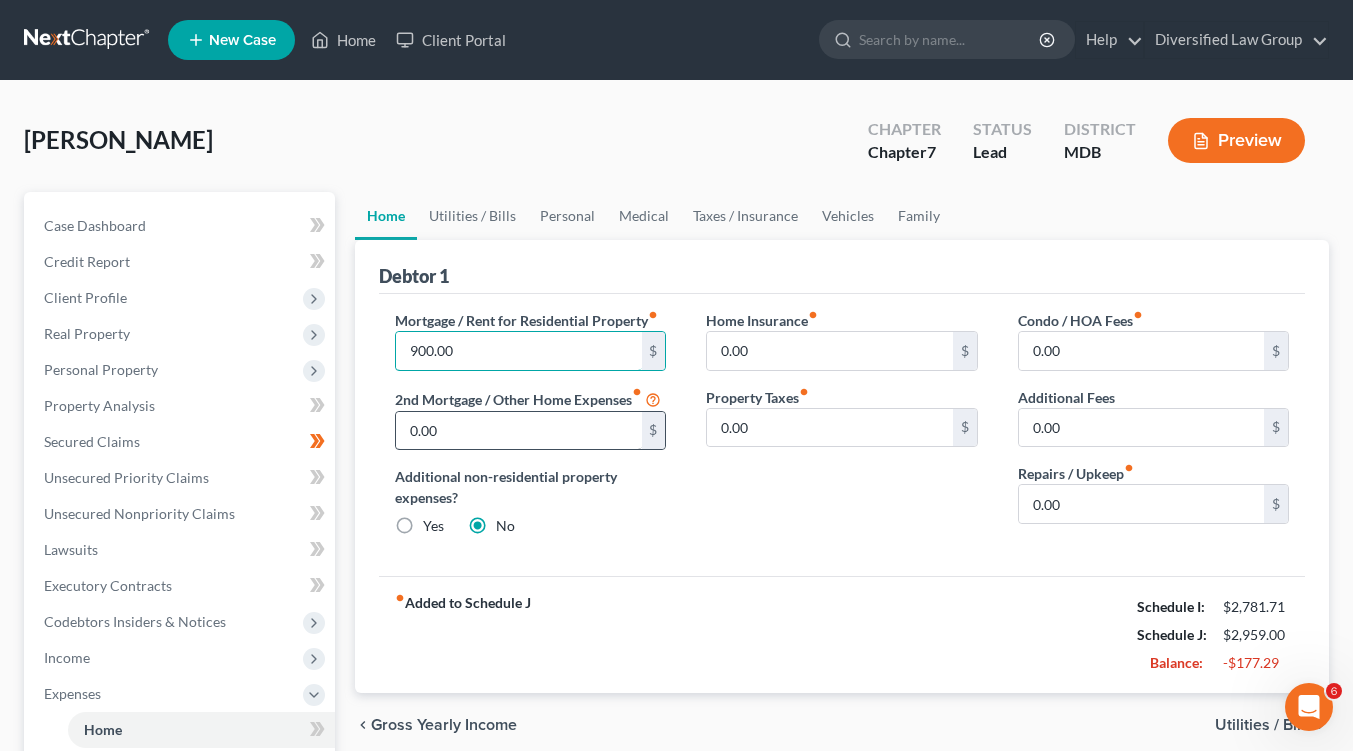 type on "900.00" 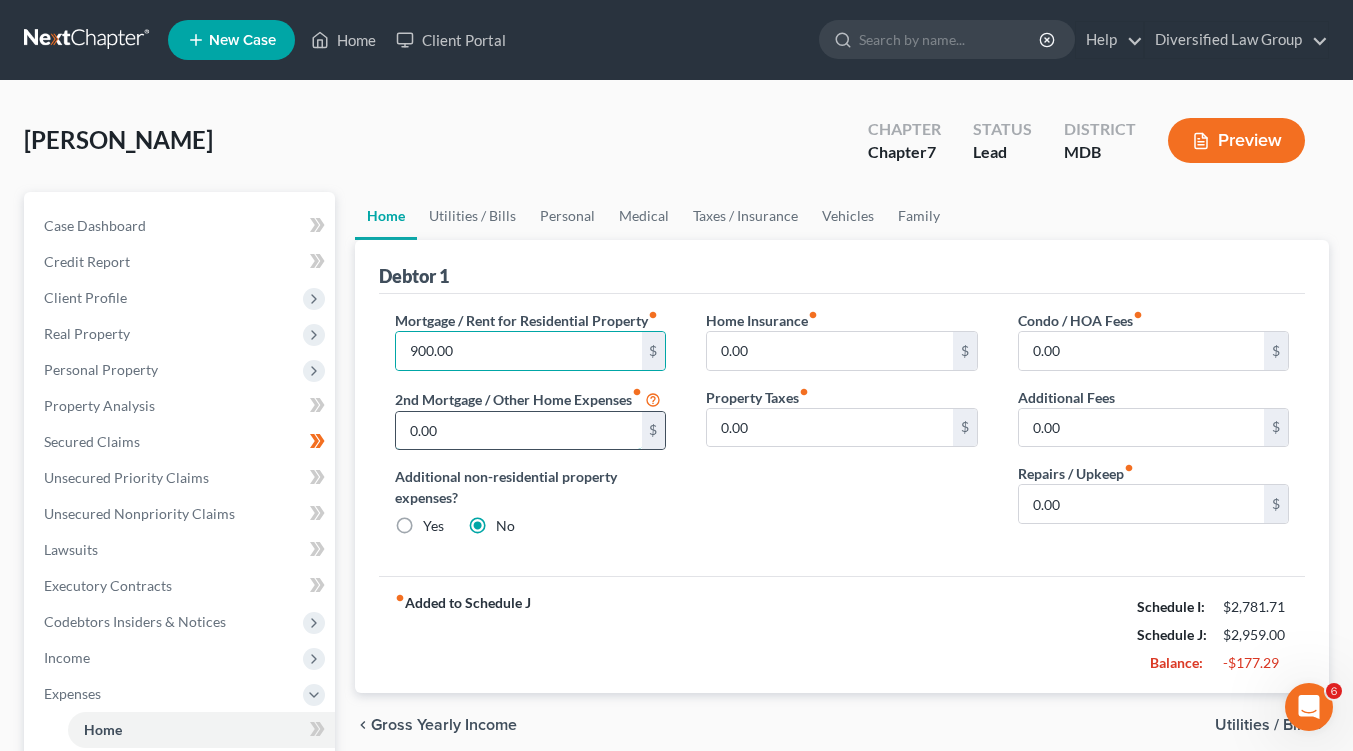 click on "0.00" at bounding box center [518, 431] 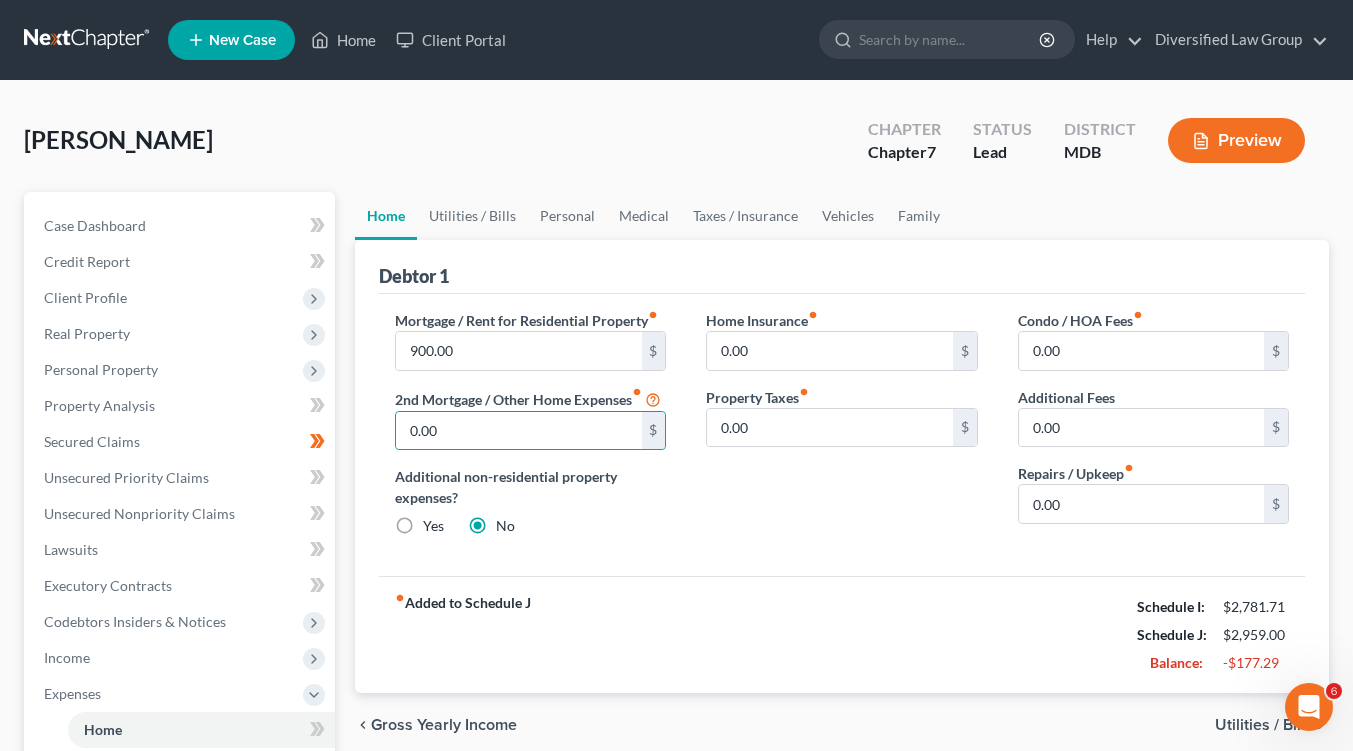 click on "Mortgage / Rent for Residential Property  fiber_manual_record 900.00 $ 2nd Mortgage / Other Home Expenses  fiber_manual_record   0.00 $ Additional non-residential property expenses? Yes No" at bounding box center (530, 431) 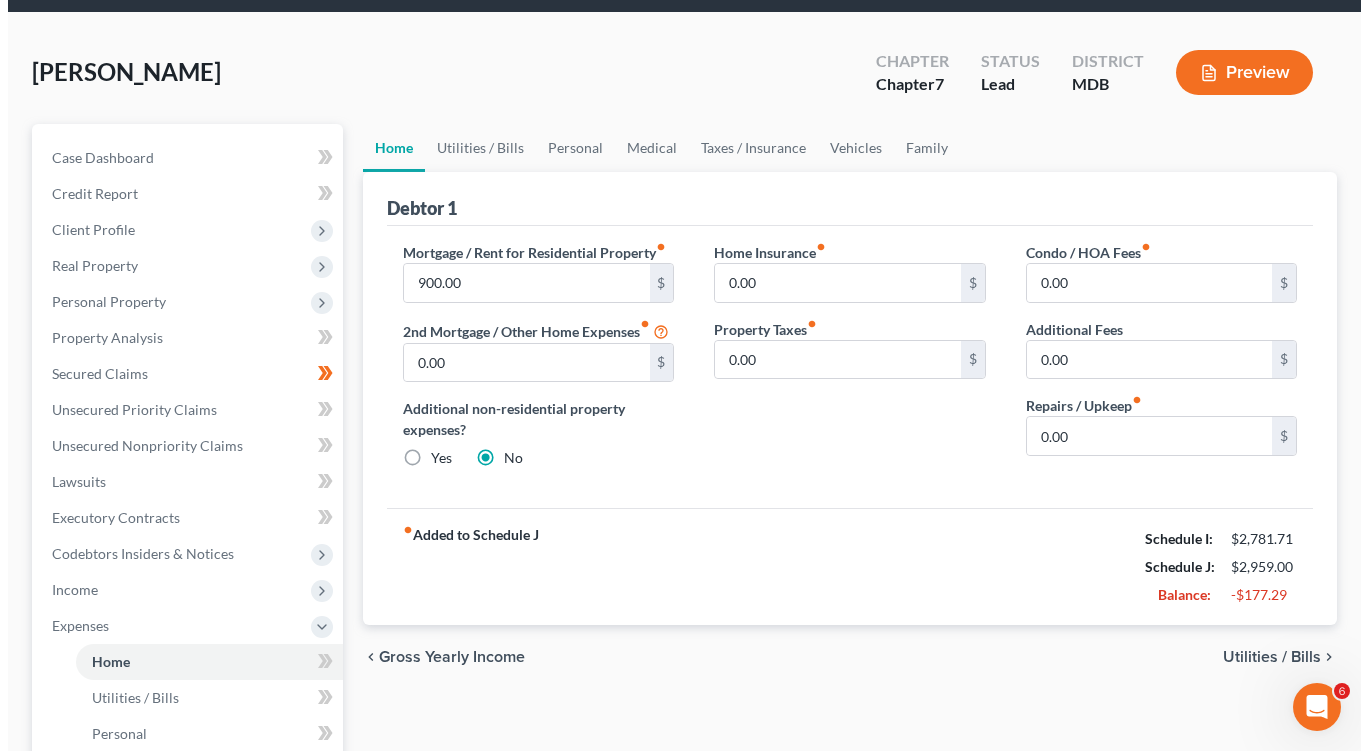 scroll, scrollTop: 24, scrollLeft: 0, axis: vertical 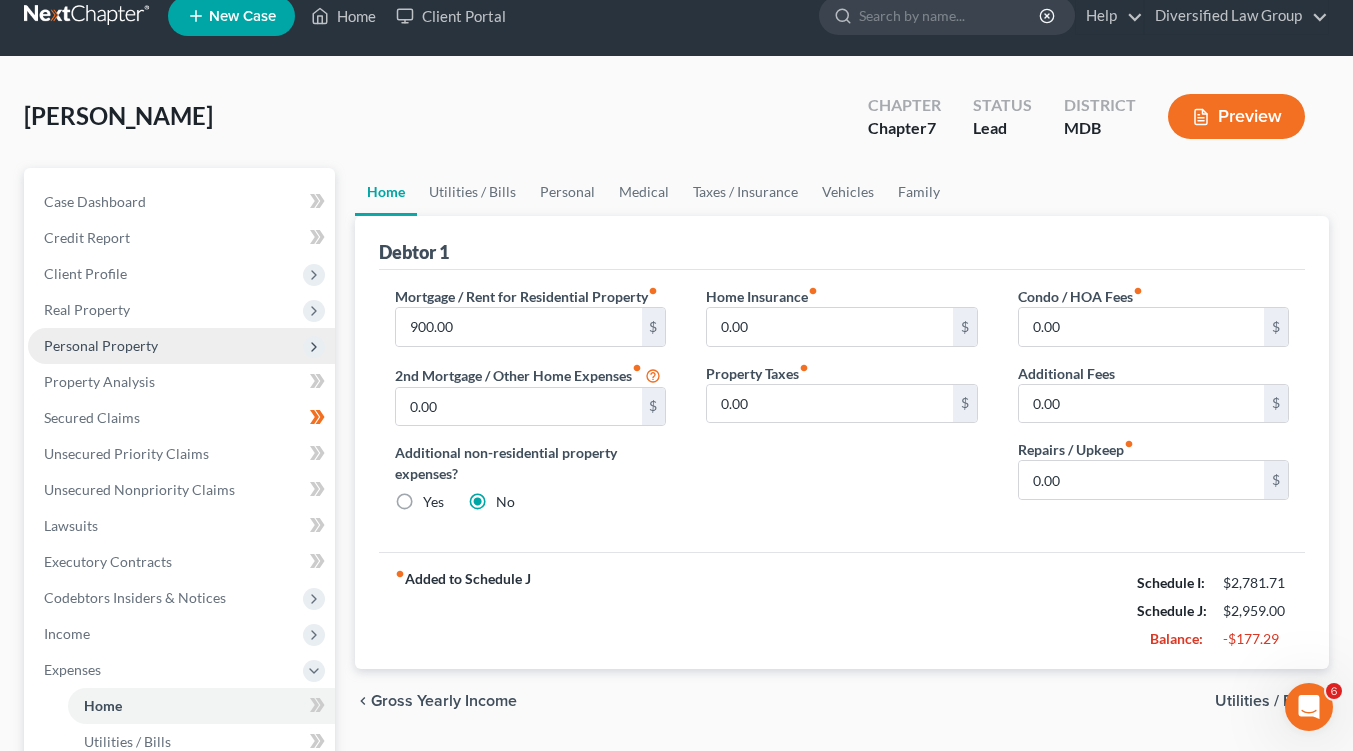 click on "Personal Property" at bounding box center (101, 345) 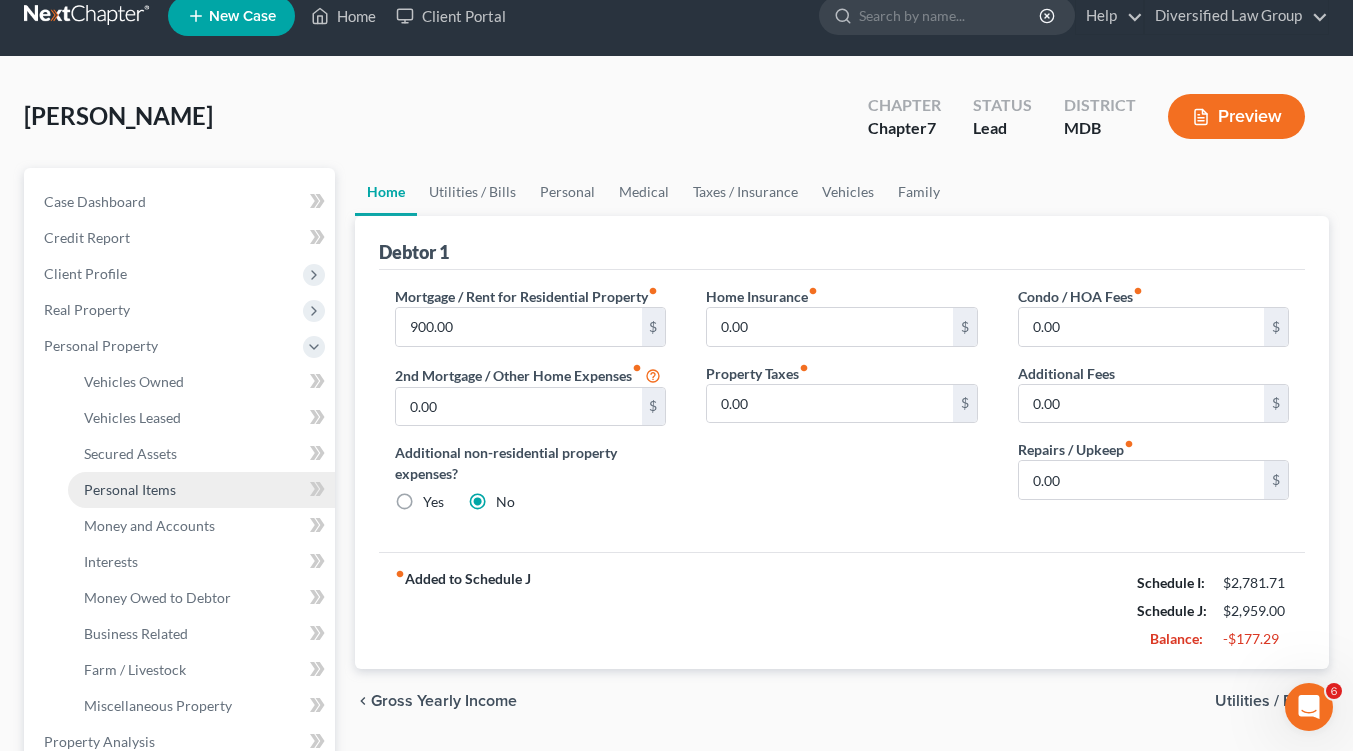 click on "Personal Items" at bounding box center (130, 489) 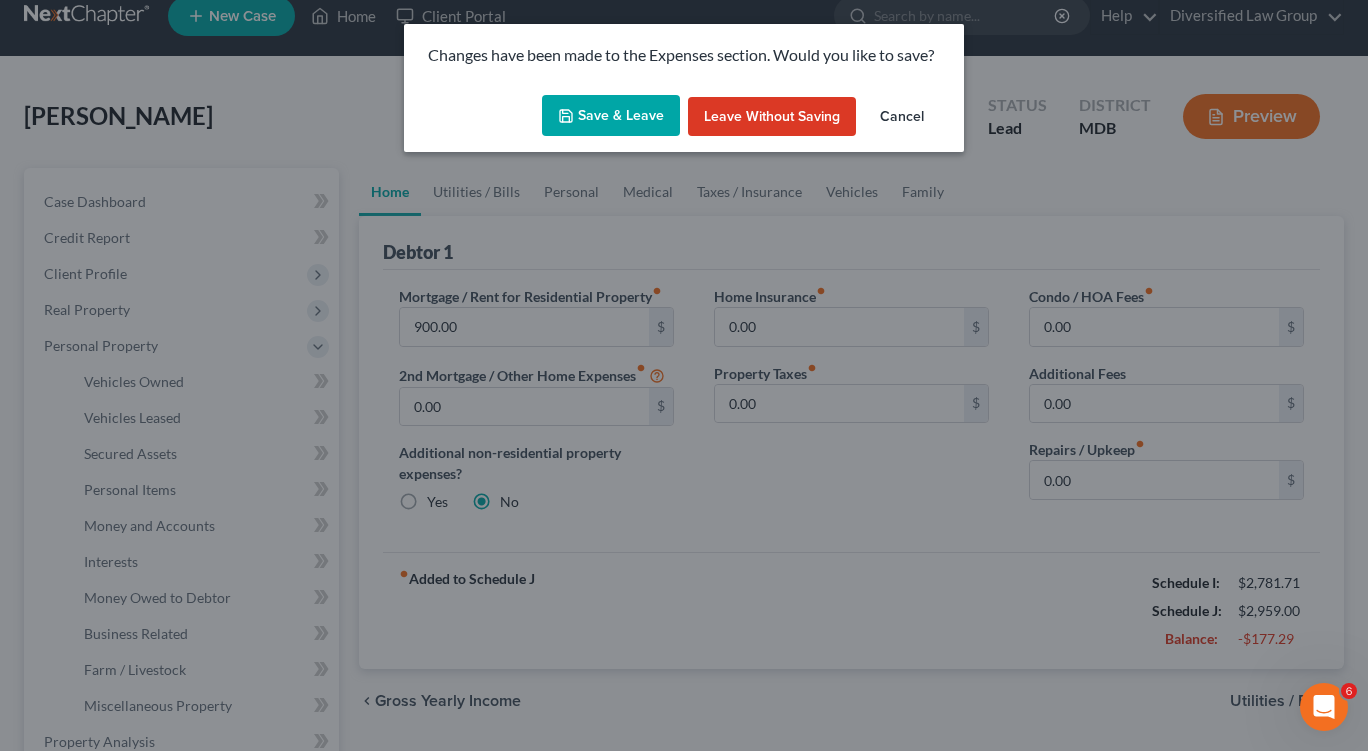 click on "Save & Leave" at bounding box center (611, 116) 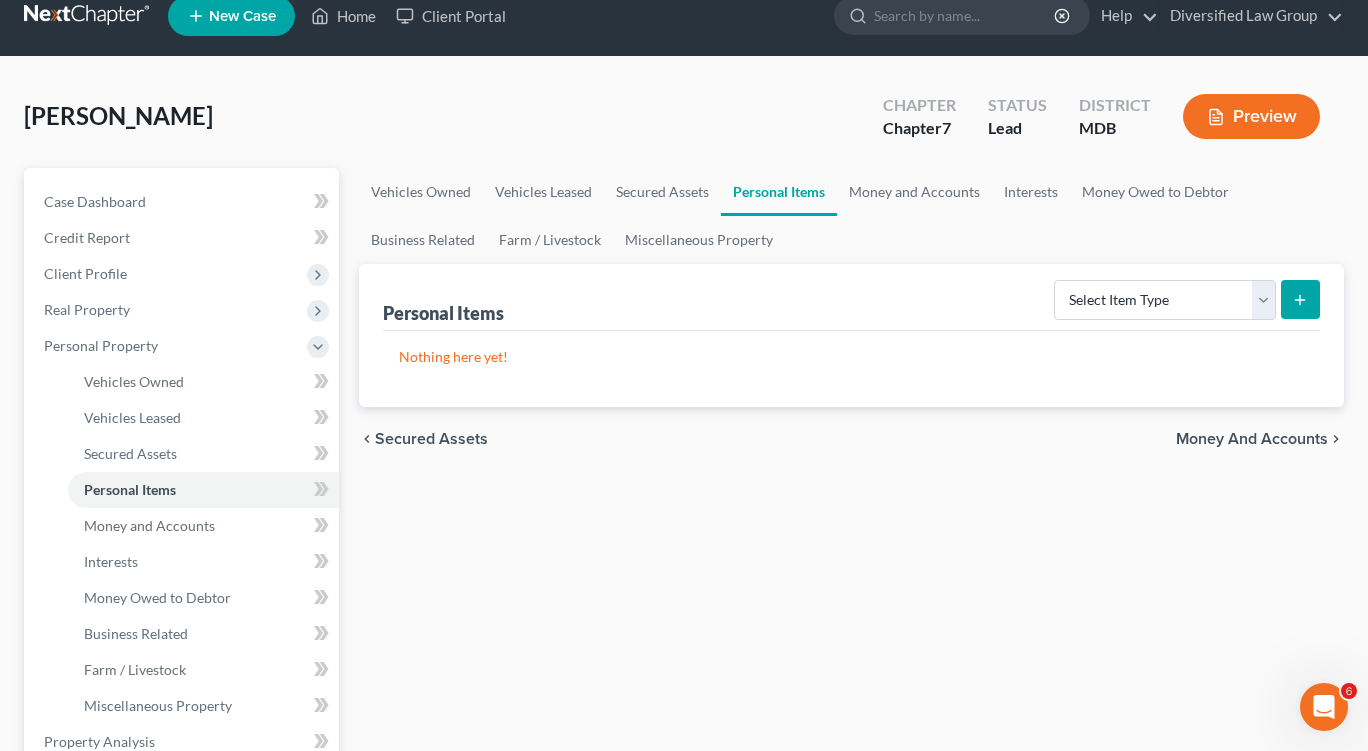 scroll, scrollTop: 0, scrollLeft: 0, axis: both 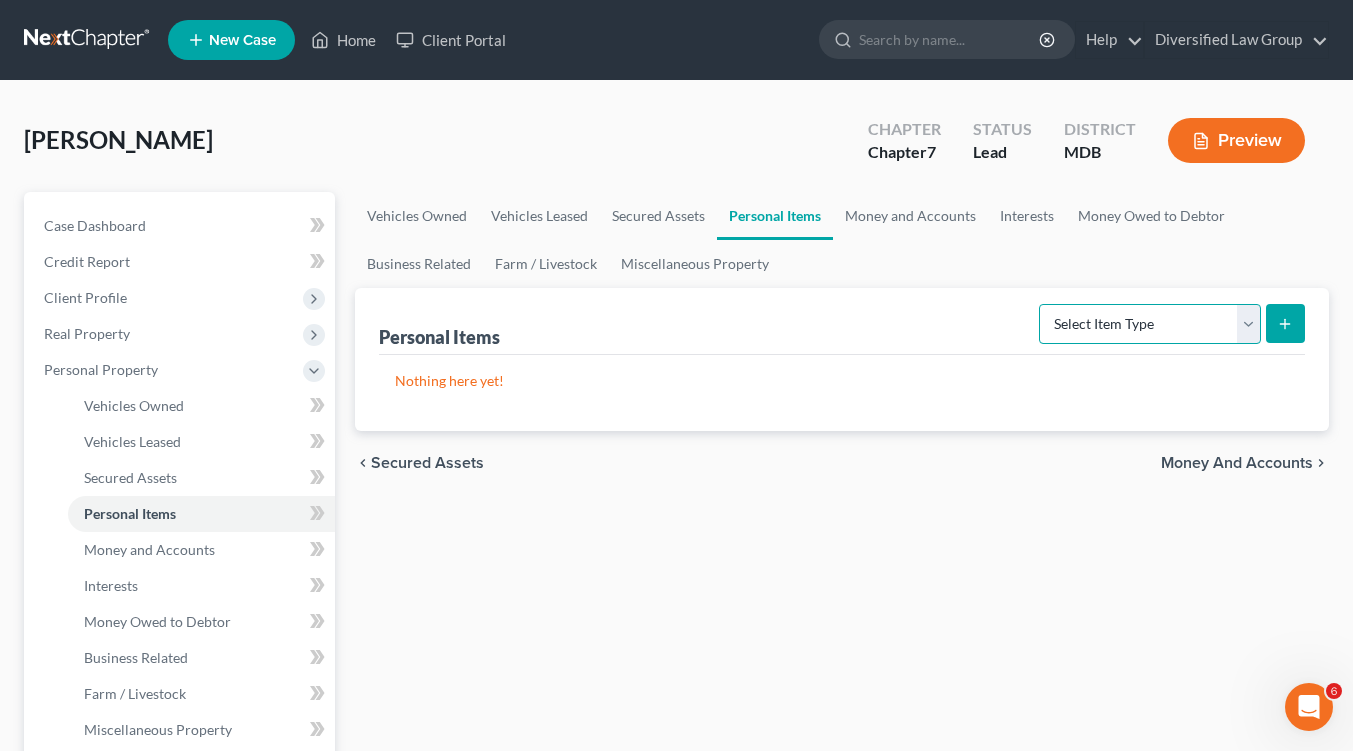 click on "Select Item Type Clothing Collectibles Of Value Electronics Firearms Household Goods Jewelry Other Pet(s) Sports & Hobby Equipment" at bounding box center [1150, 324] 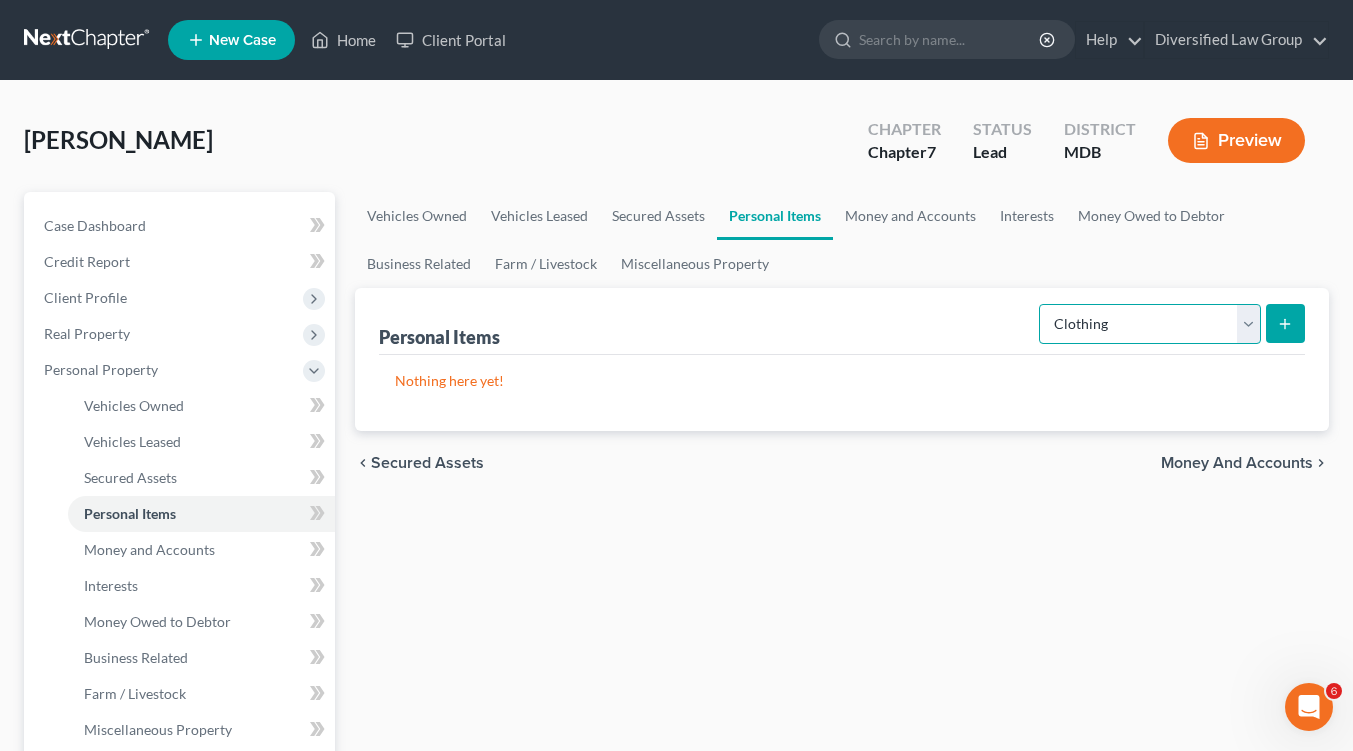 click on "Select Item Type Clothing Collectibles Of Value Electronics Firearms Household Goods Jewelry Other Pet(s) Sports & Hobby Equipment" at bounding box center [1150, 324] 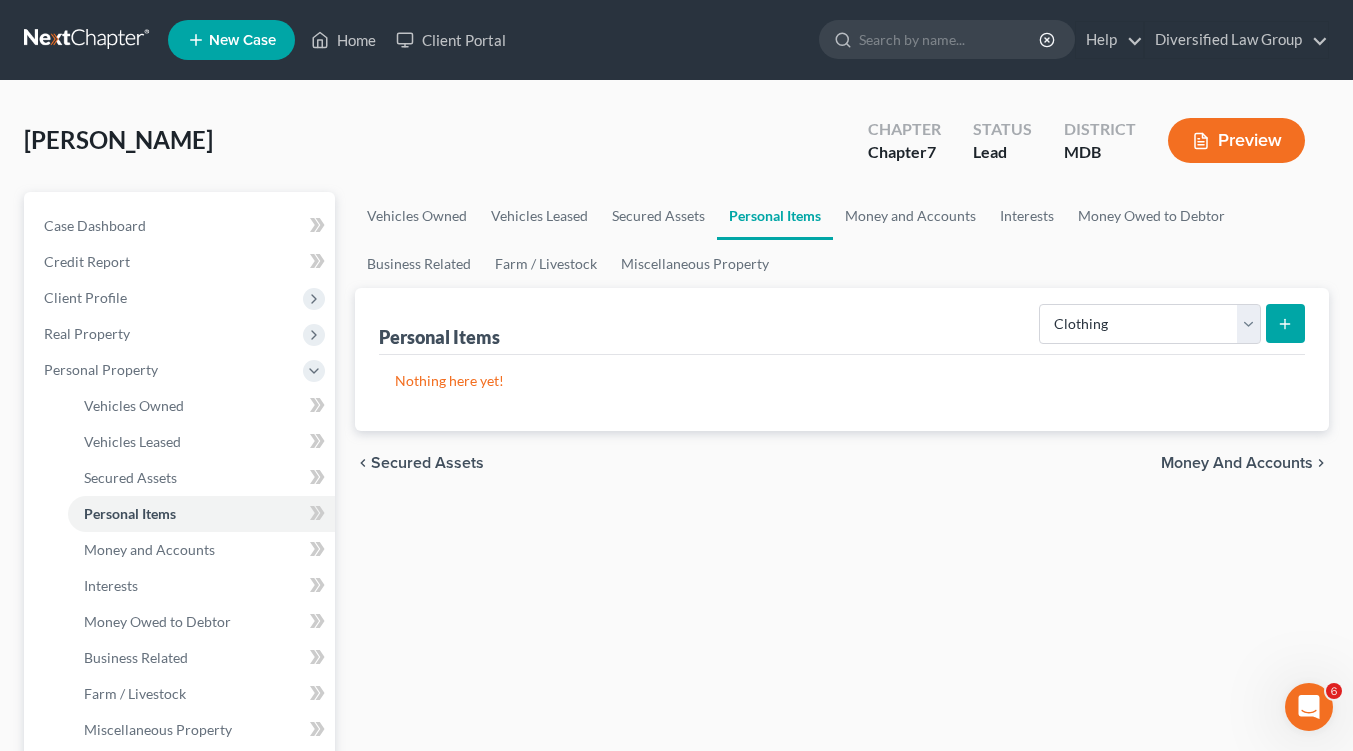 click at bounding box center [1285, 323] 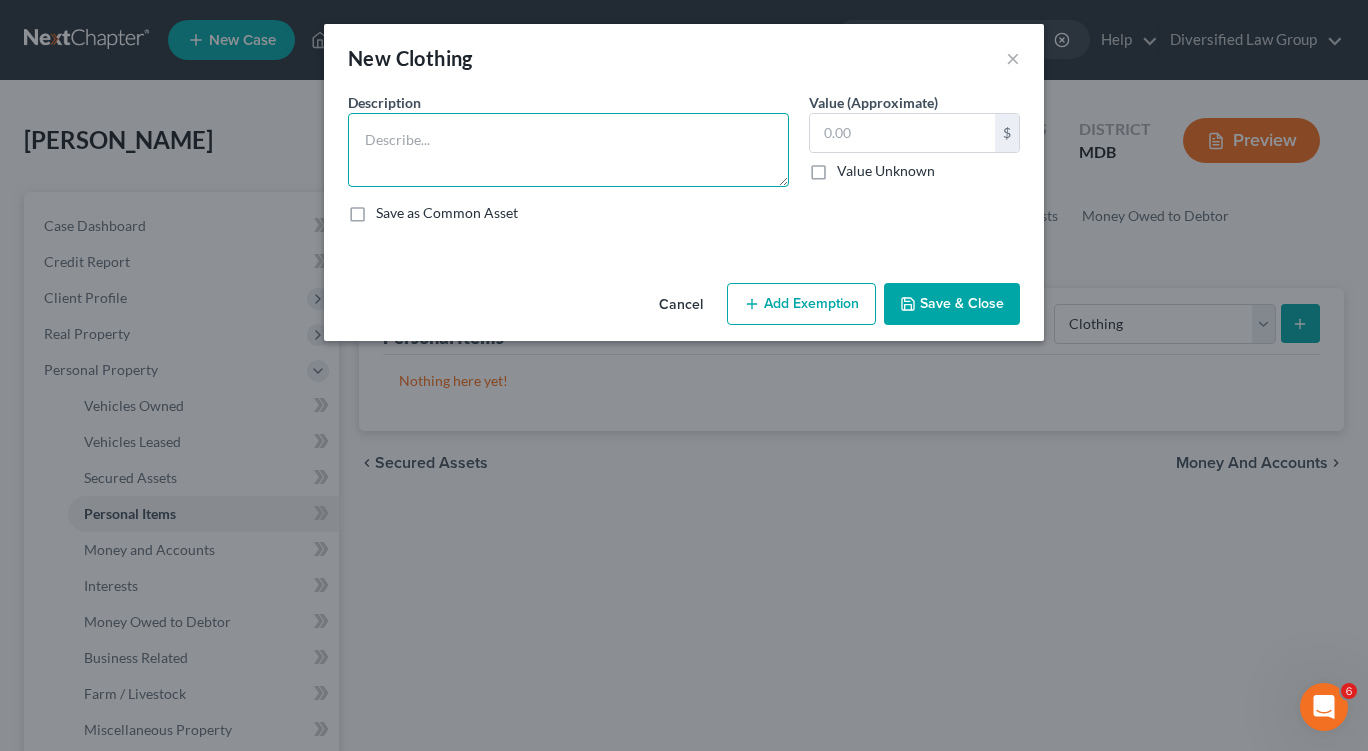 click at bounding box center [568, 150] 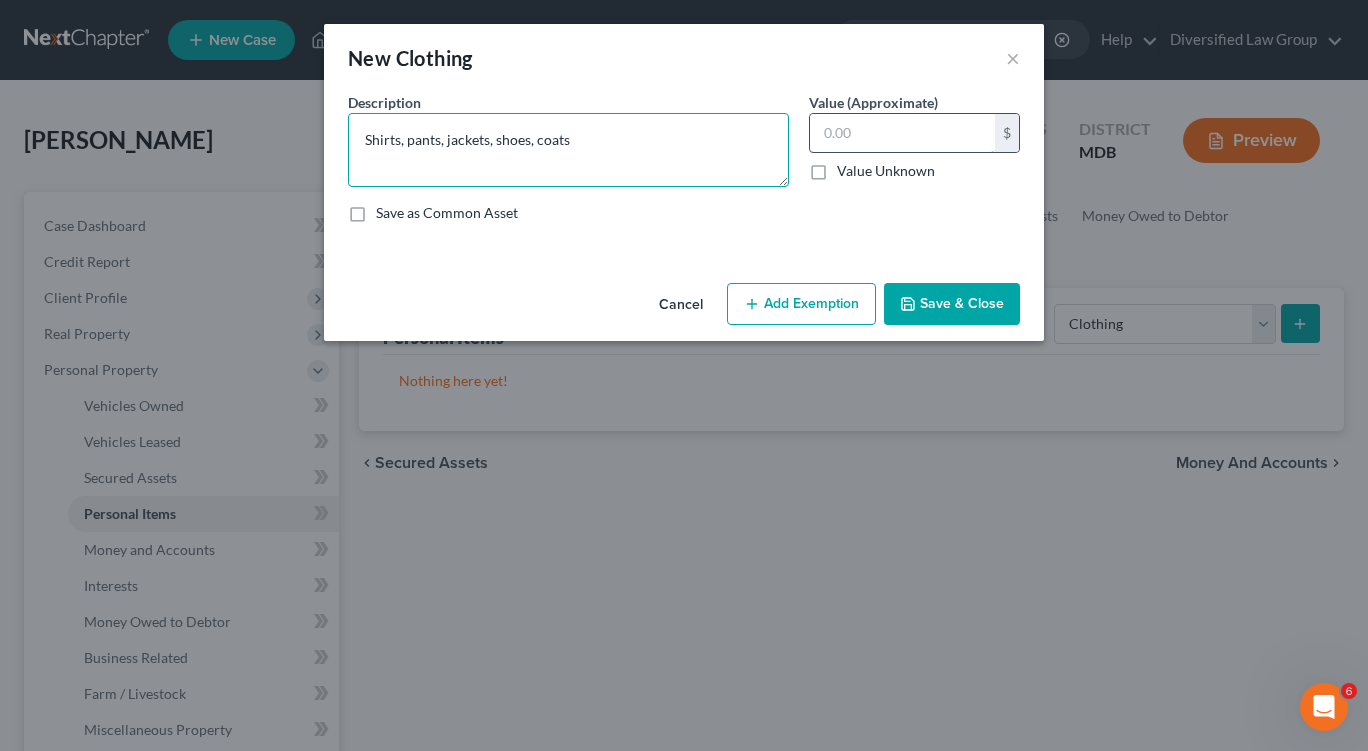 type on "Shirts, pants, jackets, shoes, coats" 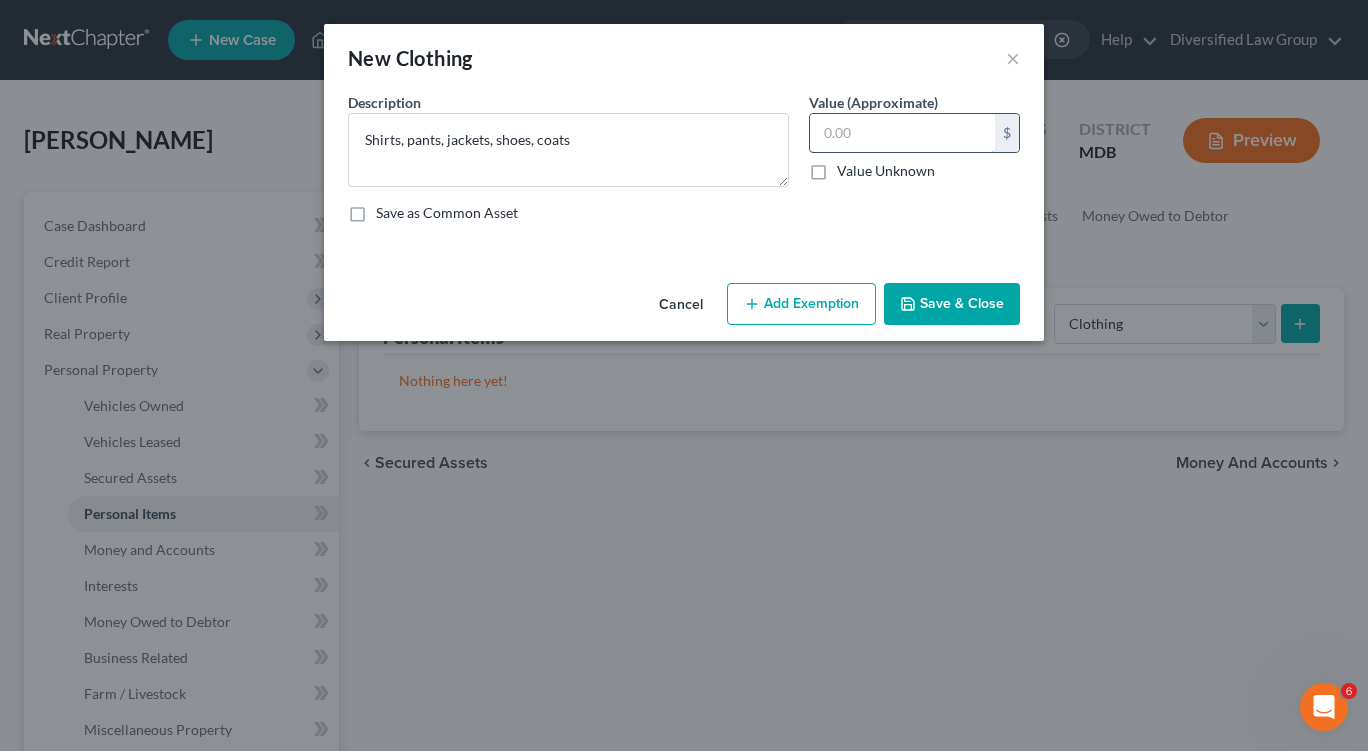 click at bounding box center (902, 133) 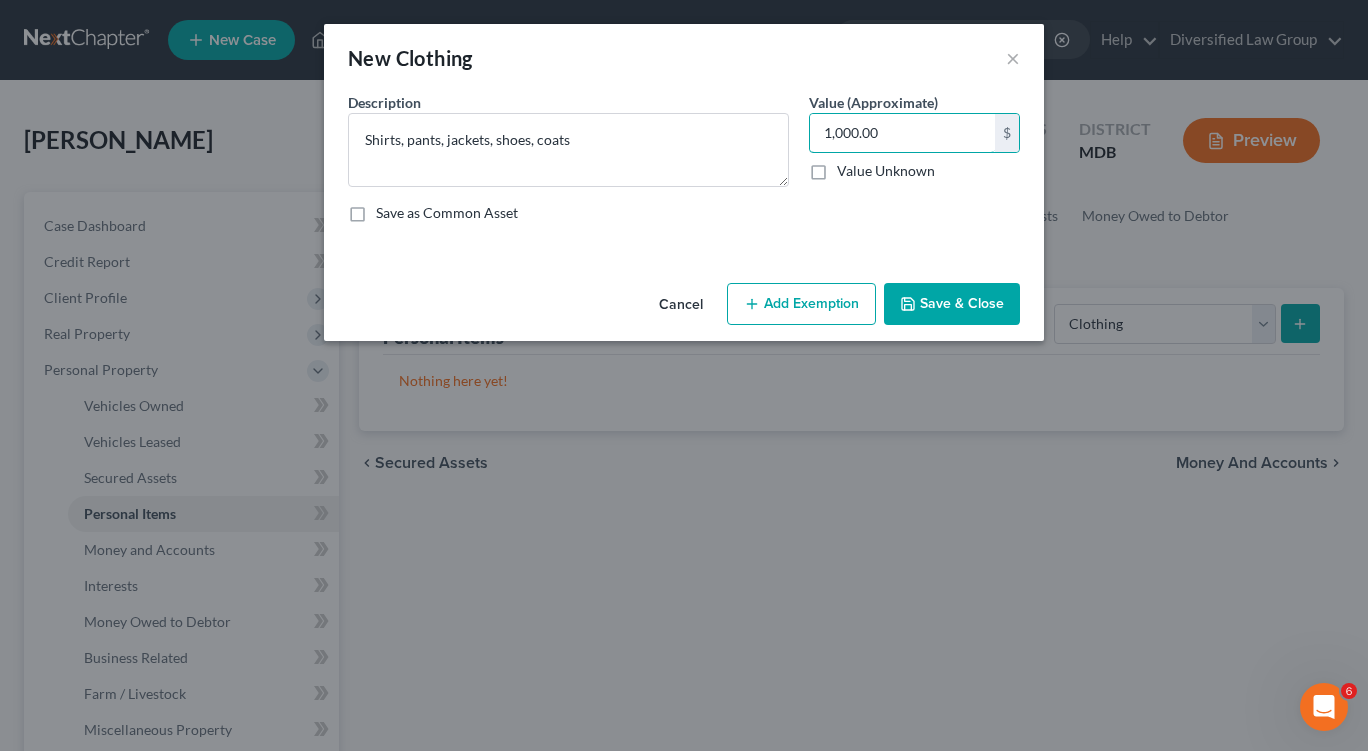 type on "1,000.00" 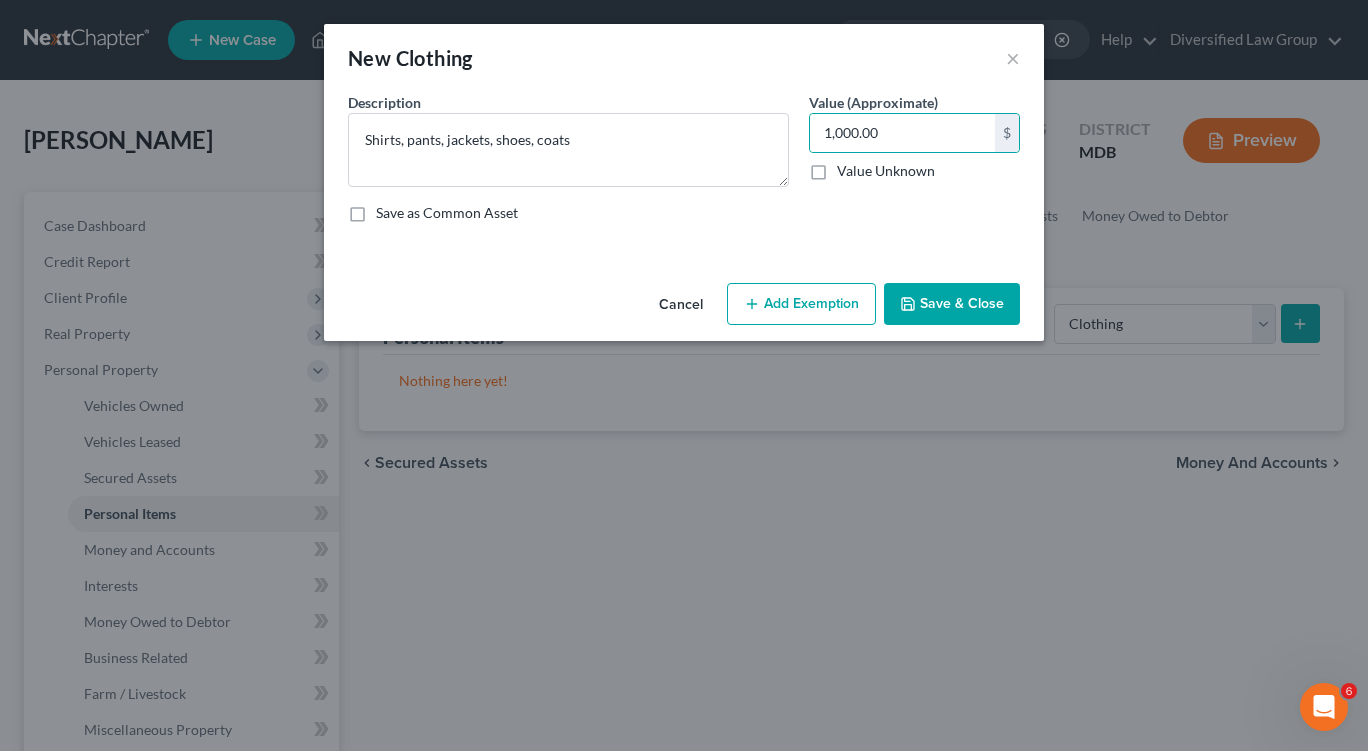 click on "Add Exemption" at bounding box center (801, 304) 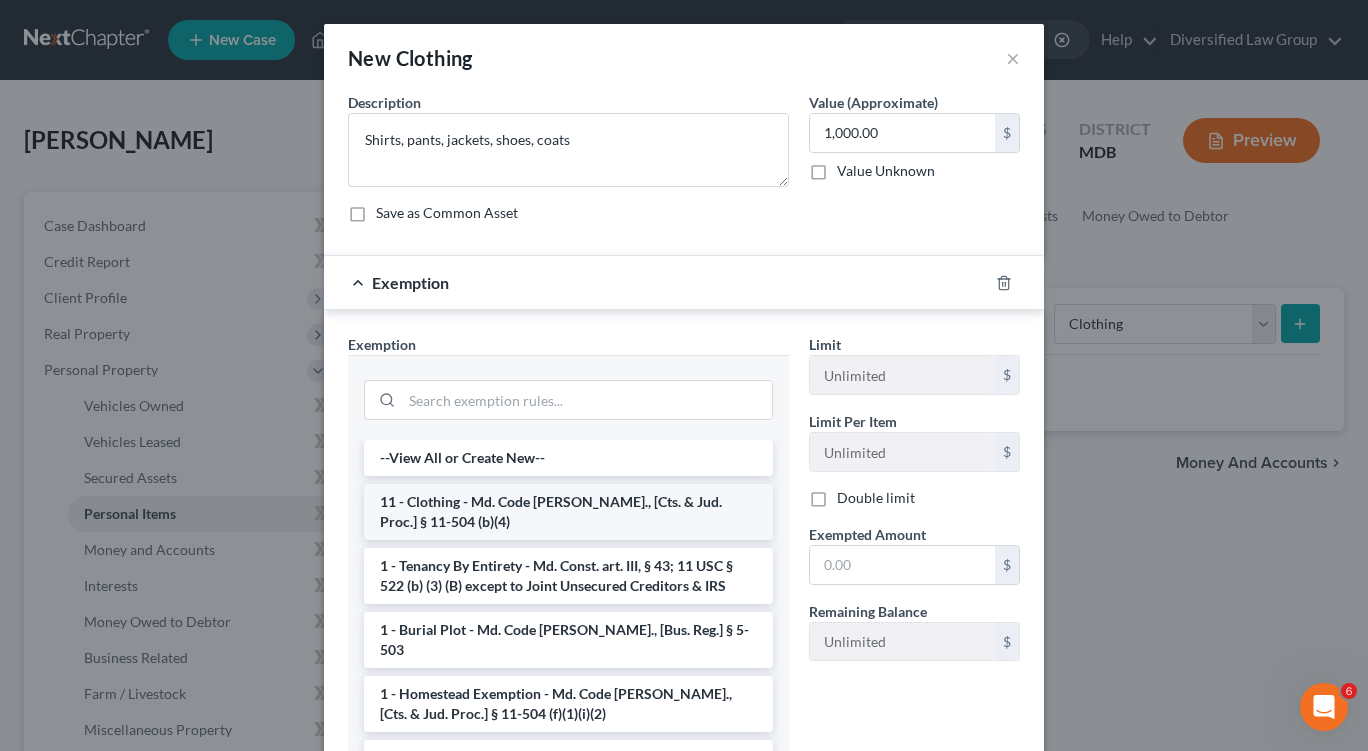 click on "11 - Clothing - Md. Code Ann., [Cts. & Jud. Proc.] § 11-504 (b)(4)" at bounding box center [568, 512] 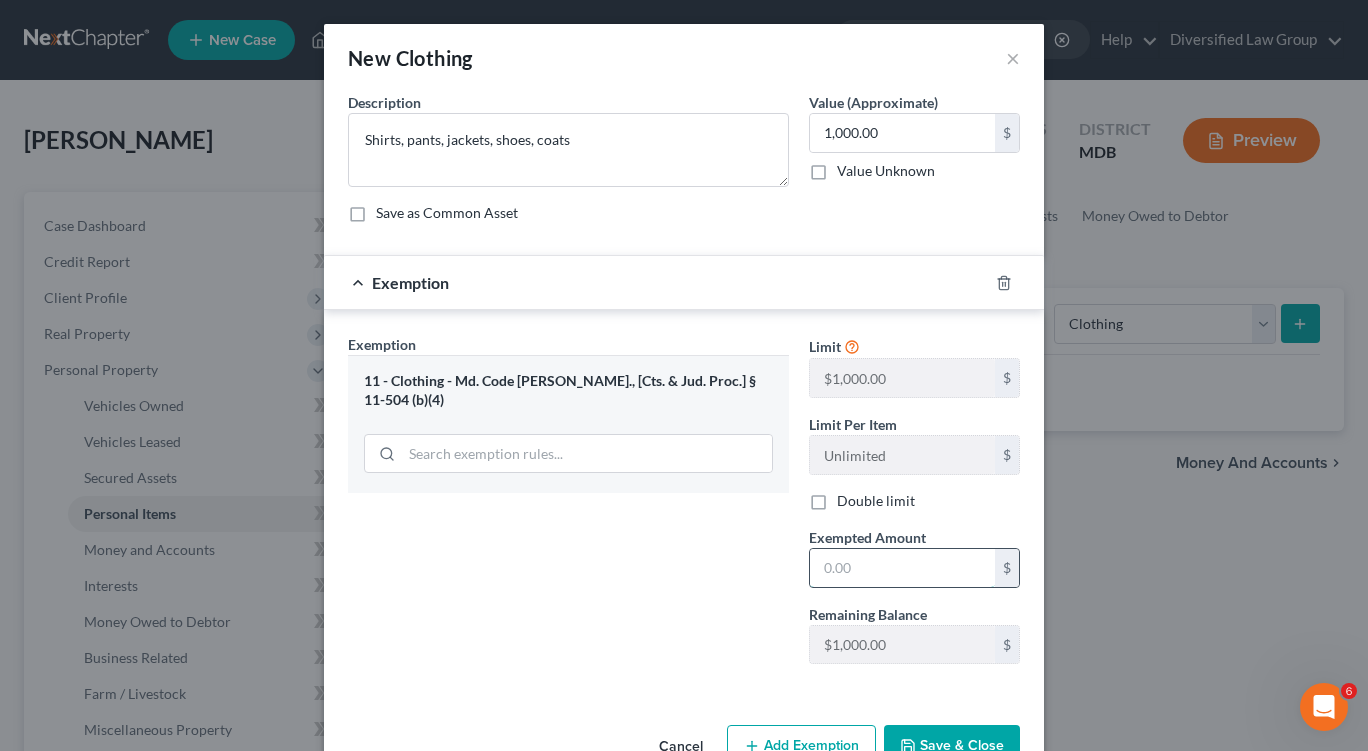 click at bounding box center [902, 568] 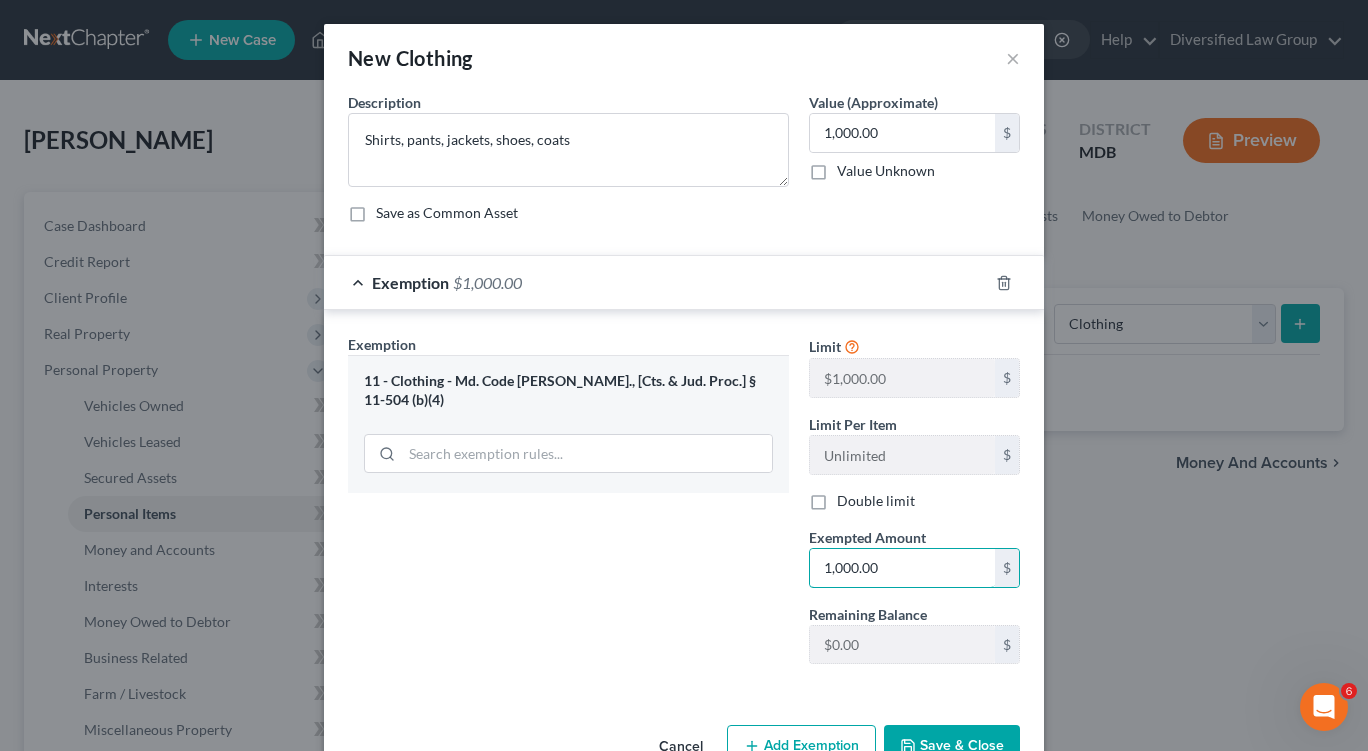 type on "1,000.00" 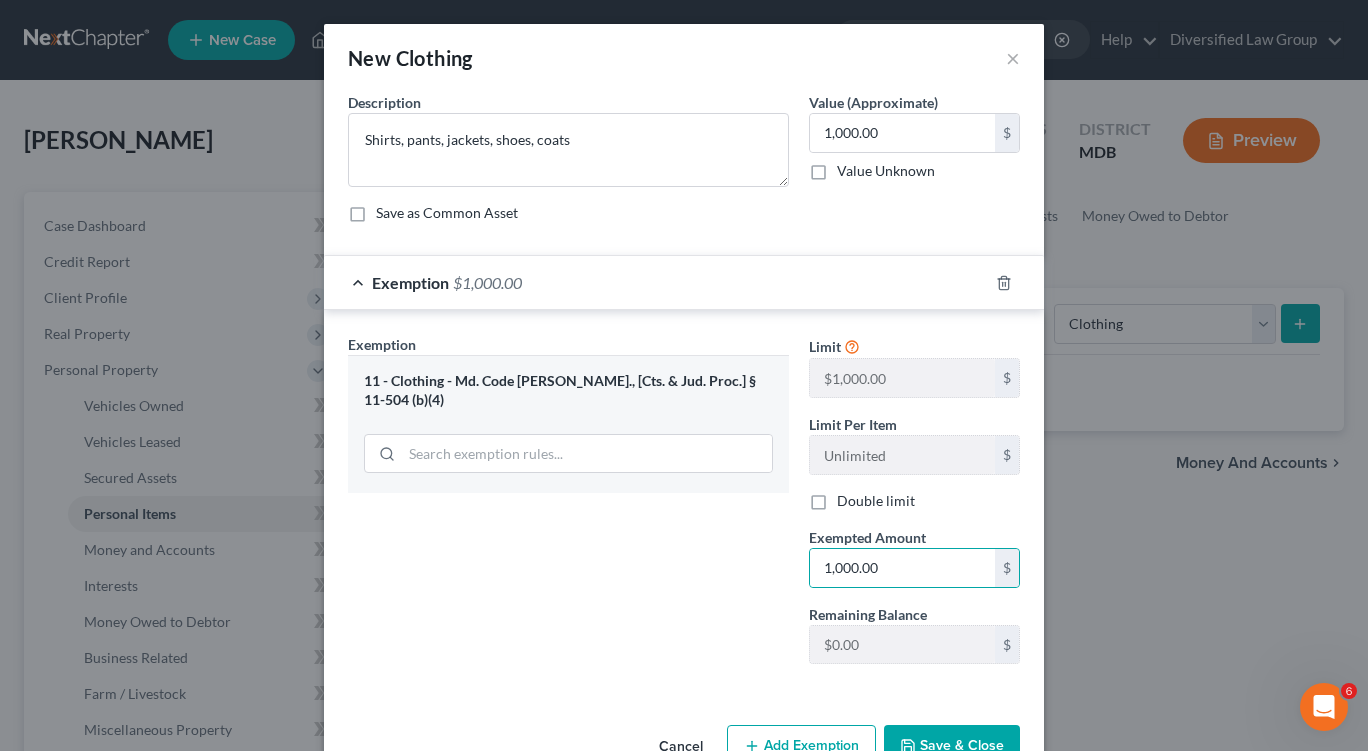 click on "Save & Close" at bounding box center (952, 746) 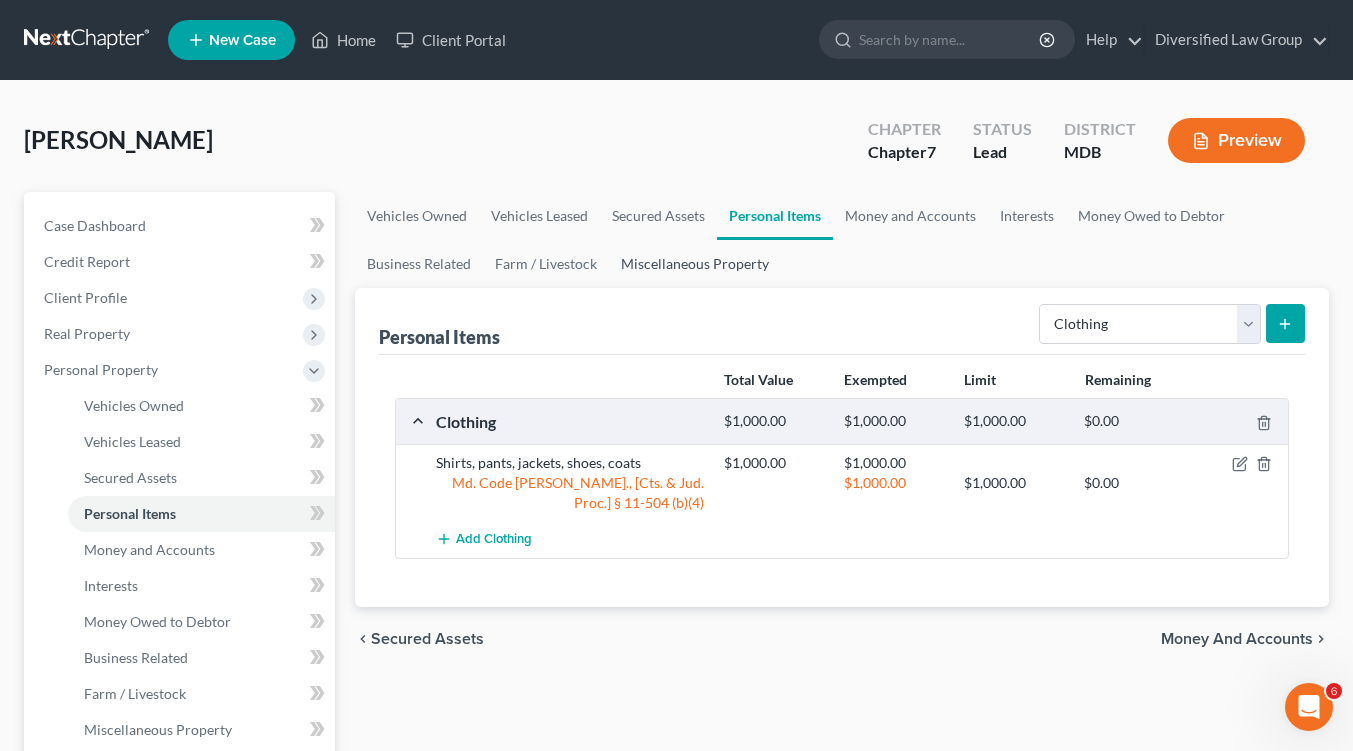 click on "Miscellaneous Property" at bounding box center (695, 264) 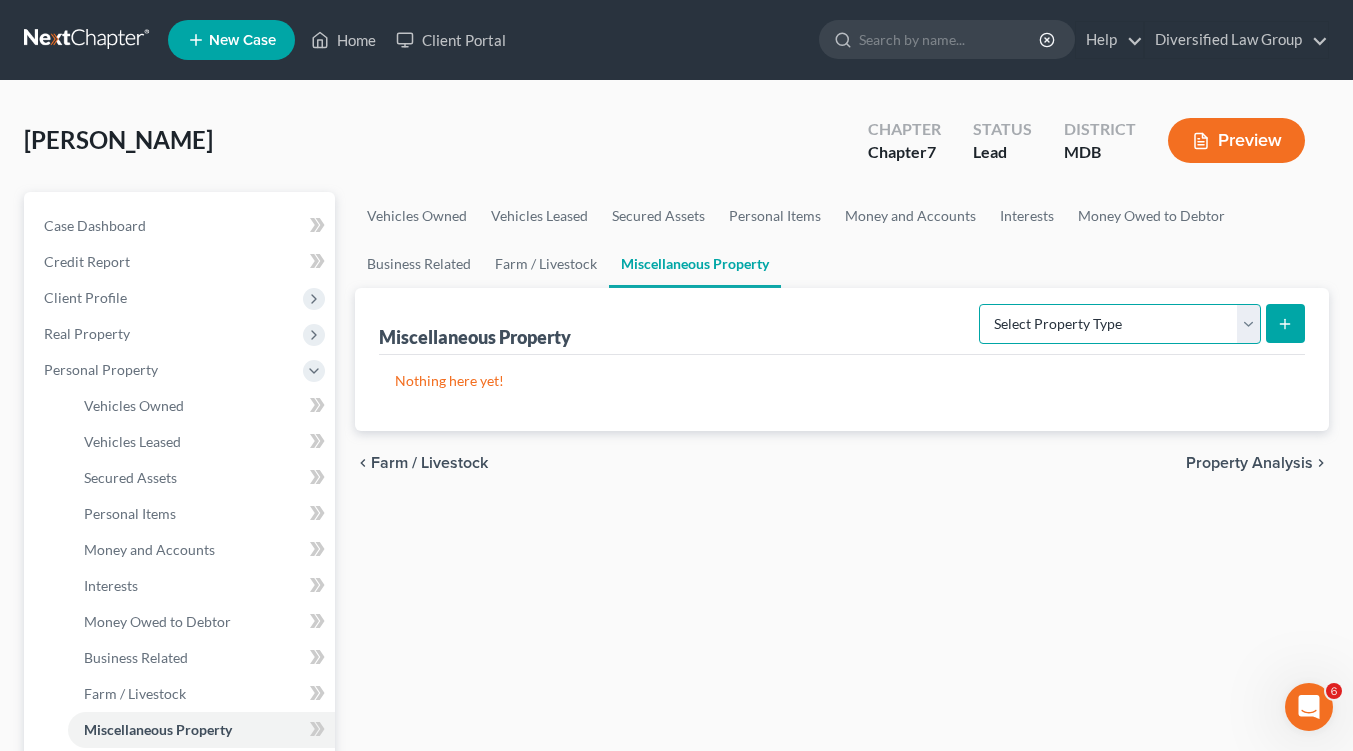 click on "Select Property Type Assigned for Creditor Benefit Within 1 Year Holding for Another Not Yet Listed Stored Within 1 Year Transferred" at bounding box center [1120, 324] 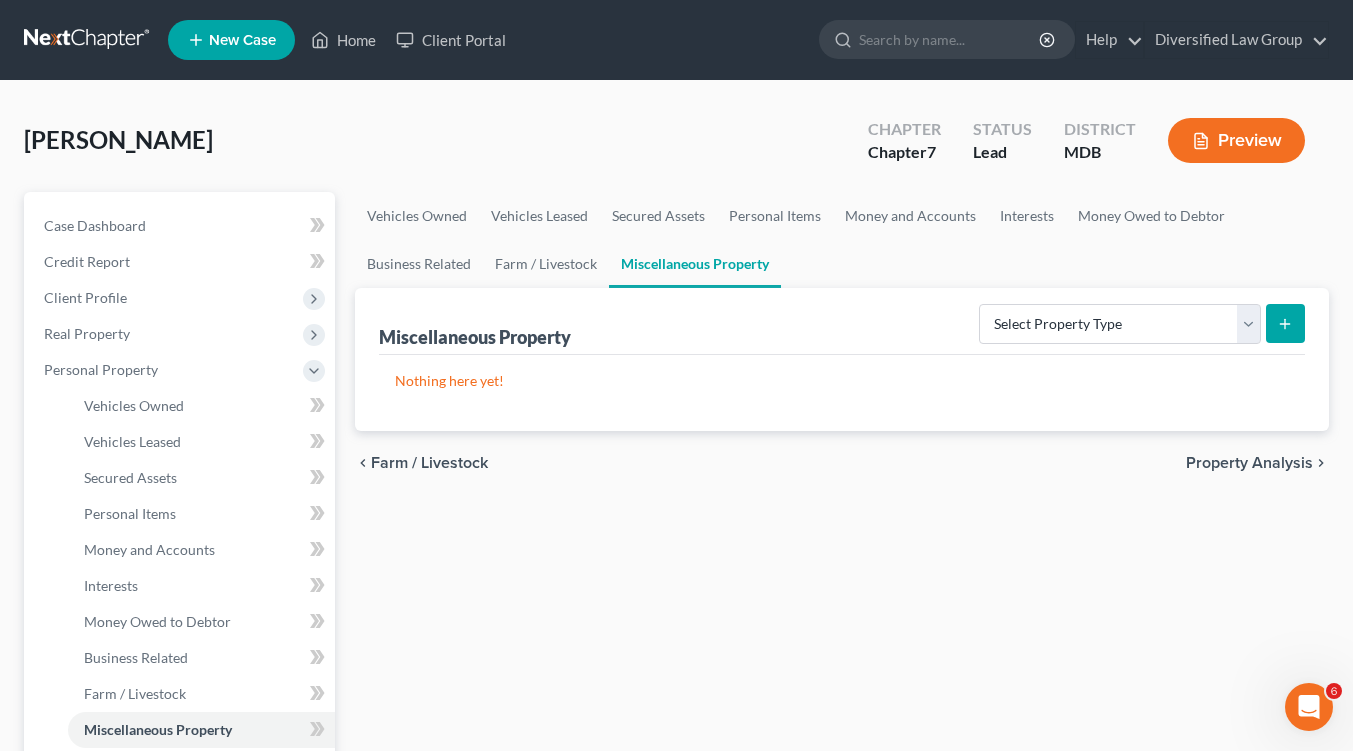 click on "Vehicles Owned
Vehicles Leased
Secured Assets
Personal Items
Money and Accounts
Interests
Money Owed to Debtor
Business Related
Farm / Livestock
Miscellaneous Property" at bounding box center [842, 240] 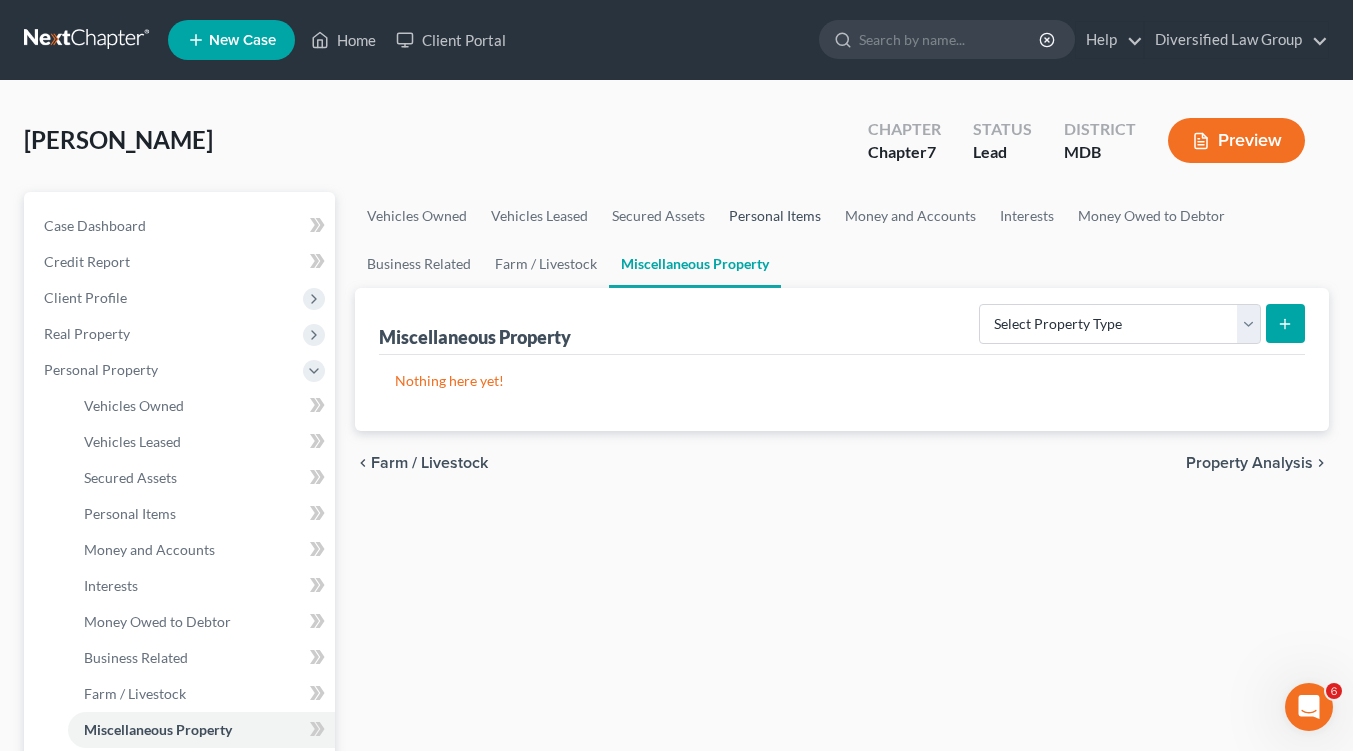 click on "Personal Items" at bounding box center [775, 216] 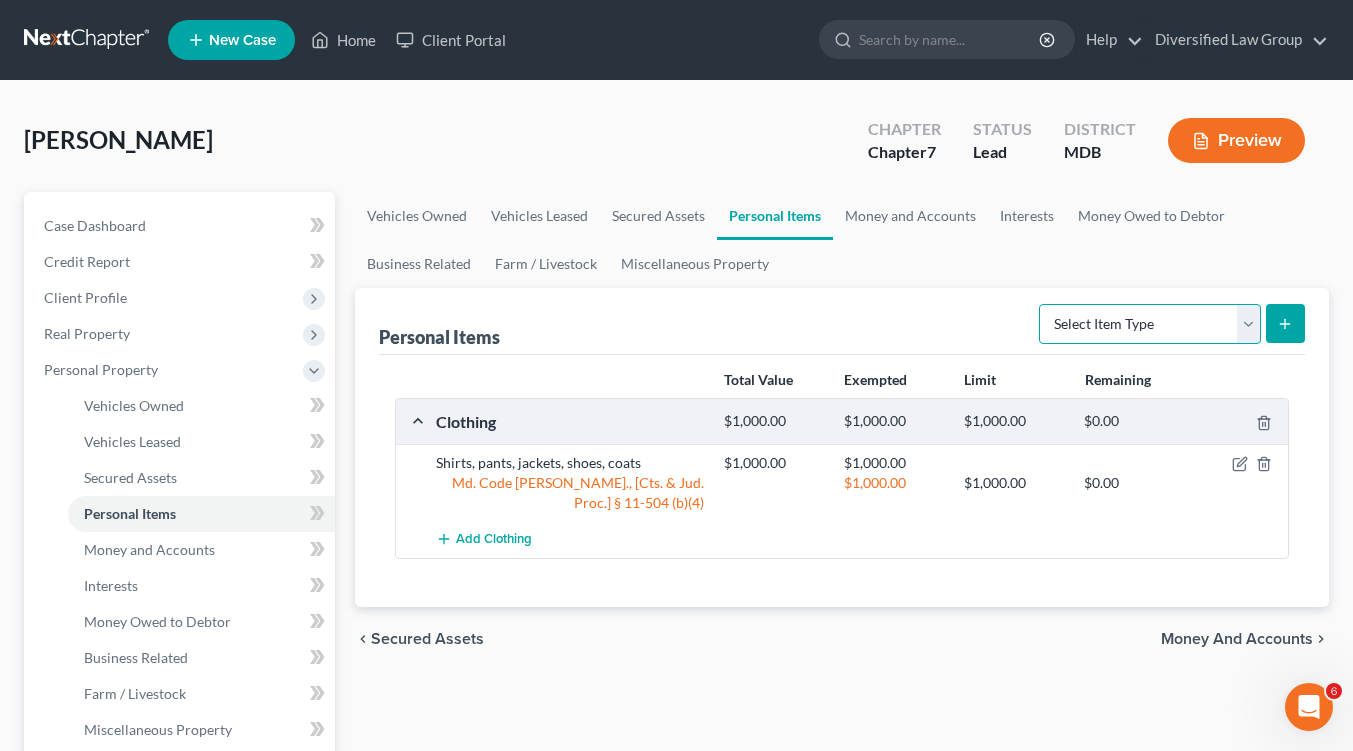 click on "Select Item Type Clothing Collectibles Of Value Electronics Firearms Household Goods Jewelry Other Pet(s) Sports & Hobby Equipment" at bounding box center (1150, 324) 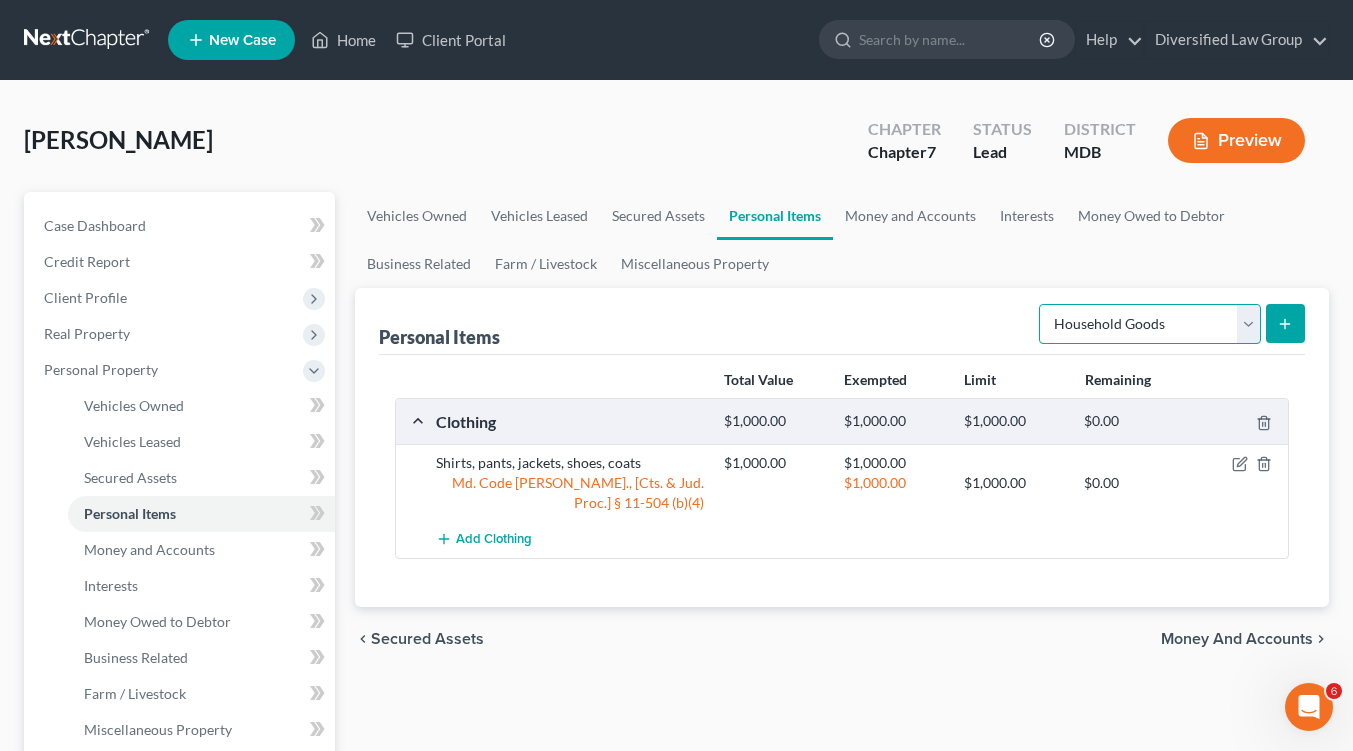 click on "Select Item Type Clothing Collectibles Of Value Electronics Firearms Household Goods Jewelry Other Pet(s) Sports & Hobby Equipment" at bounding box center [1150, 324] 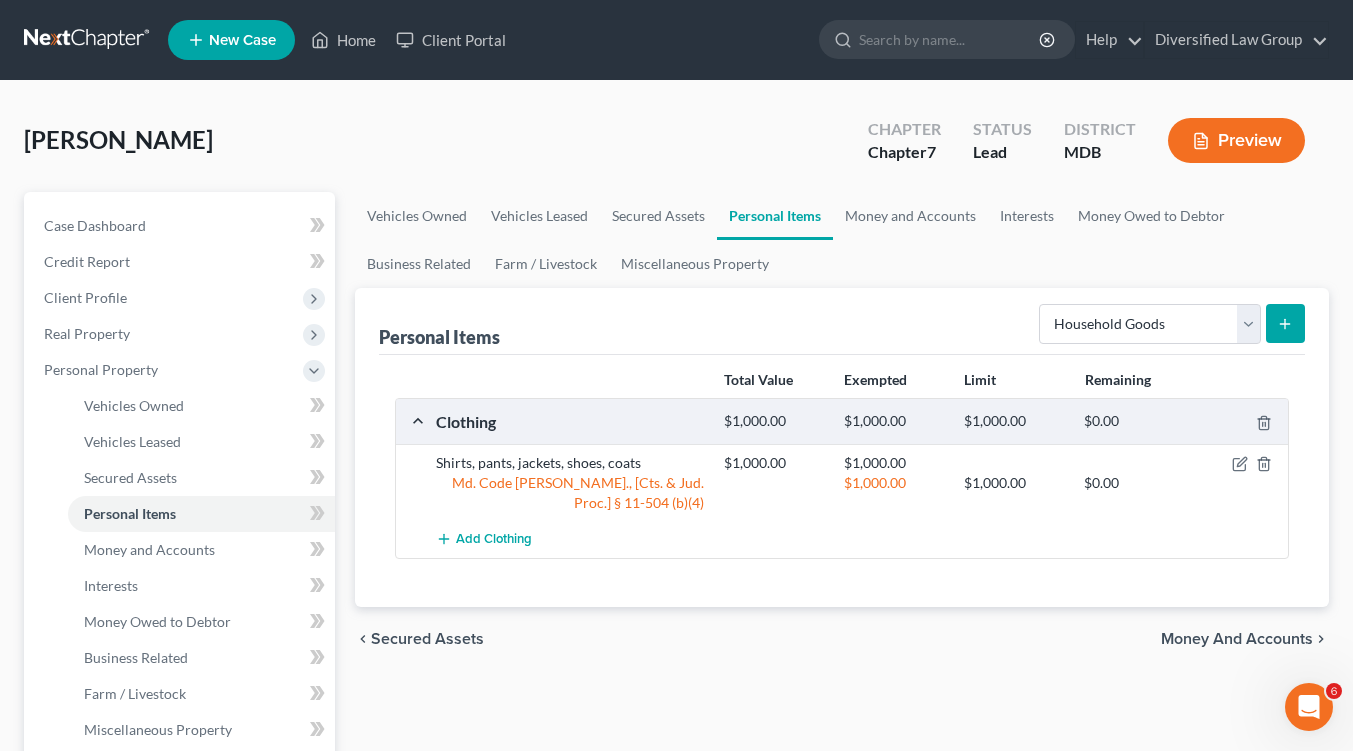 click 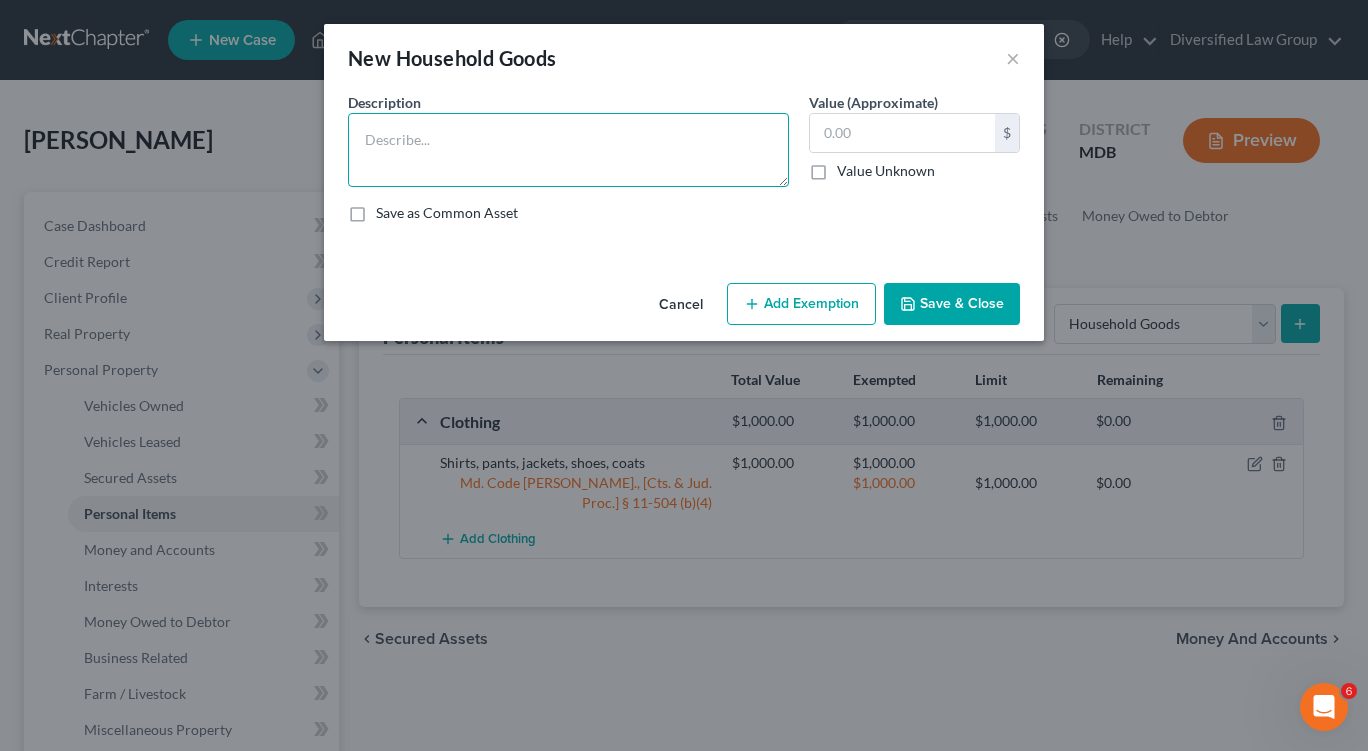click at bounding box center [568, 150] 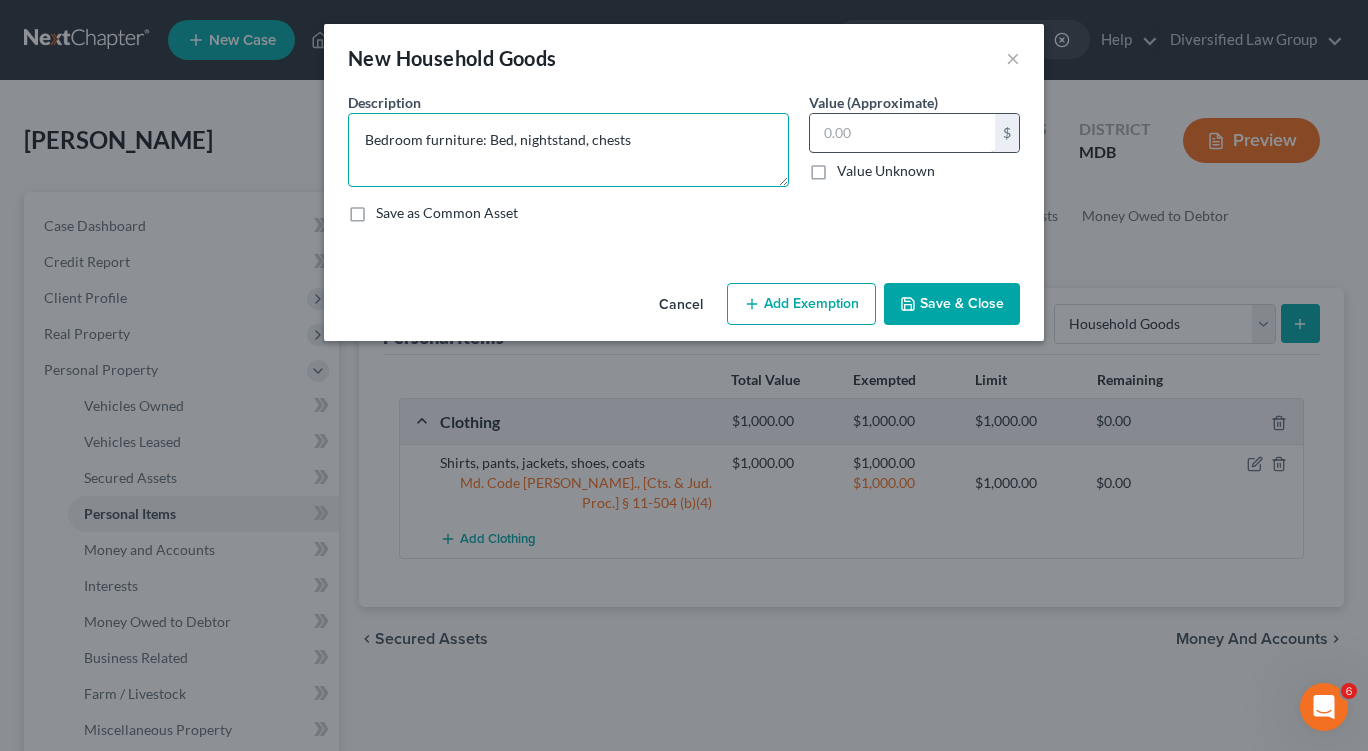 type on "Bedroom furniture: Bed, nightstand, chests" 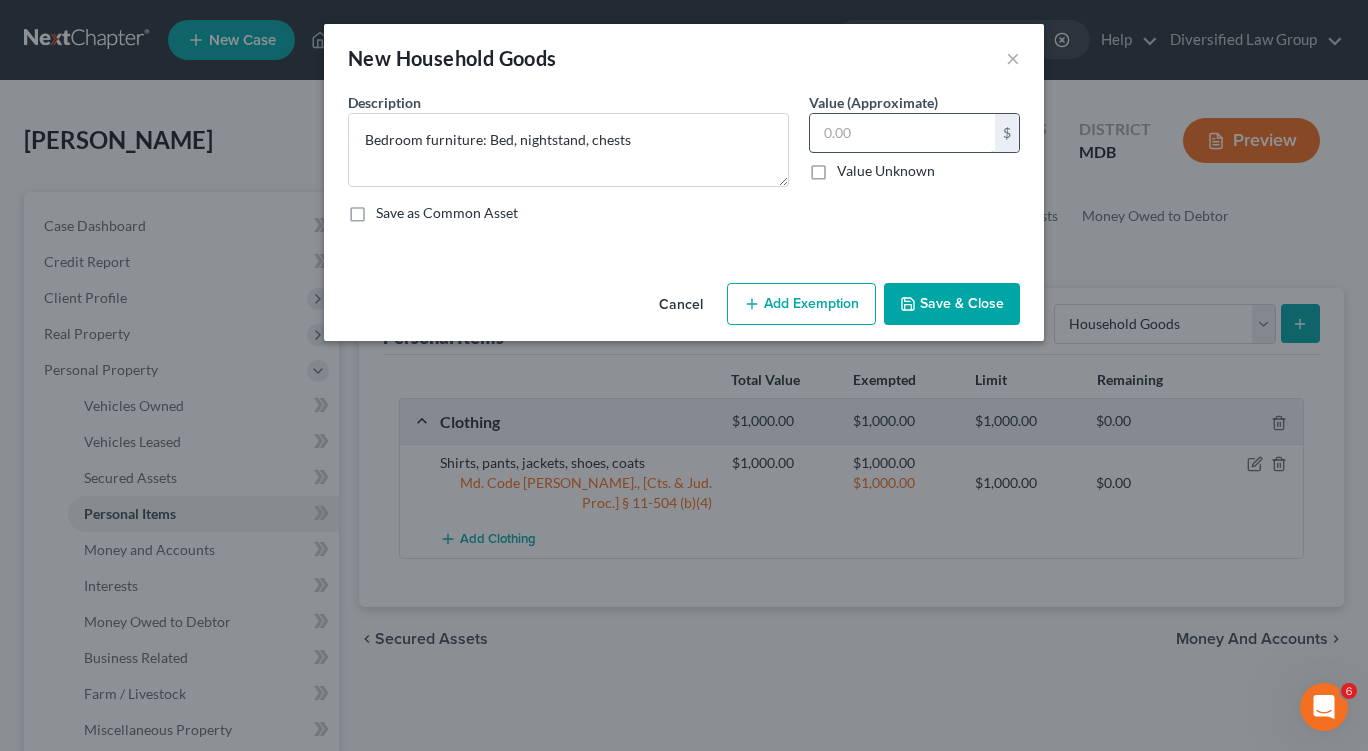 click at bounding box center [902, 133] 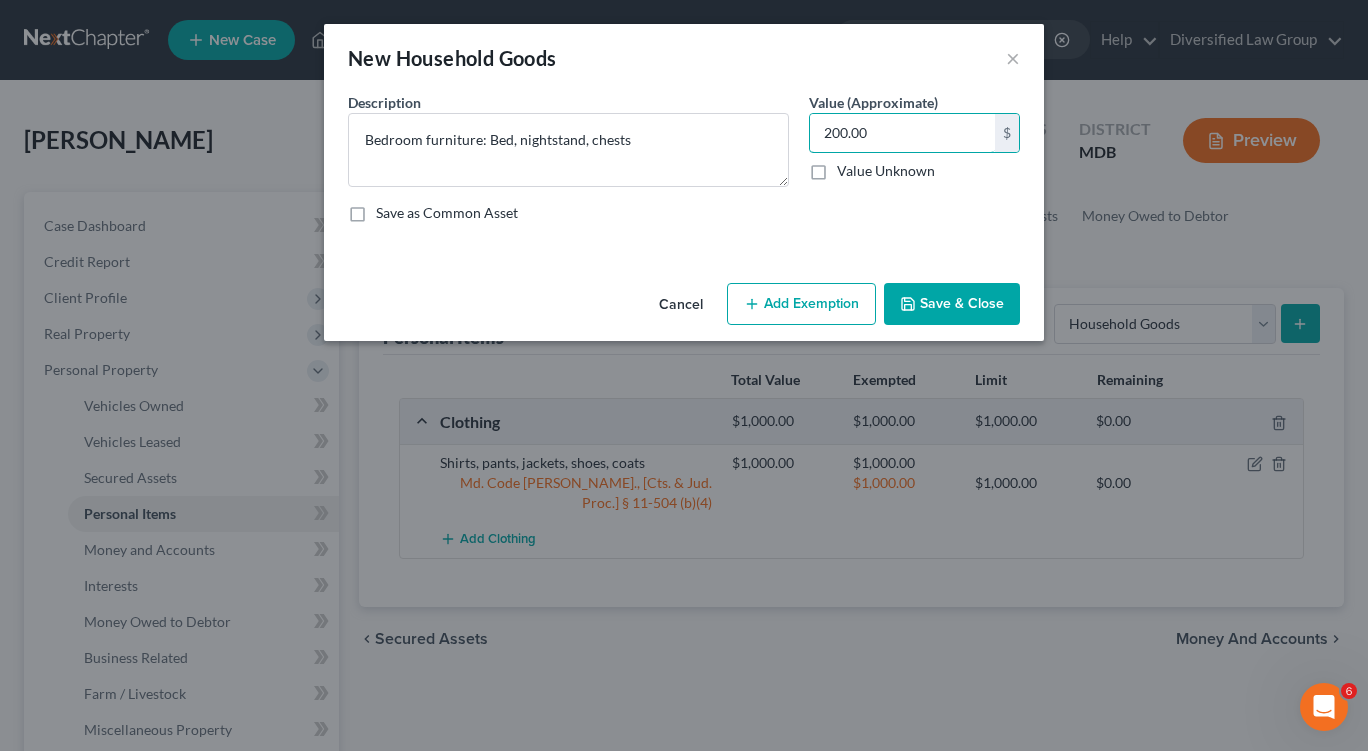 type on "200.00" 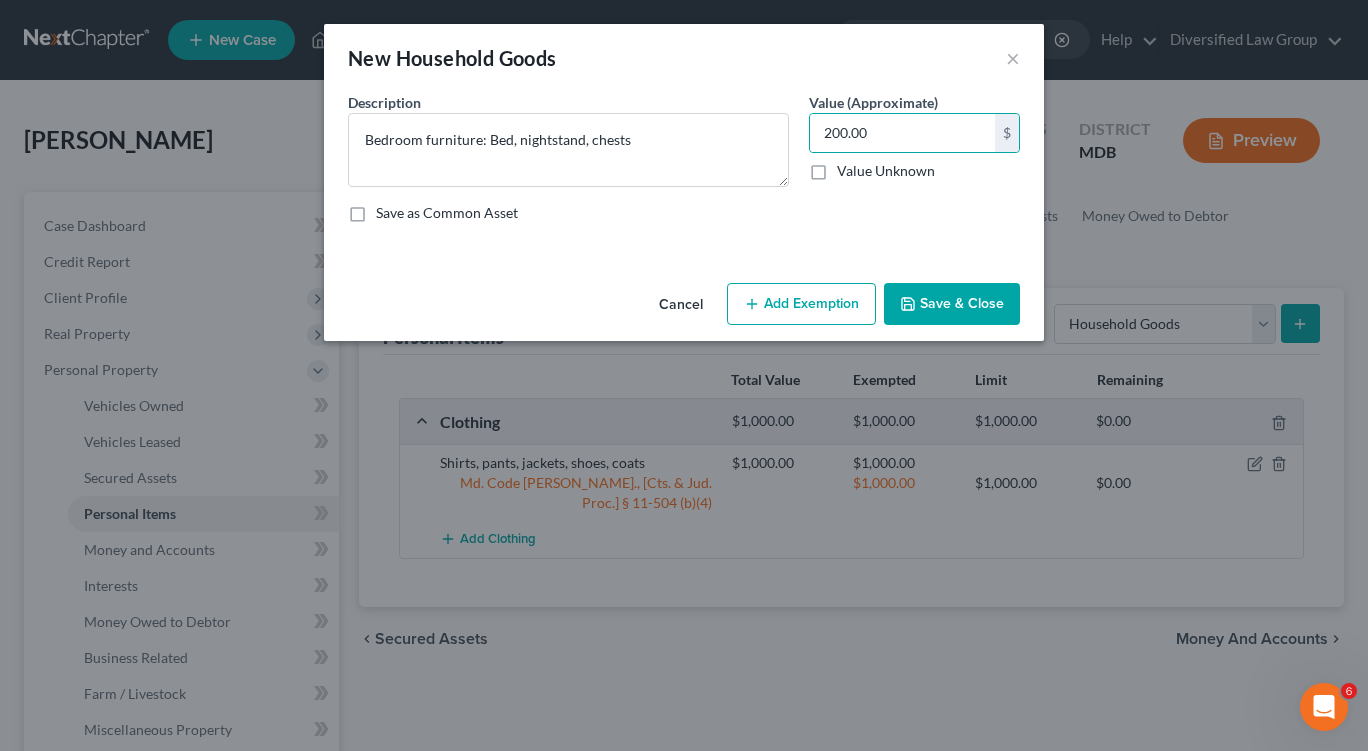 click on "Add Exemption" at bounding box center [801, 304] 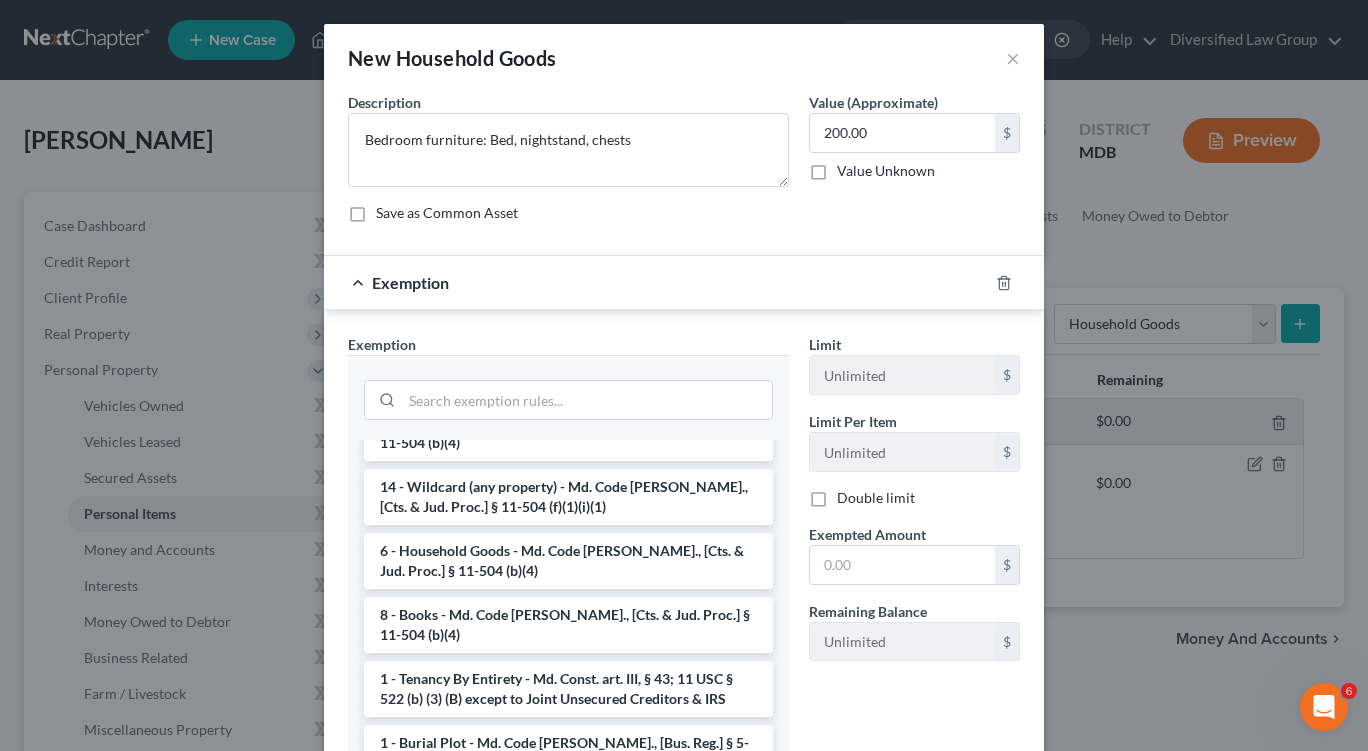 scroll, scrollTop: 158, scrollLeft: 0, axis: vertical 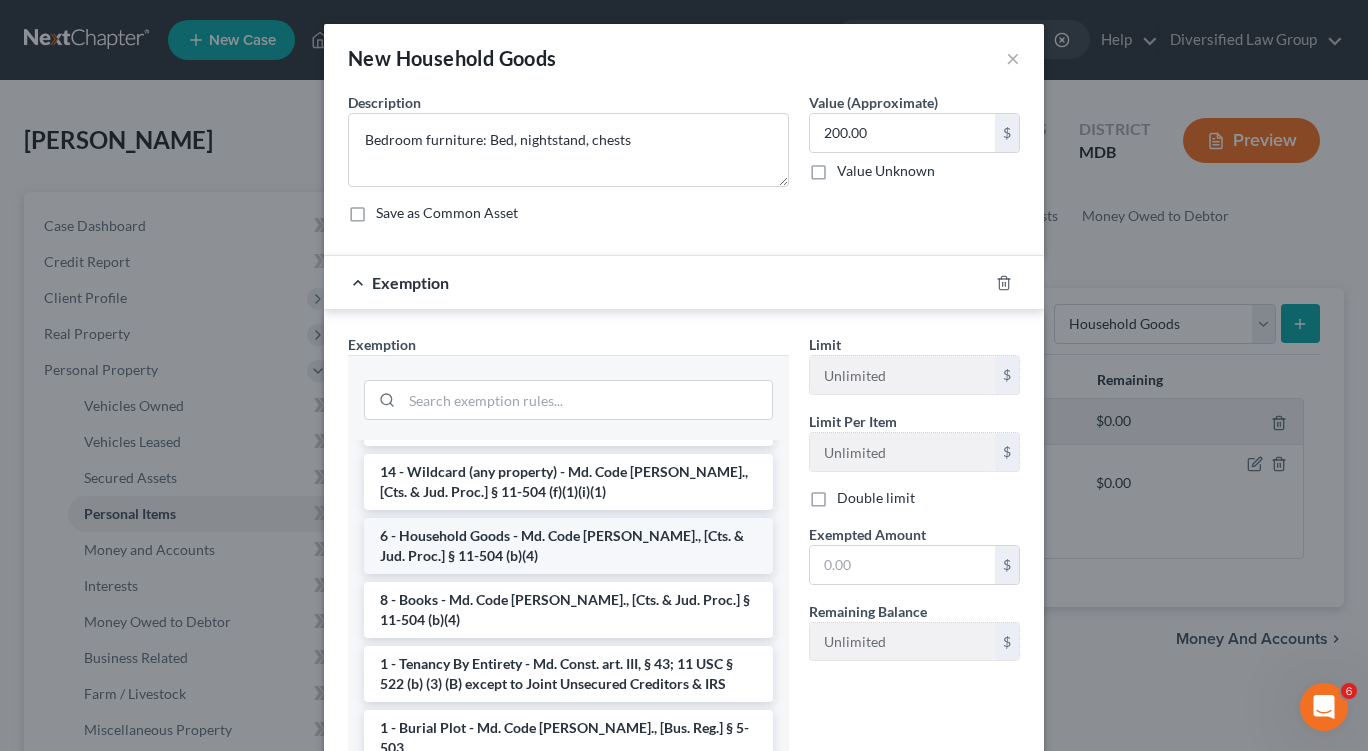 click on "6 - Household Goods - Md. Code Ann., [Cts. & Jud. Proc.] § 11-504 (b)(4)" at bounding box center [568, 546] 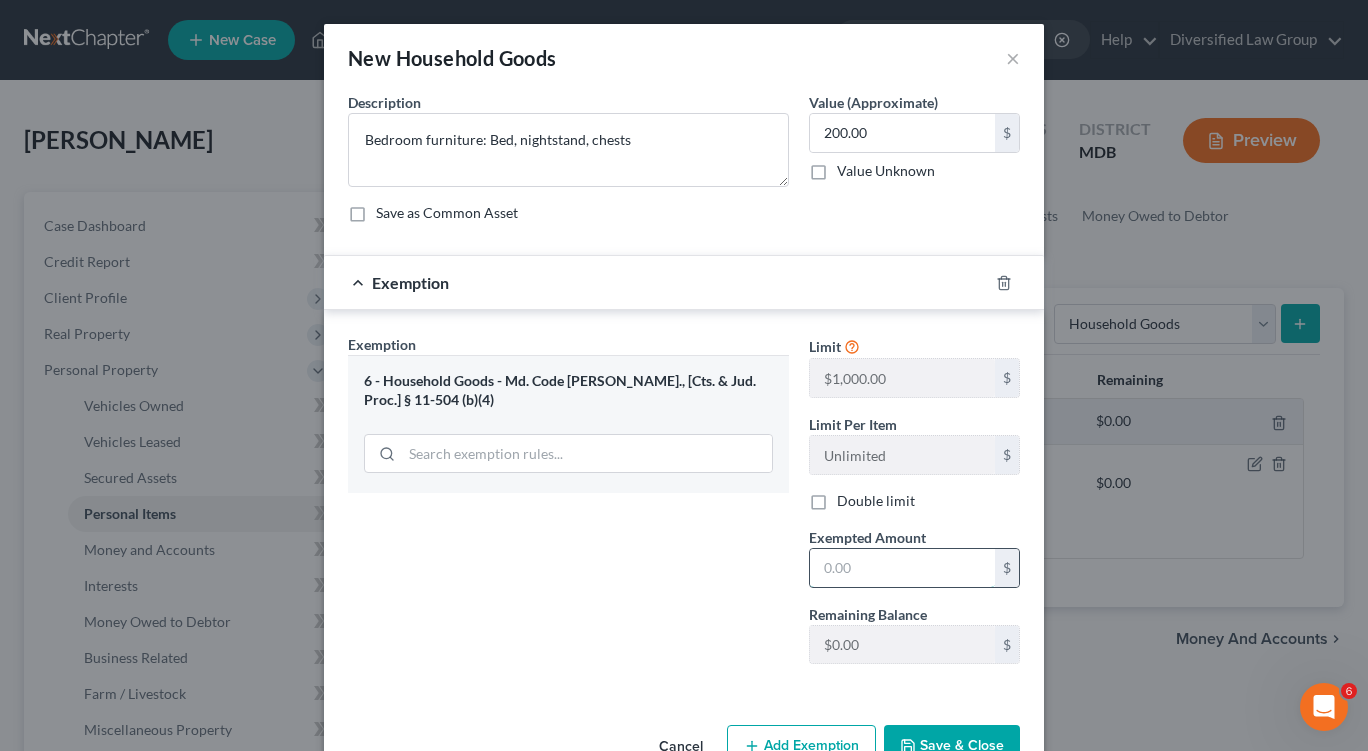 click at bounding box center (902, 568) 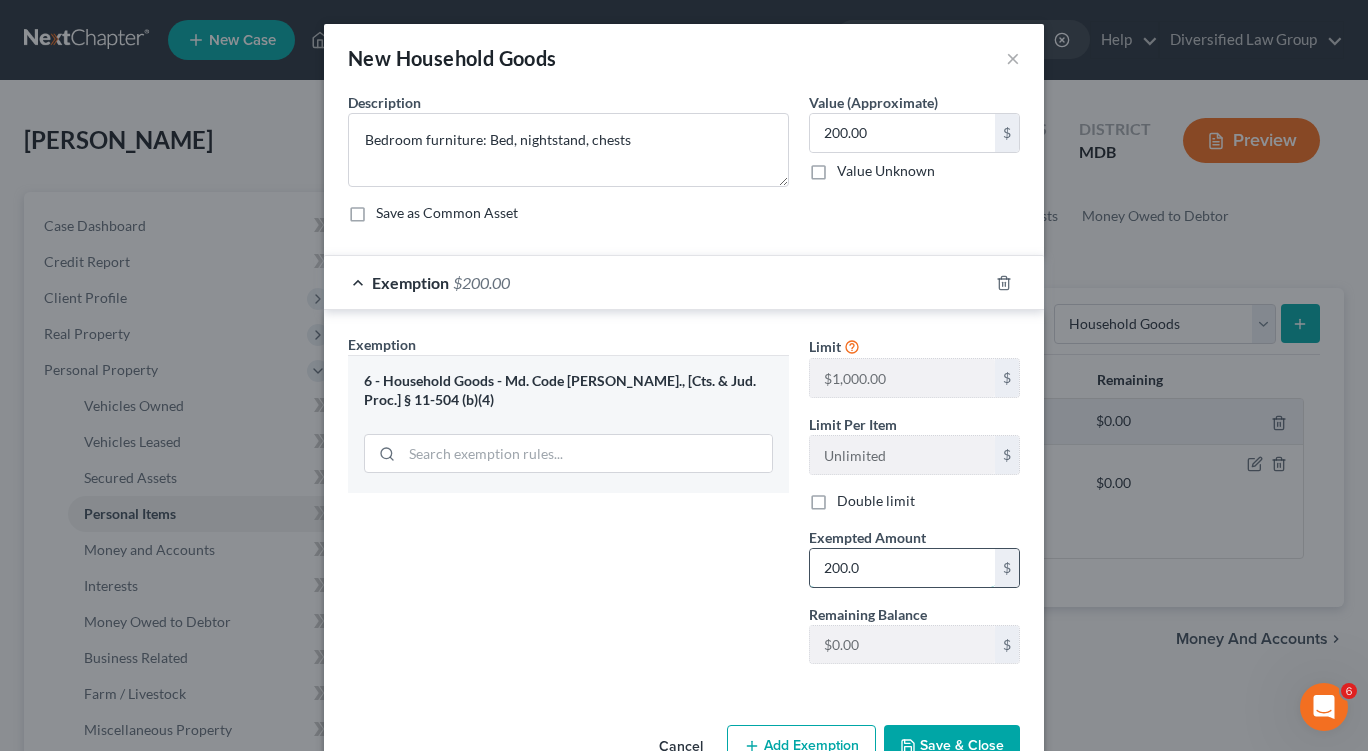 type on "200.0" 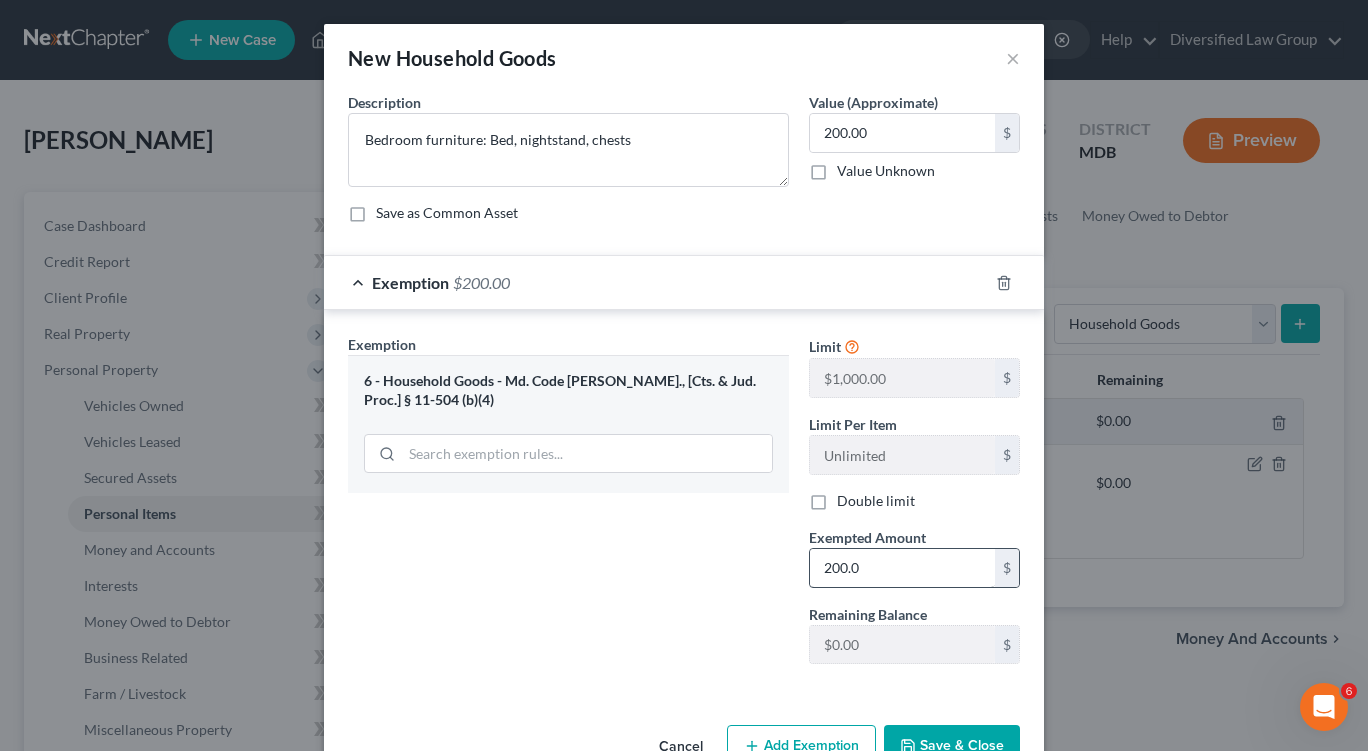 type 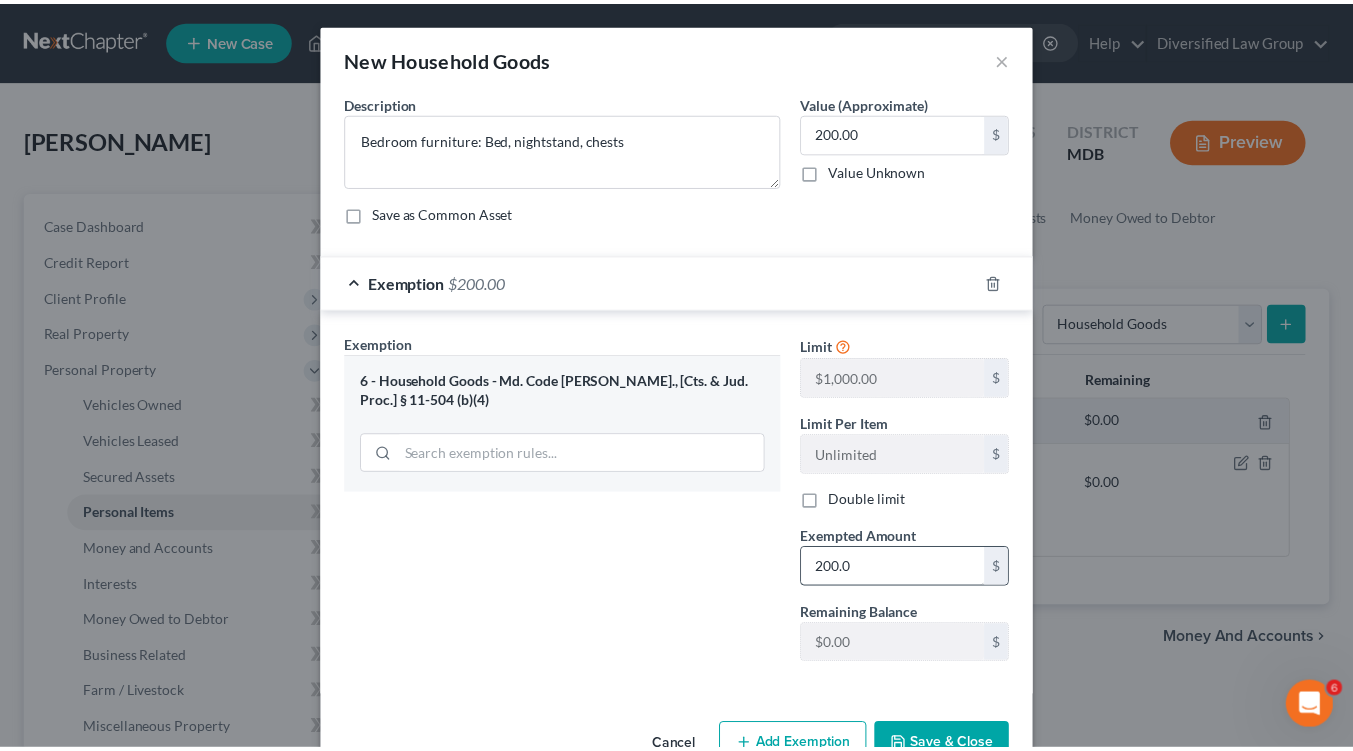 scroll, scrollTop: 16, scrollLeft: 0, axis: vertical 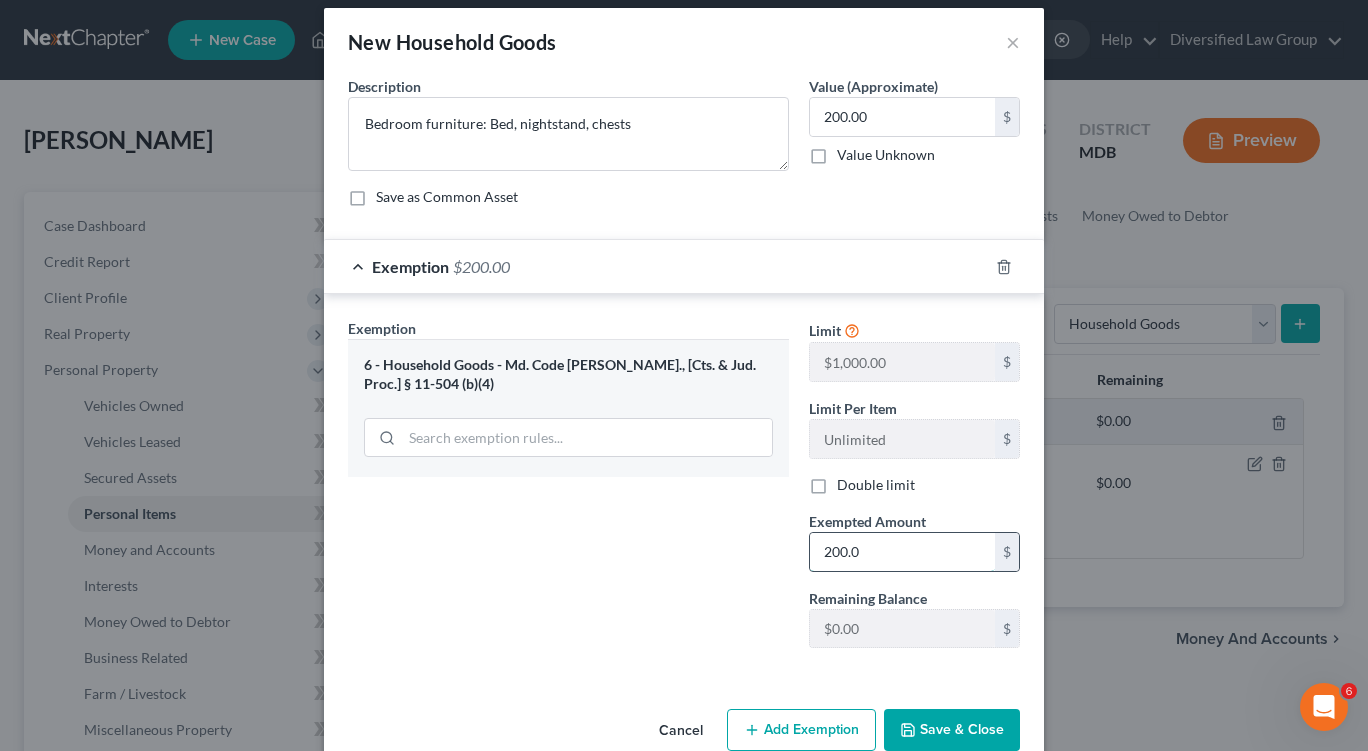 click on "200.0" at bounding box center [902, 552] 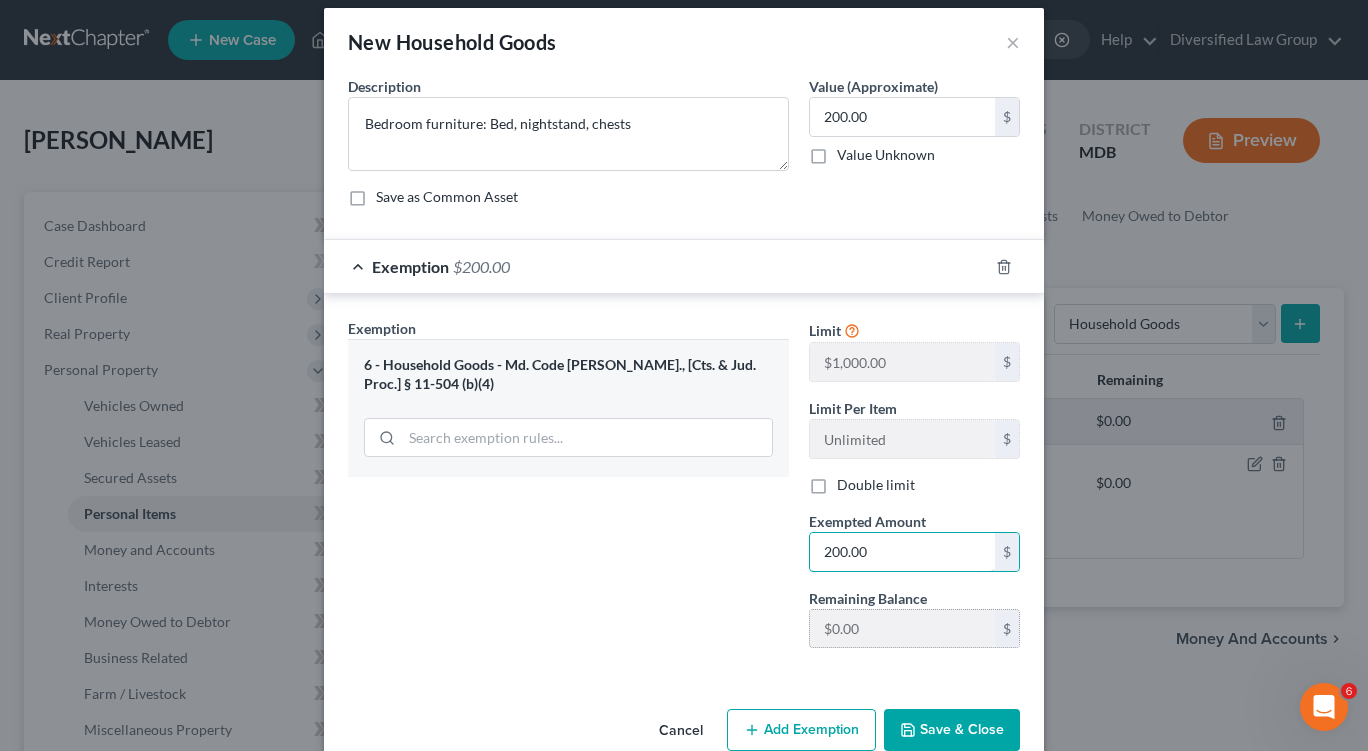 type on "200.00" 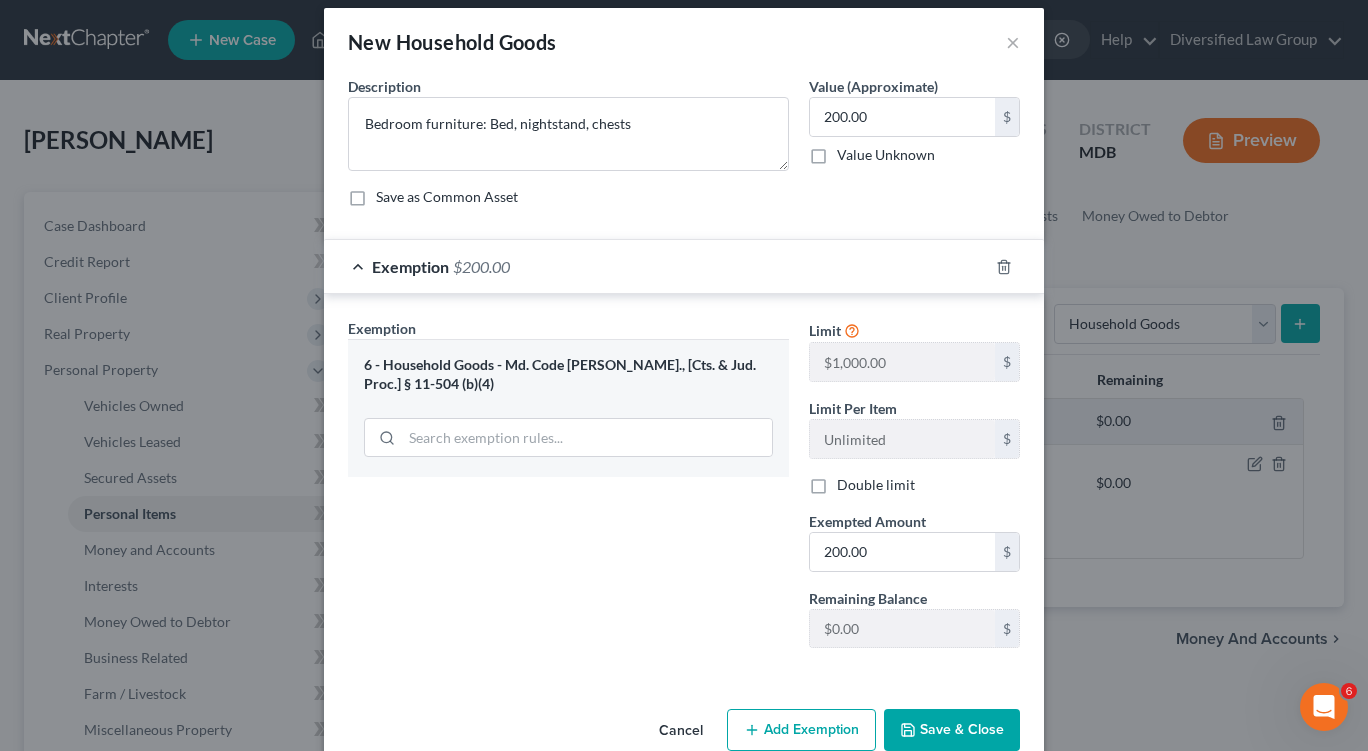 click on "Save & Close" at bounding box center [952, 730] 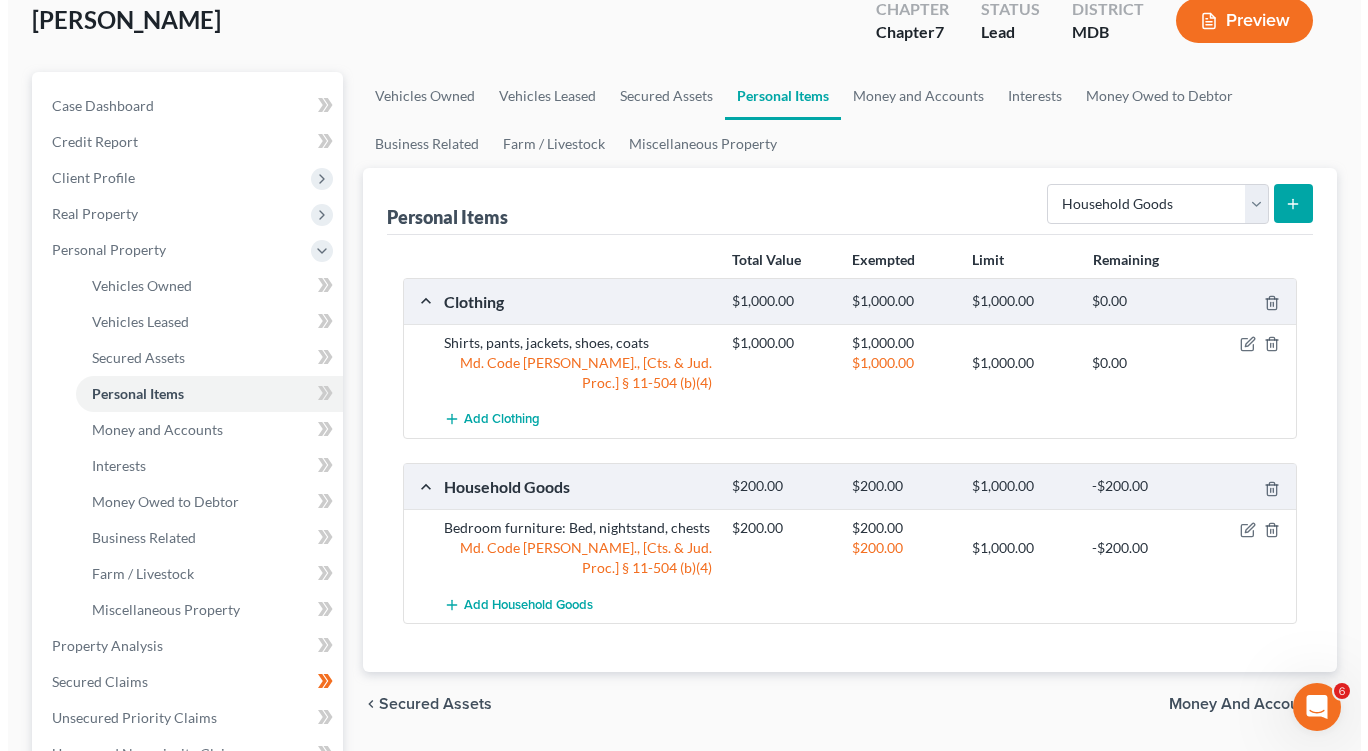 scroll, scrollTop: 144, scrollLeft: 0, axis: vertical 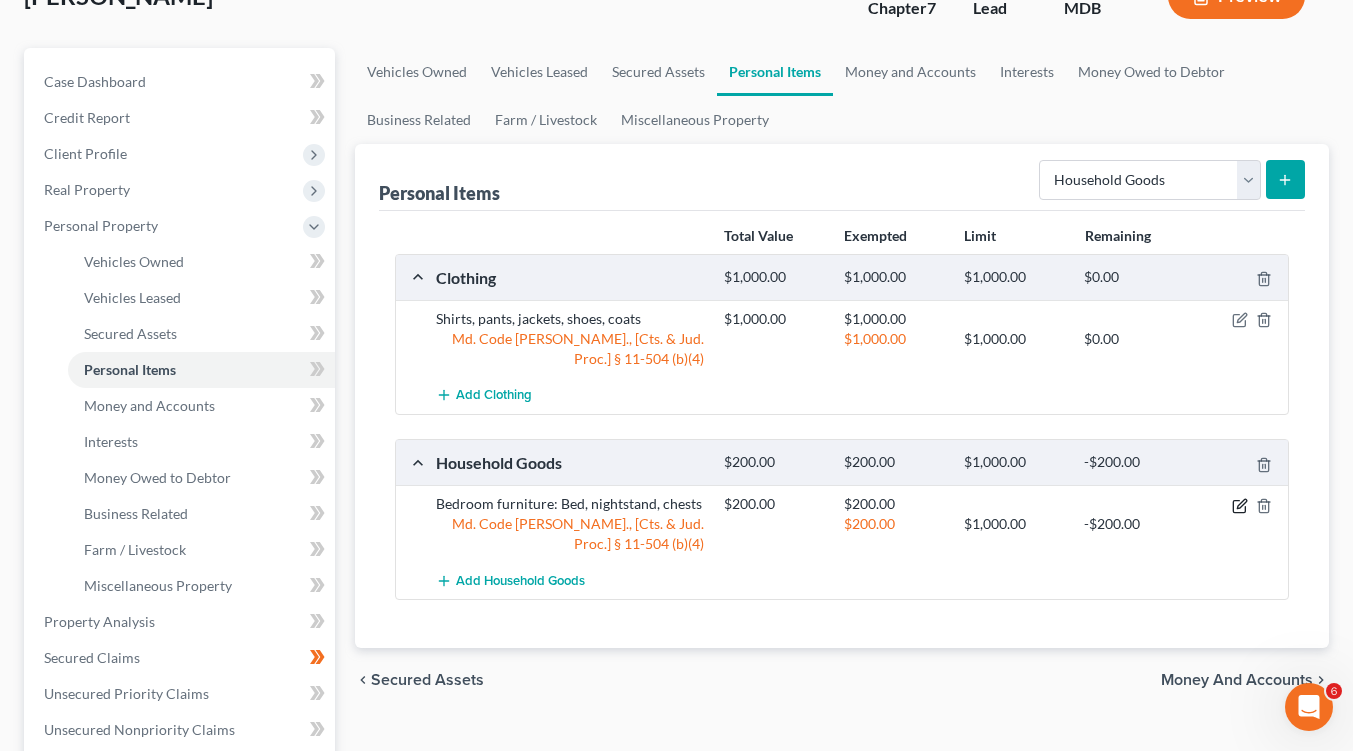 click 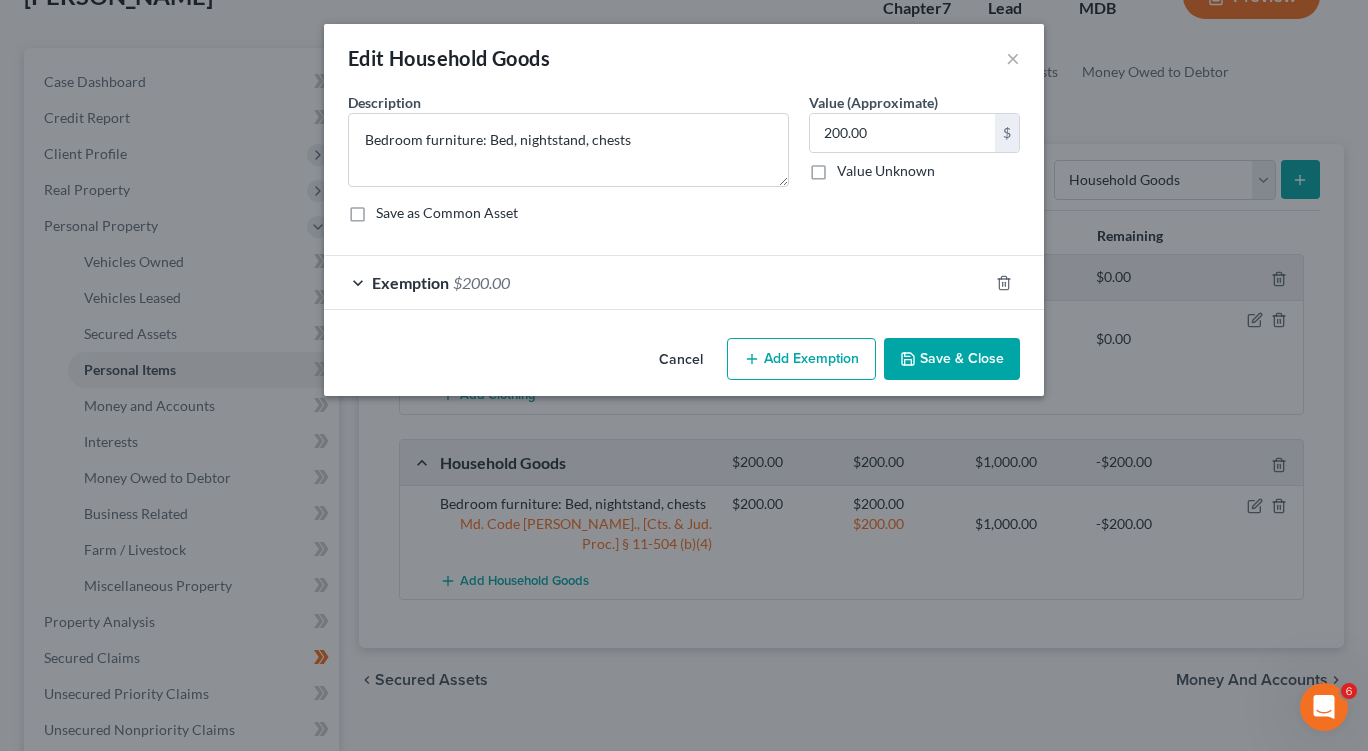 click on "Exemption $200.00" at bounding box center (656, 282) 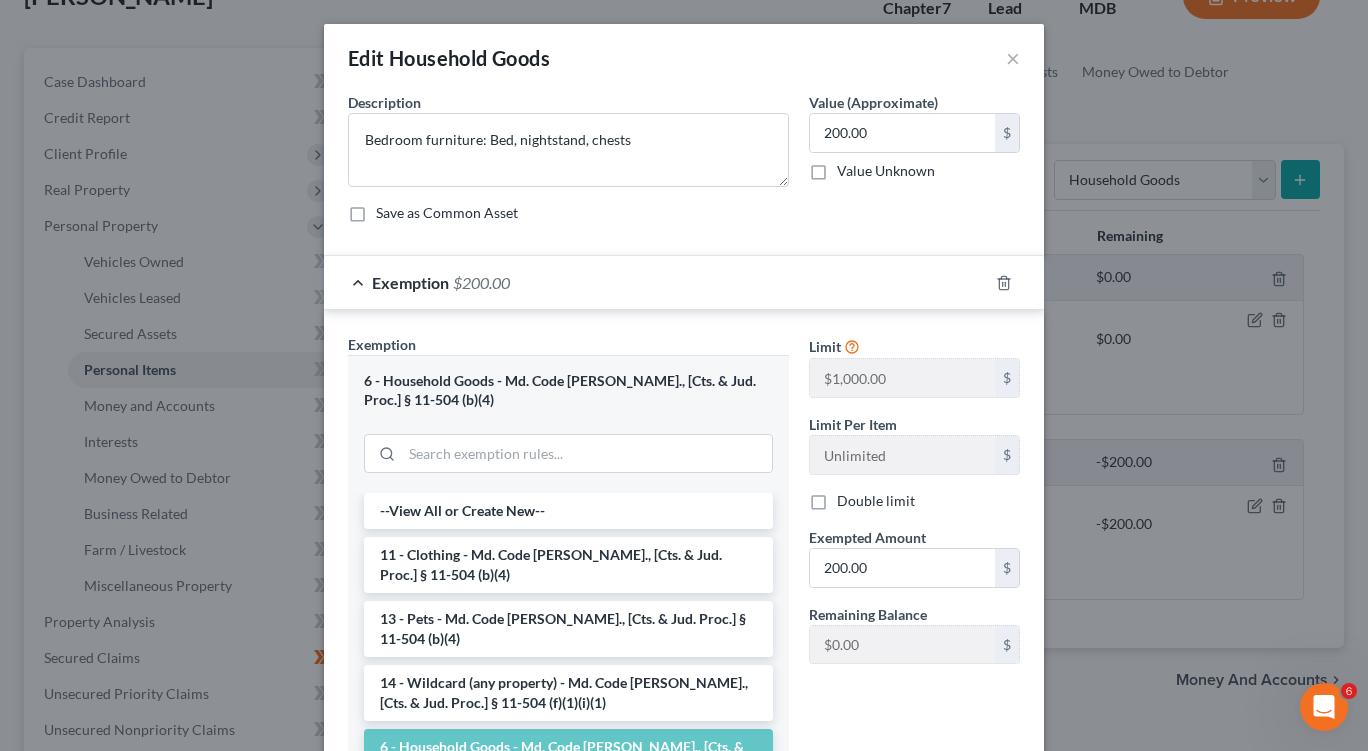 scroll, scrollTop: 107, scrollLeft: 0, axis: vertical 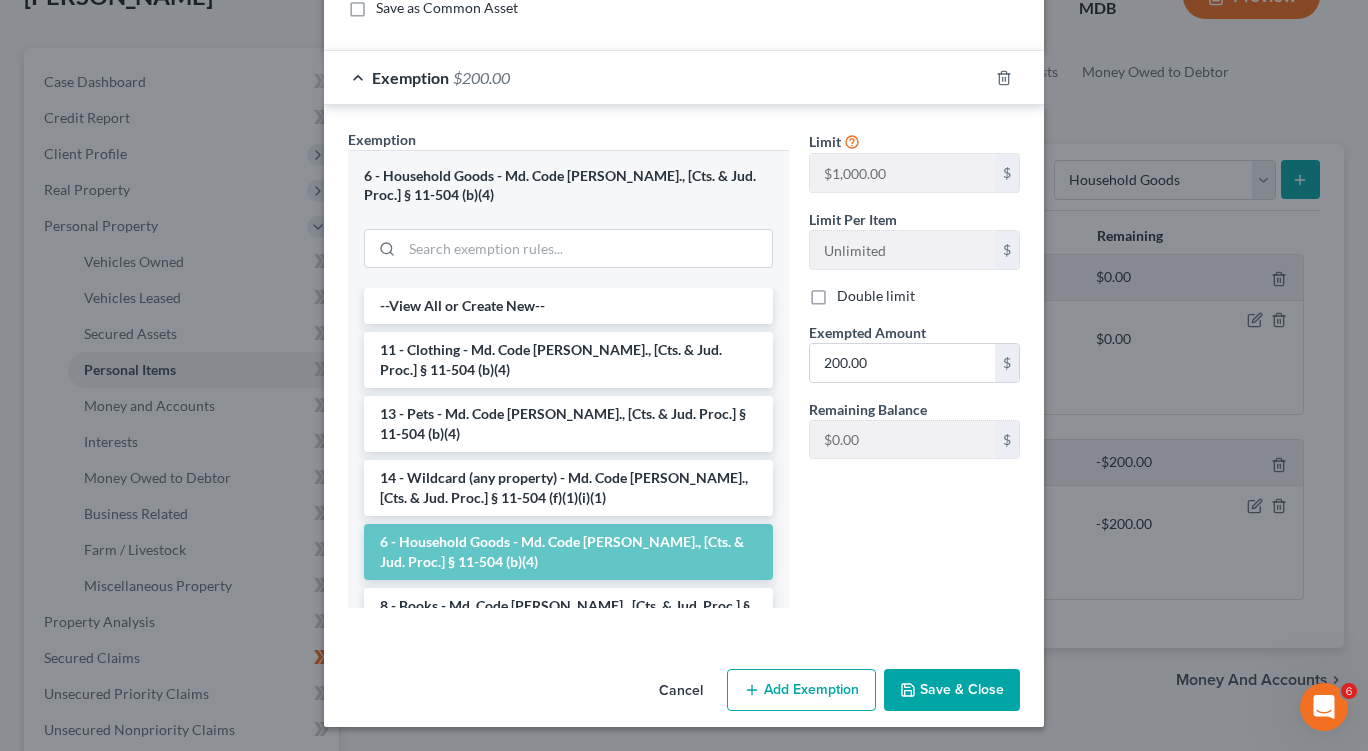 click on "Save & Close" at bounding box center [952, 690] 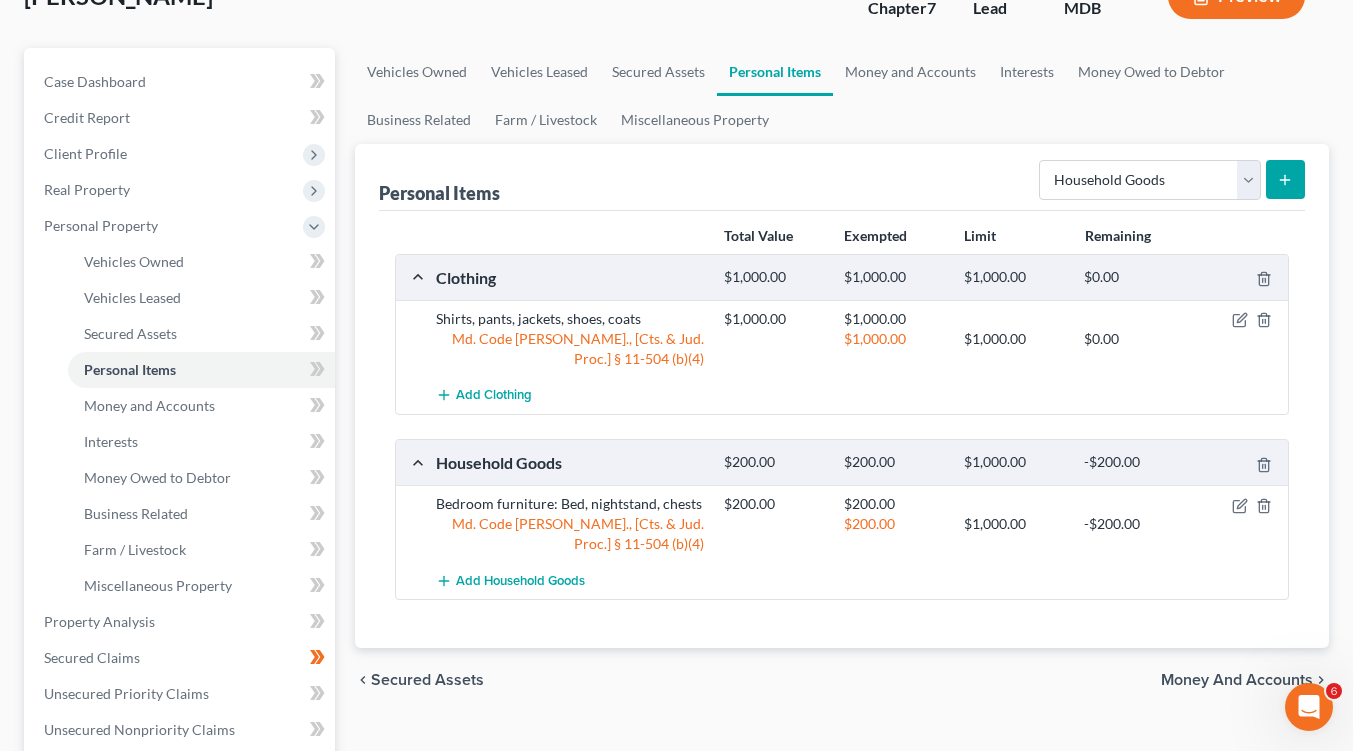 click 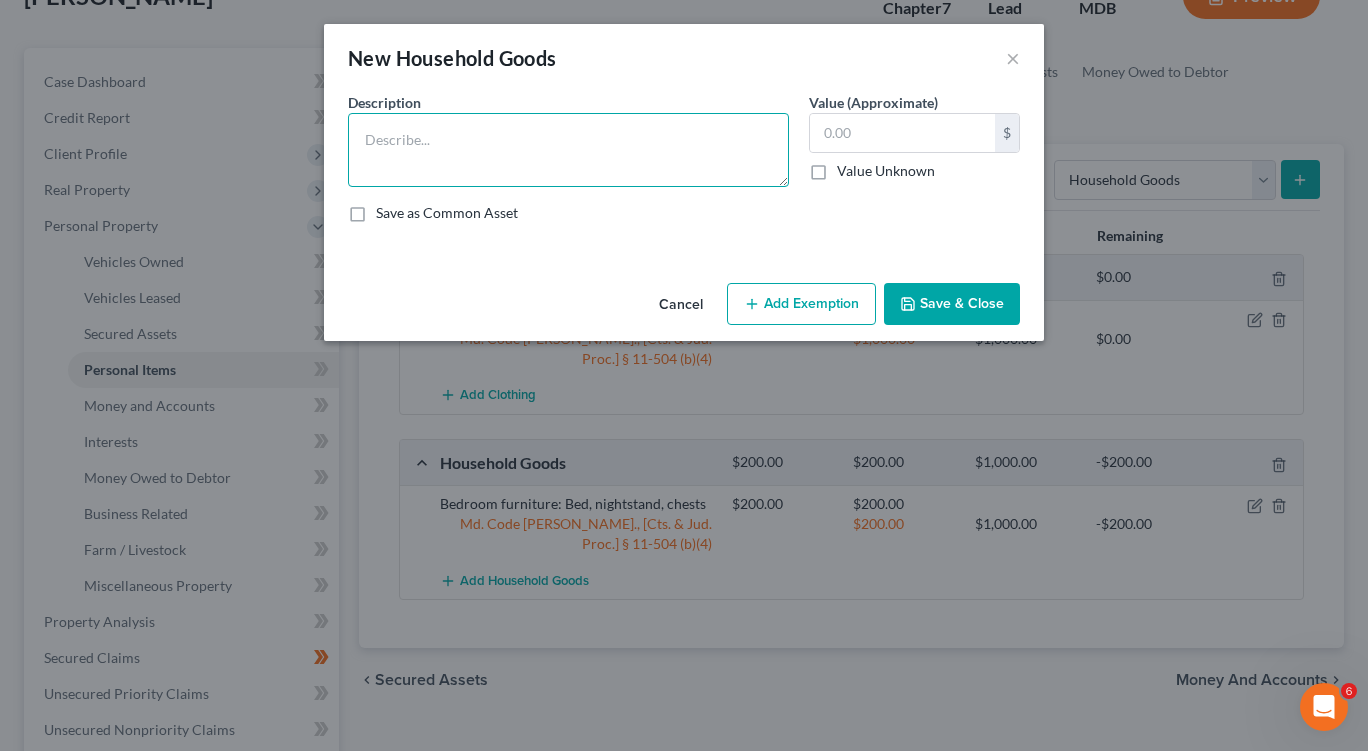 click at bounding box center [568, 150] 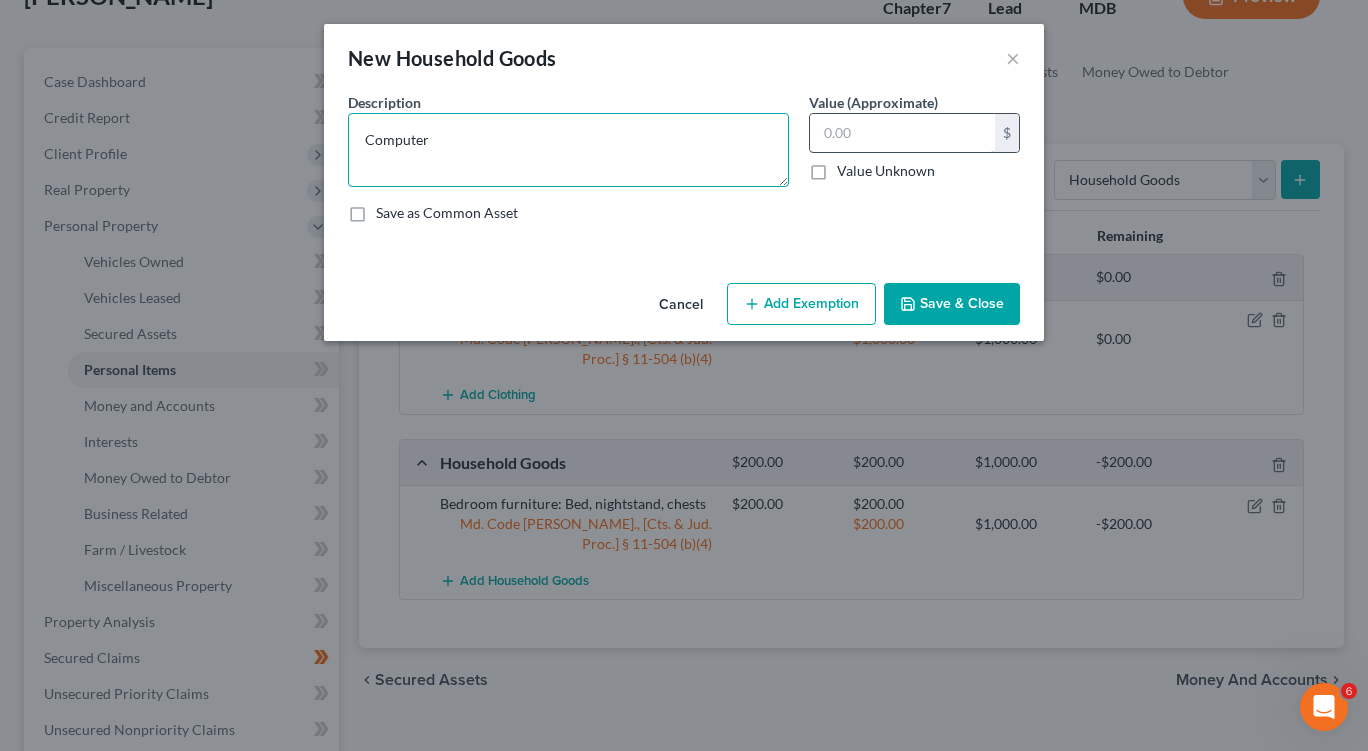 type on "Computer" 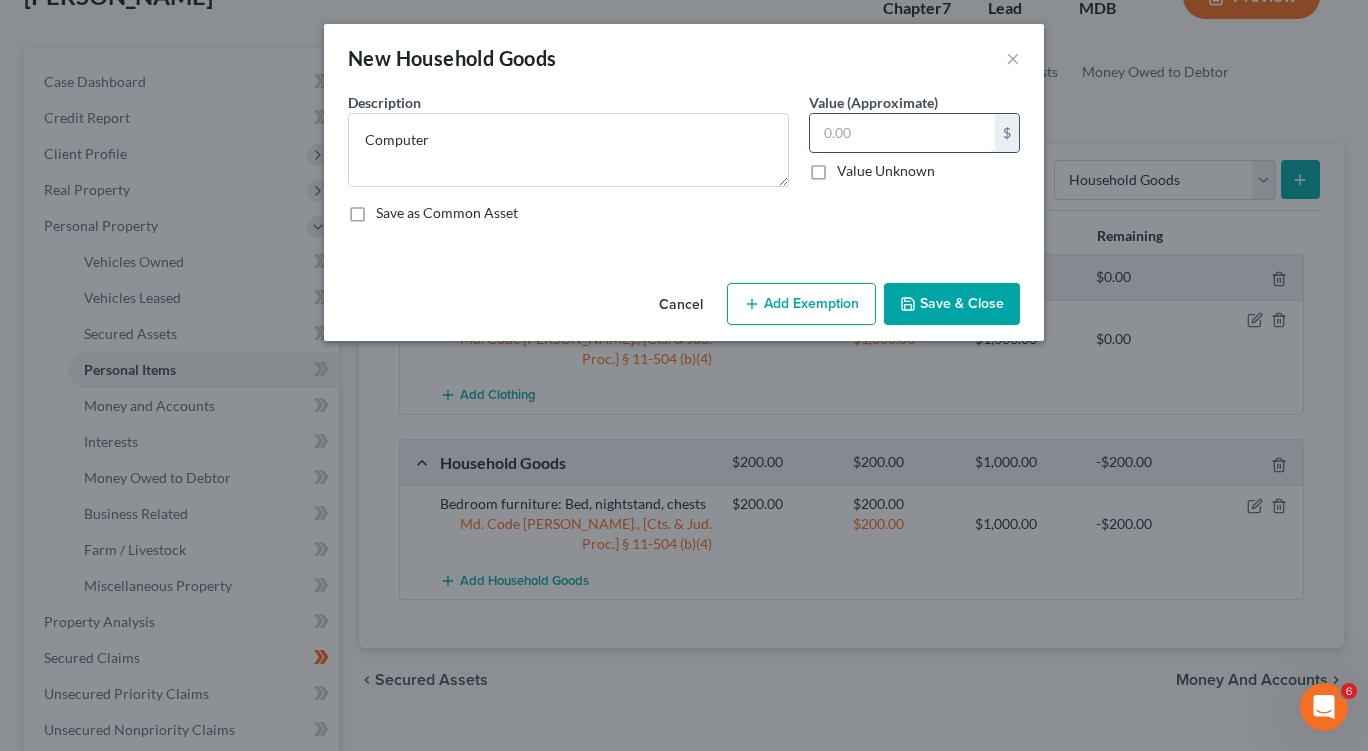 click at bounding box center [902, 133] 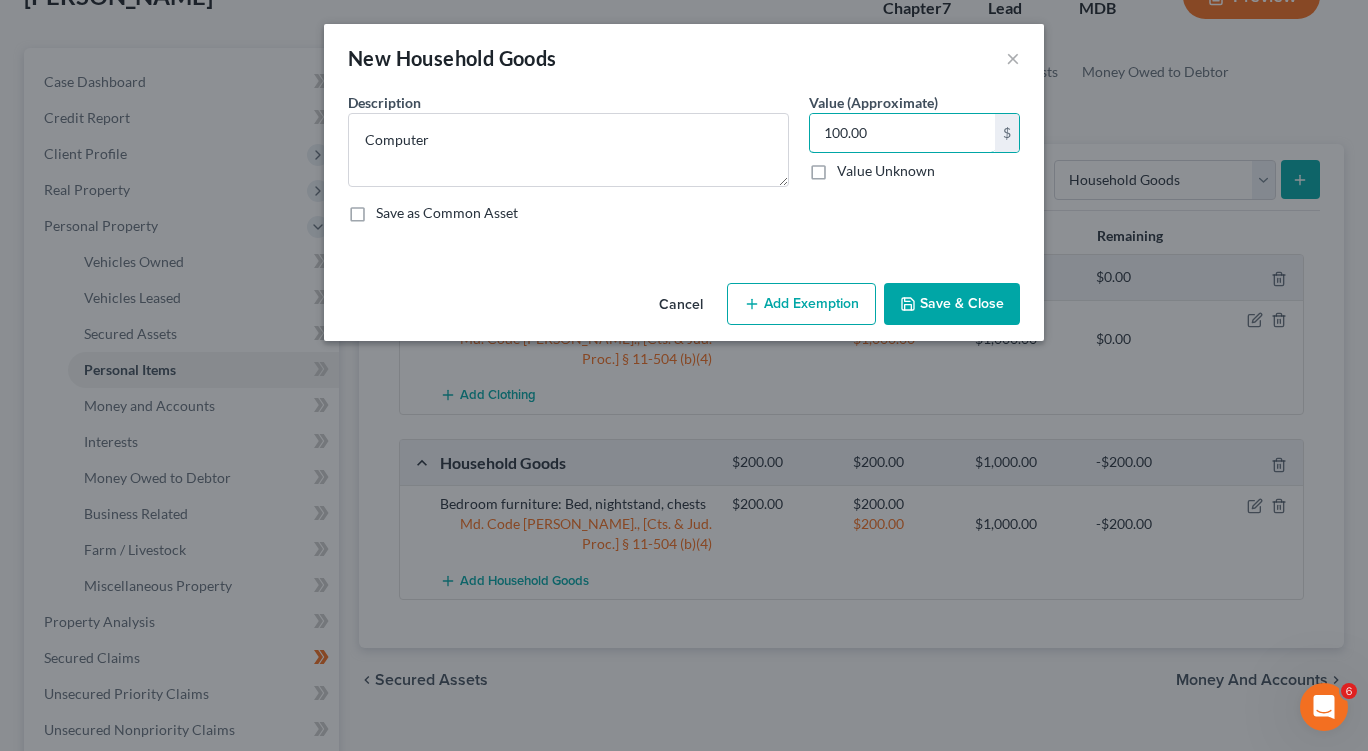 type on "100.00" 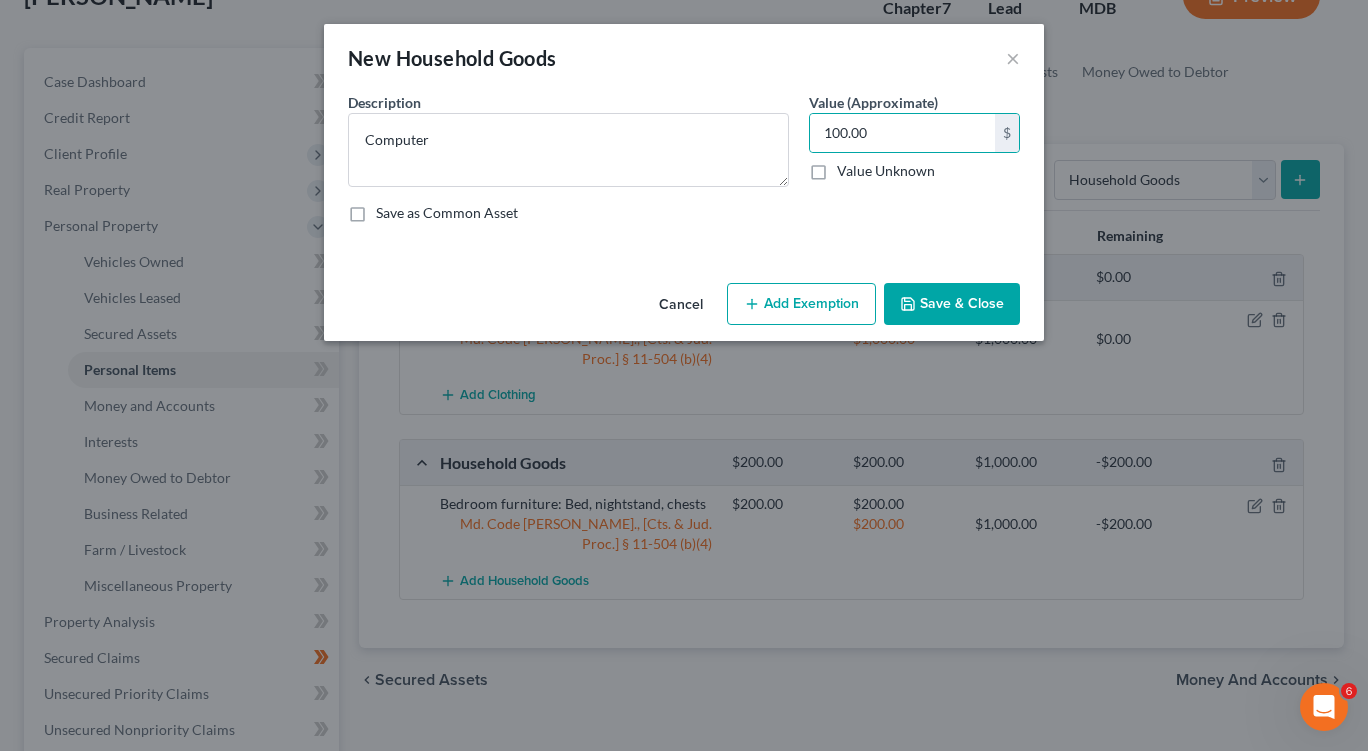 click on "An exemption set must first be selected from the Filing Information section. Common Asset Select
Description
*
Computer Value (Approximate)
100.00 $
Value Unknown
Balance Undetermined
100.00 $
Value Unknown
Save as Common Asset" at bounding box center (684, 183) 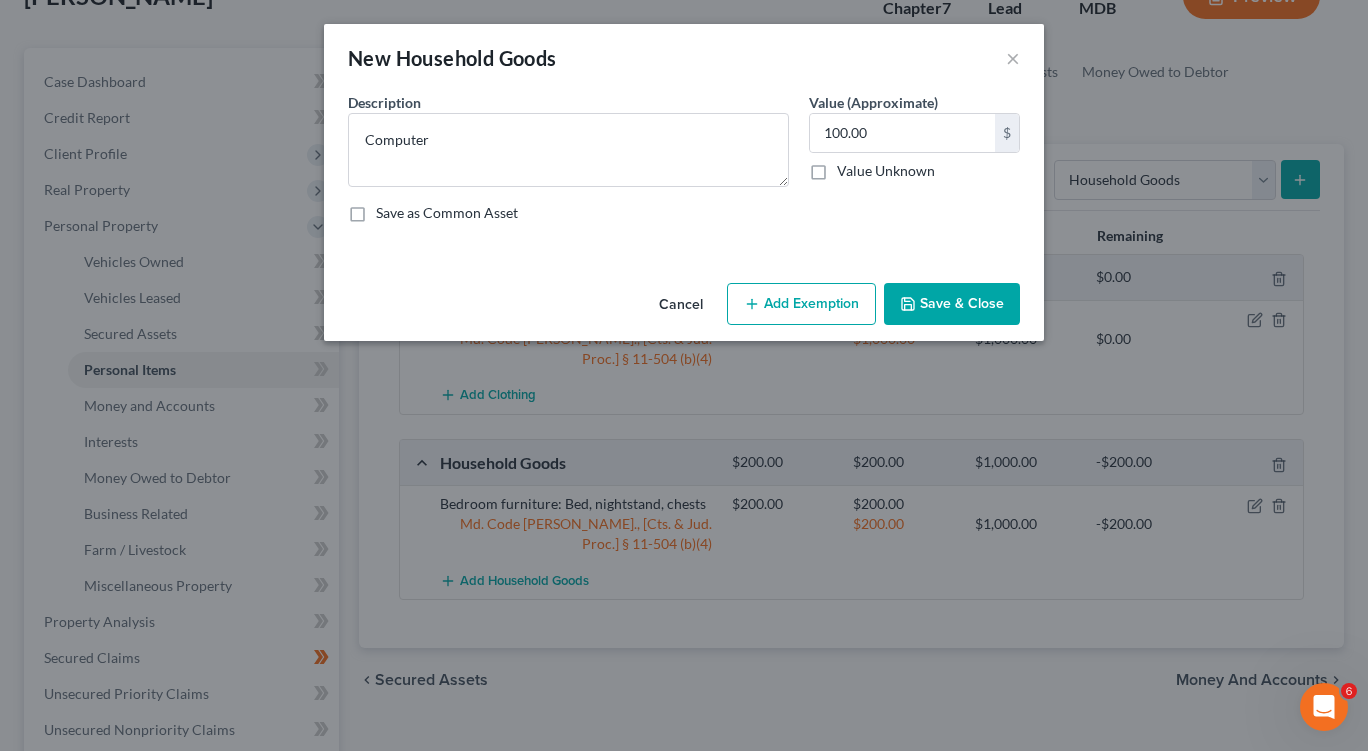 click on "Add Exemption" at bounding box center [801, 304] 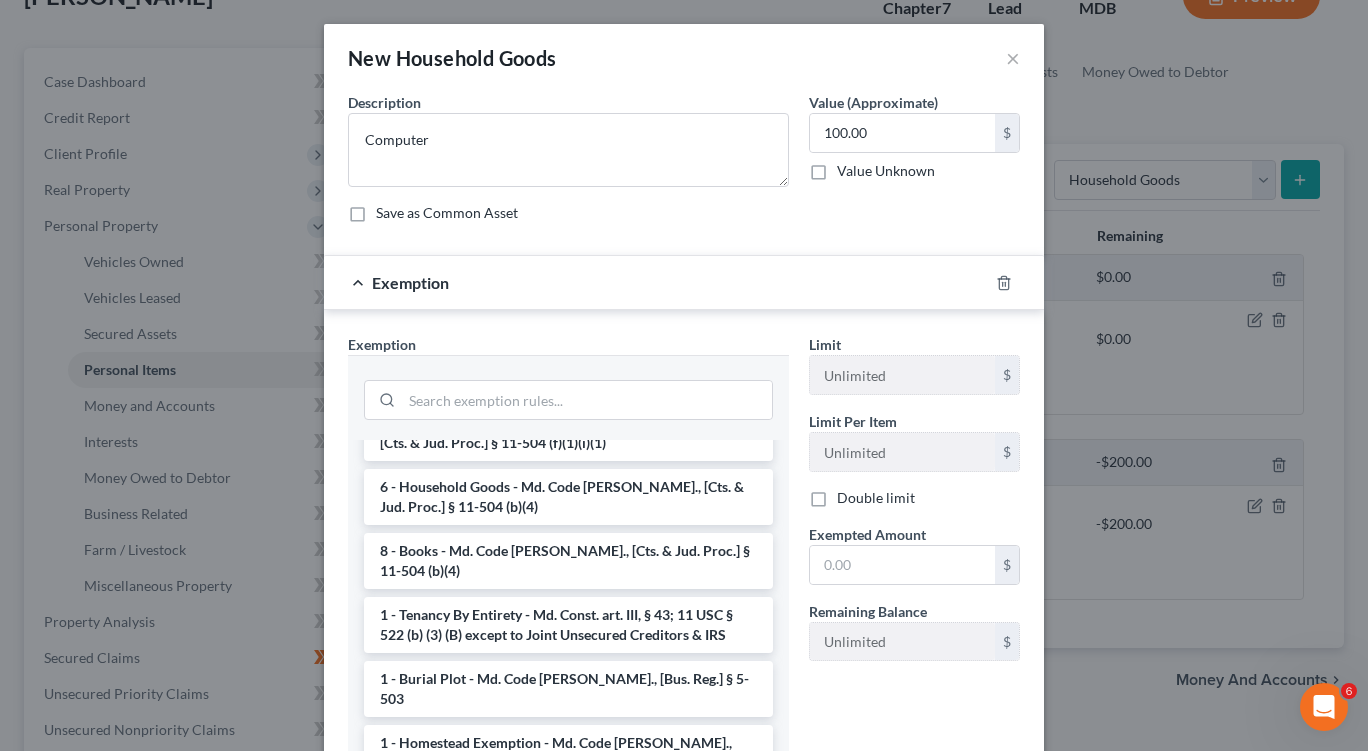 scroll, scrollTop: 222, scrollLeft: 0, axis: vertical 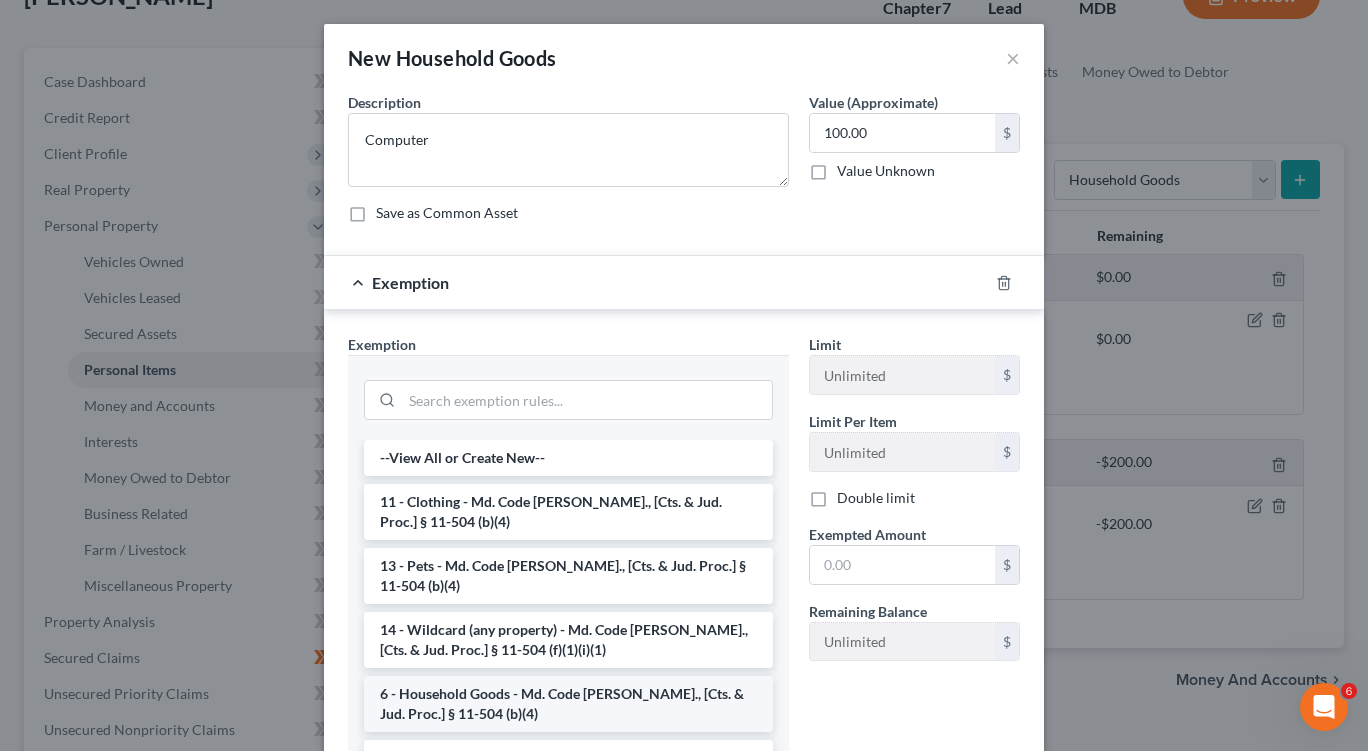 click on "6 - Household Goods - Md. Code Ann., [Cts. & Jud. Proc.] § 11-504 (b)(4)" at bounding box center (568, 704) 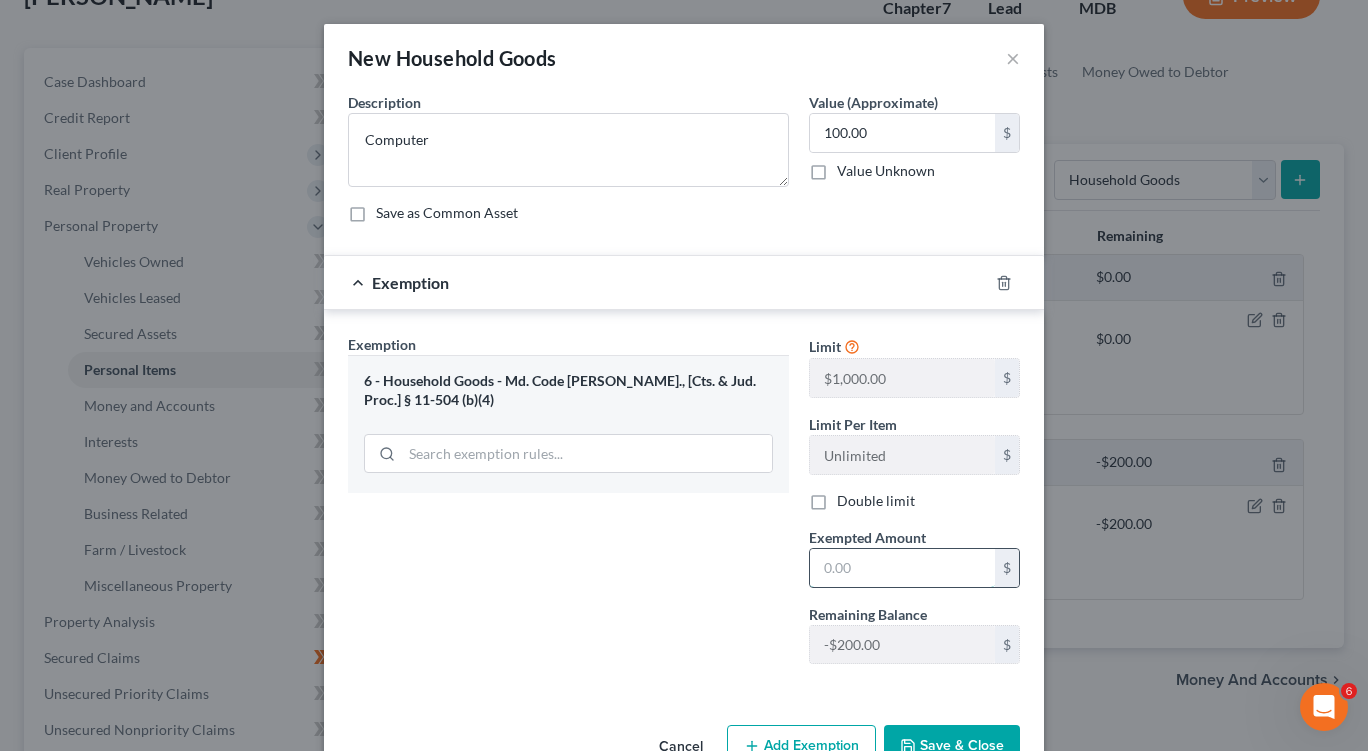 click at bounding box center (902, 568) 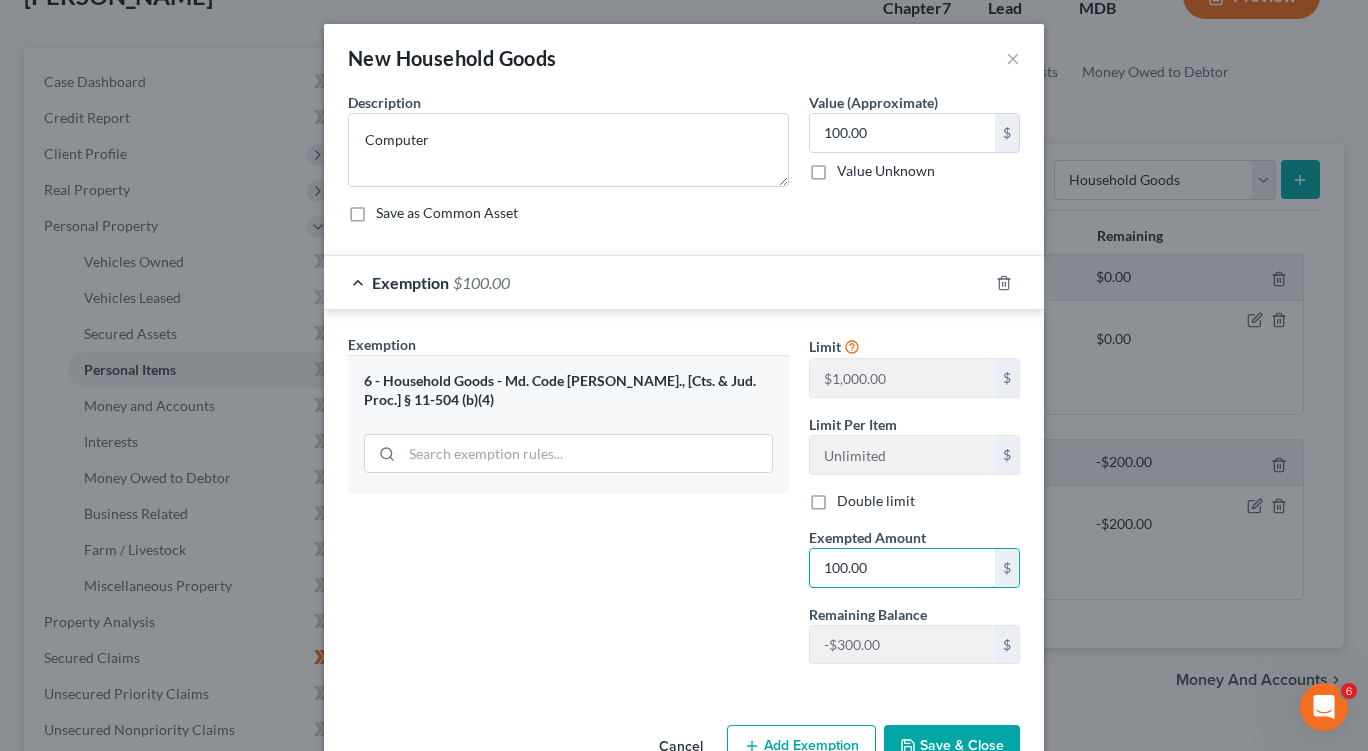 type on "100.00" 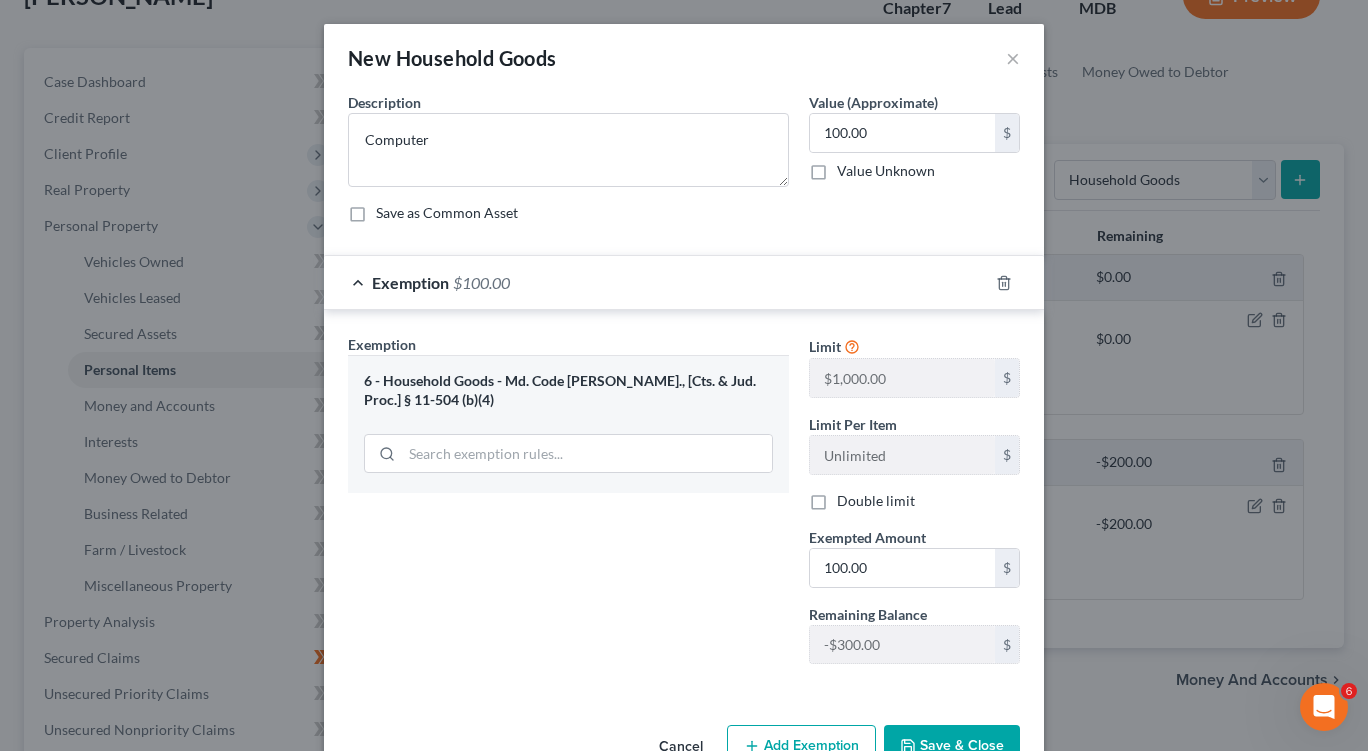click on "Save & Close" at bounding box center (952, 746) 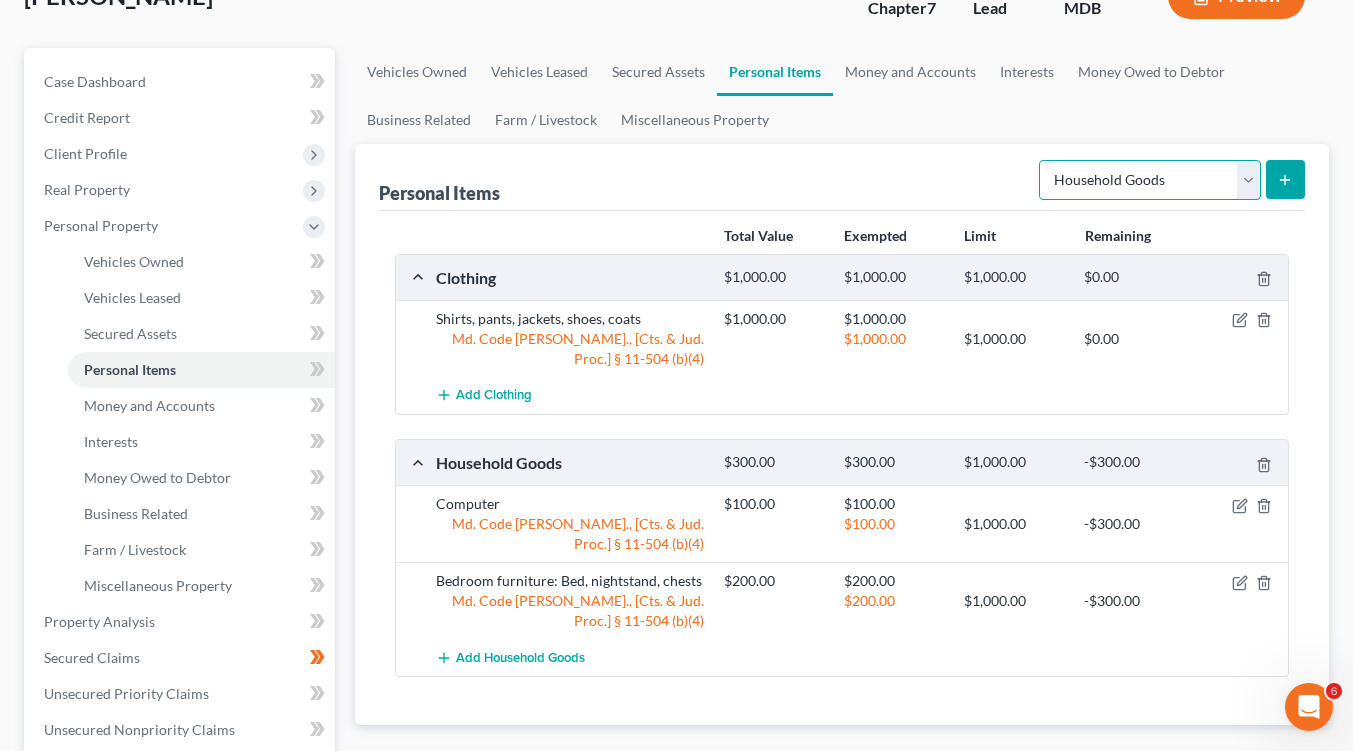click on "Select Item Type Clothing Collectibles Of Value Electronics Firearms Household Goods Jewelry Other Pet(s) Sports & Hobby Equipment" at bounding box center [1150, 180] 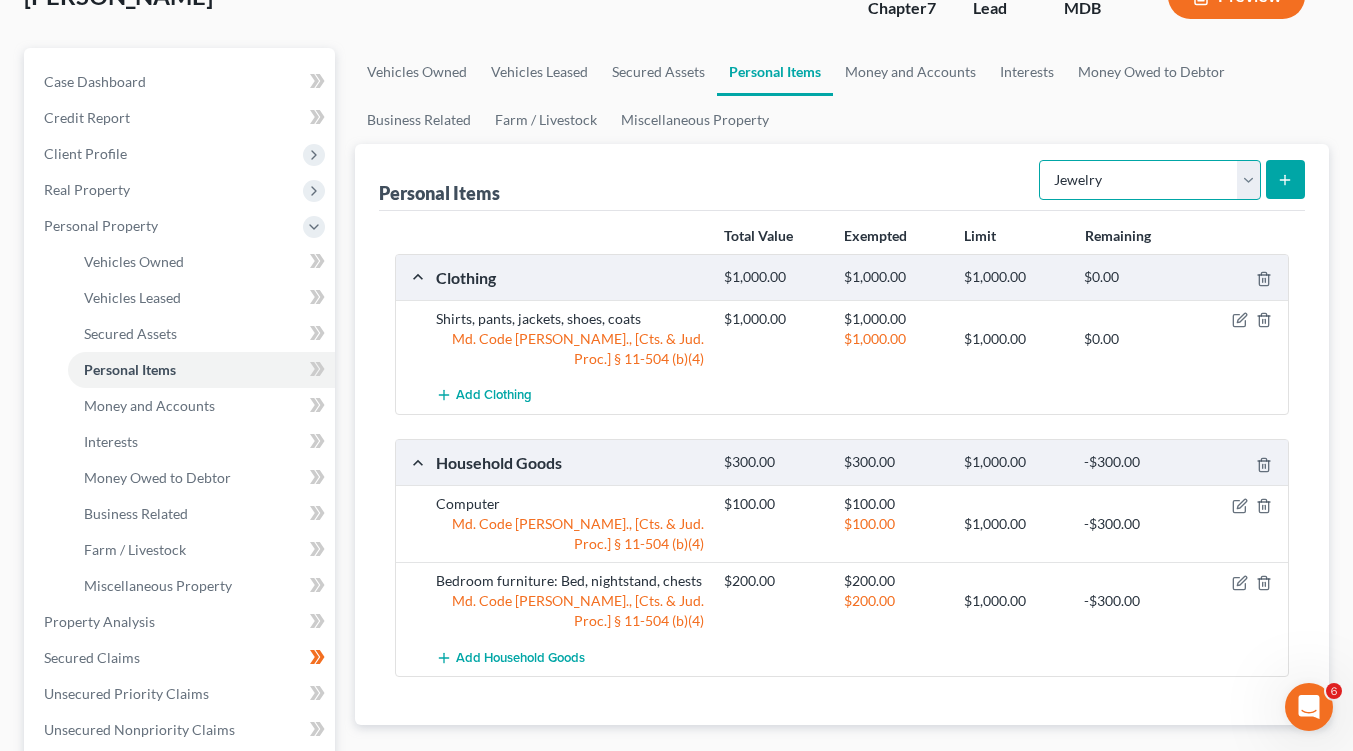 click on "Select Item Type Clothing Collectibles Of Value Electronics Firearms Household Goods Jewelry Other Pet(s) Sports & Hobby Equipment" at bounding box center (1150, 180) 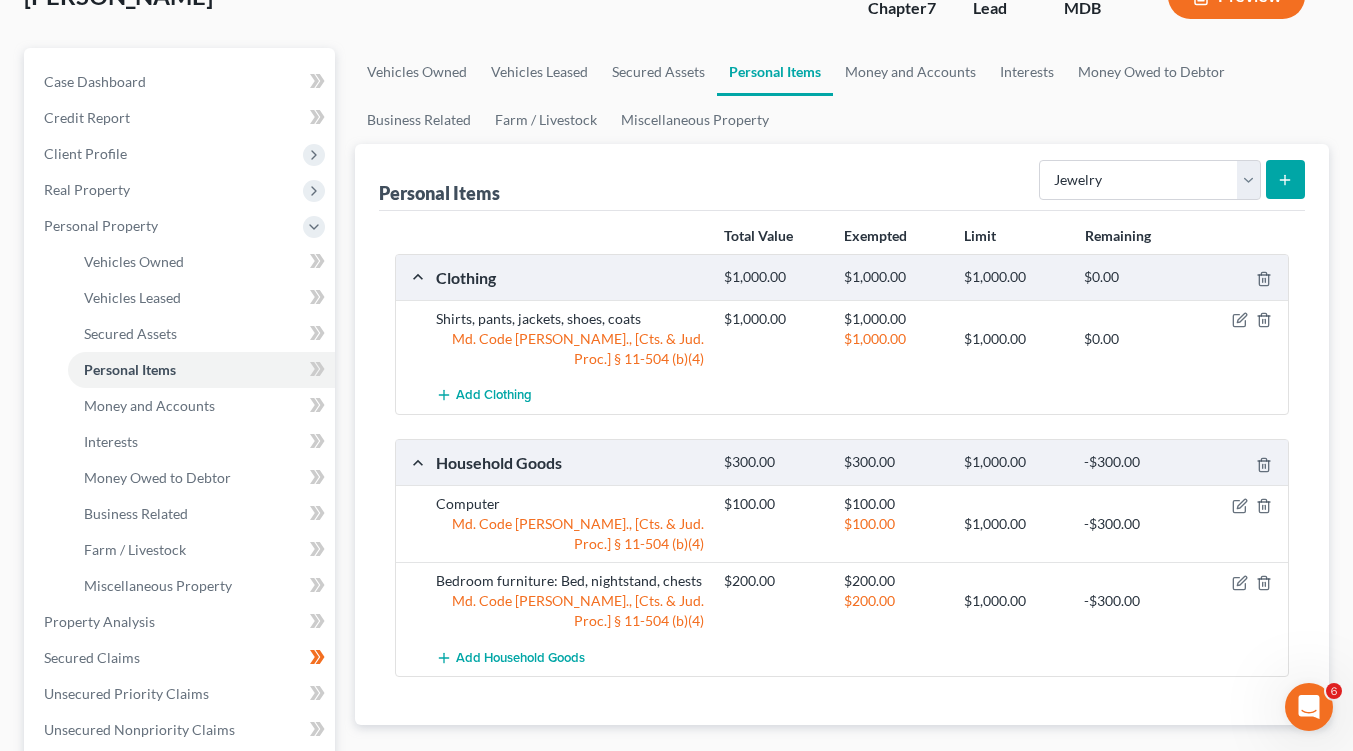 click 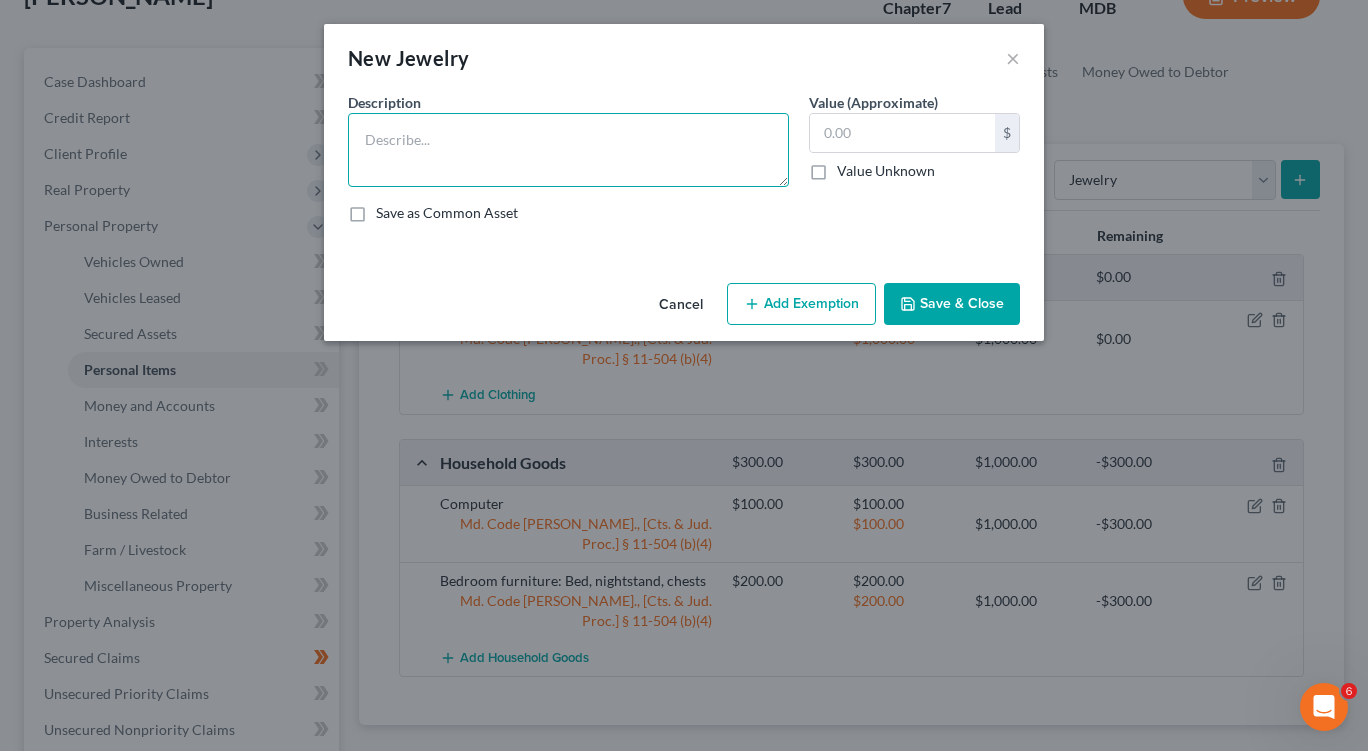 click at bounding box center (568, 150) 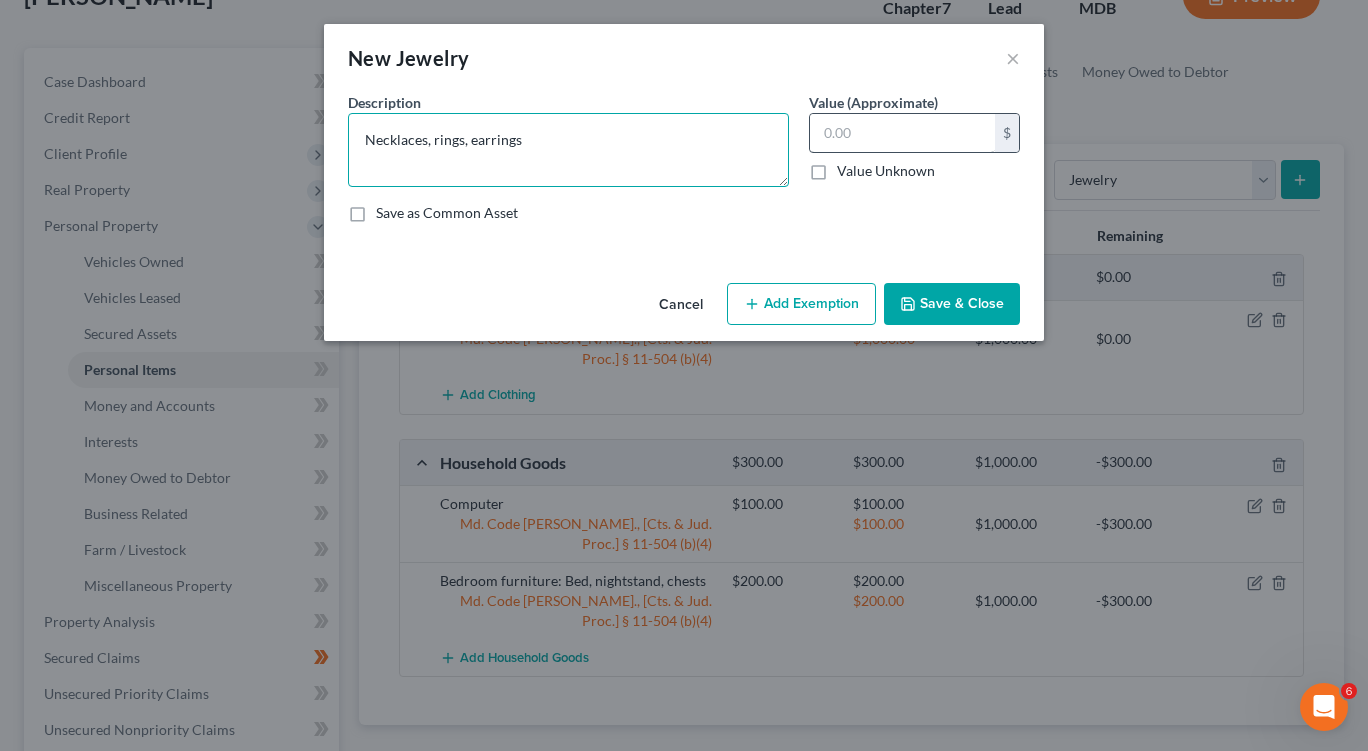 type on "Necklaces, rings, earrings" 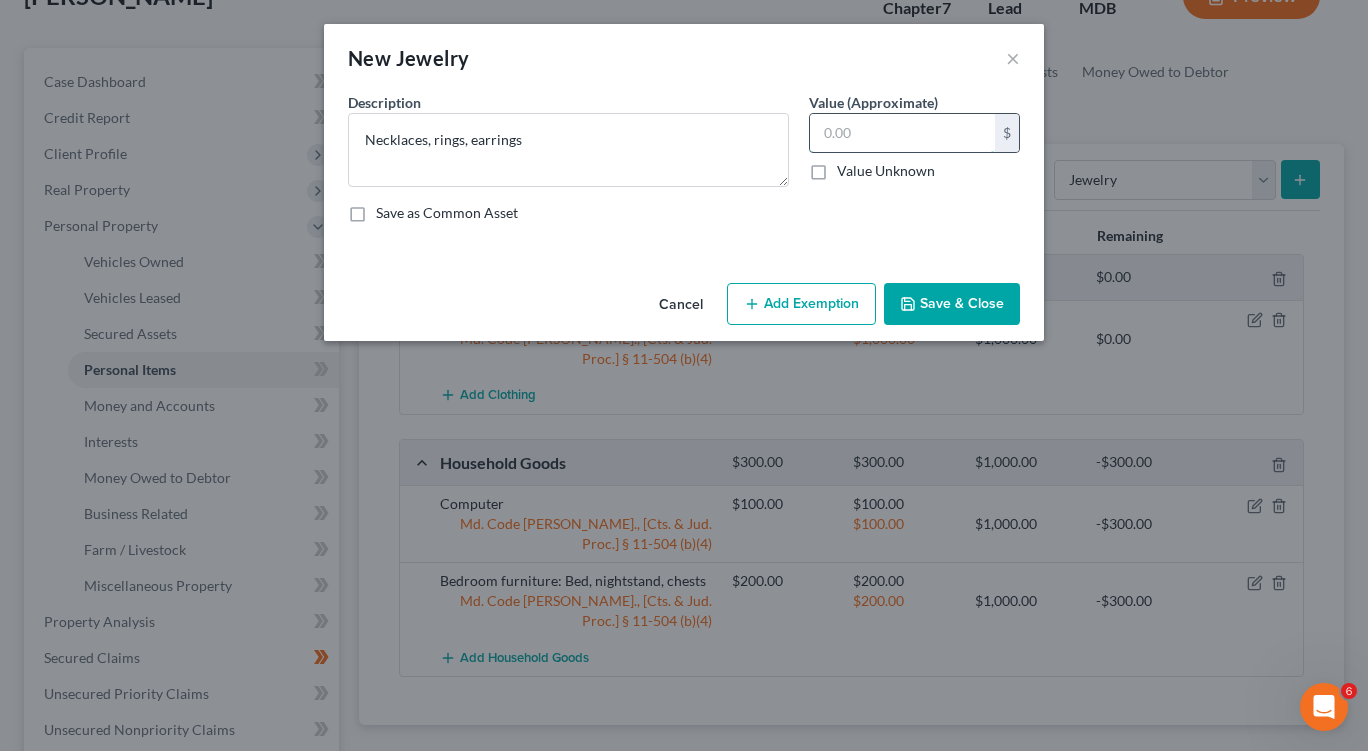 click at bounding box center (902, 133) 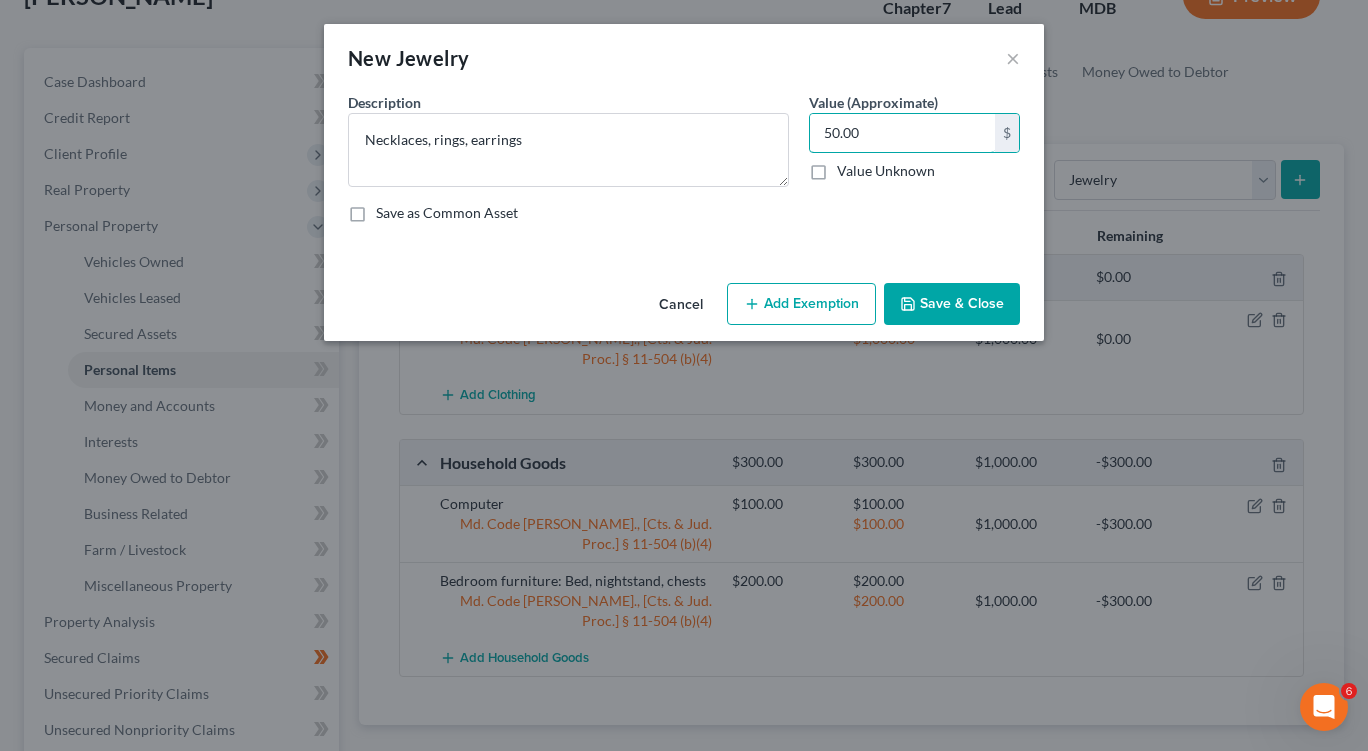 type on "50.00" 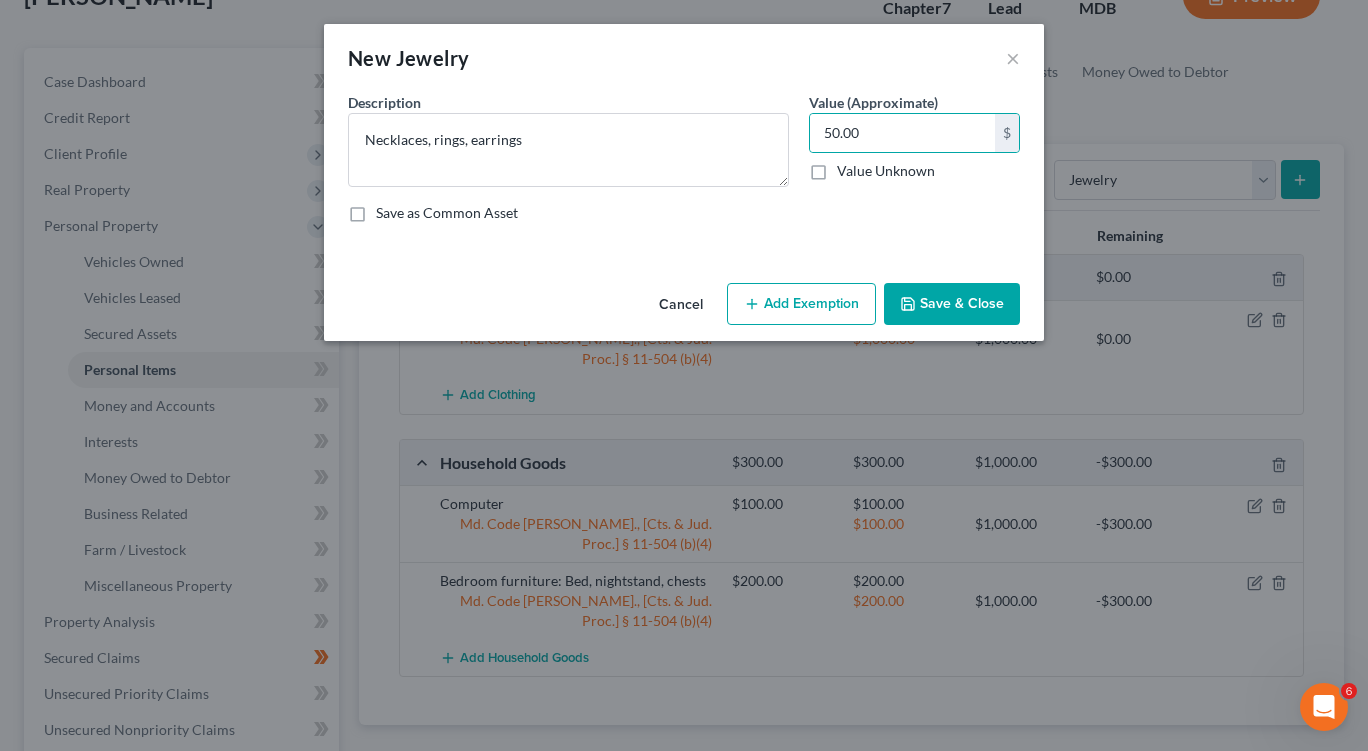 click on "Add Exemption" at bounding box center (801, 304) 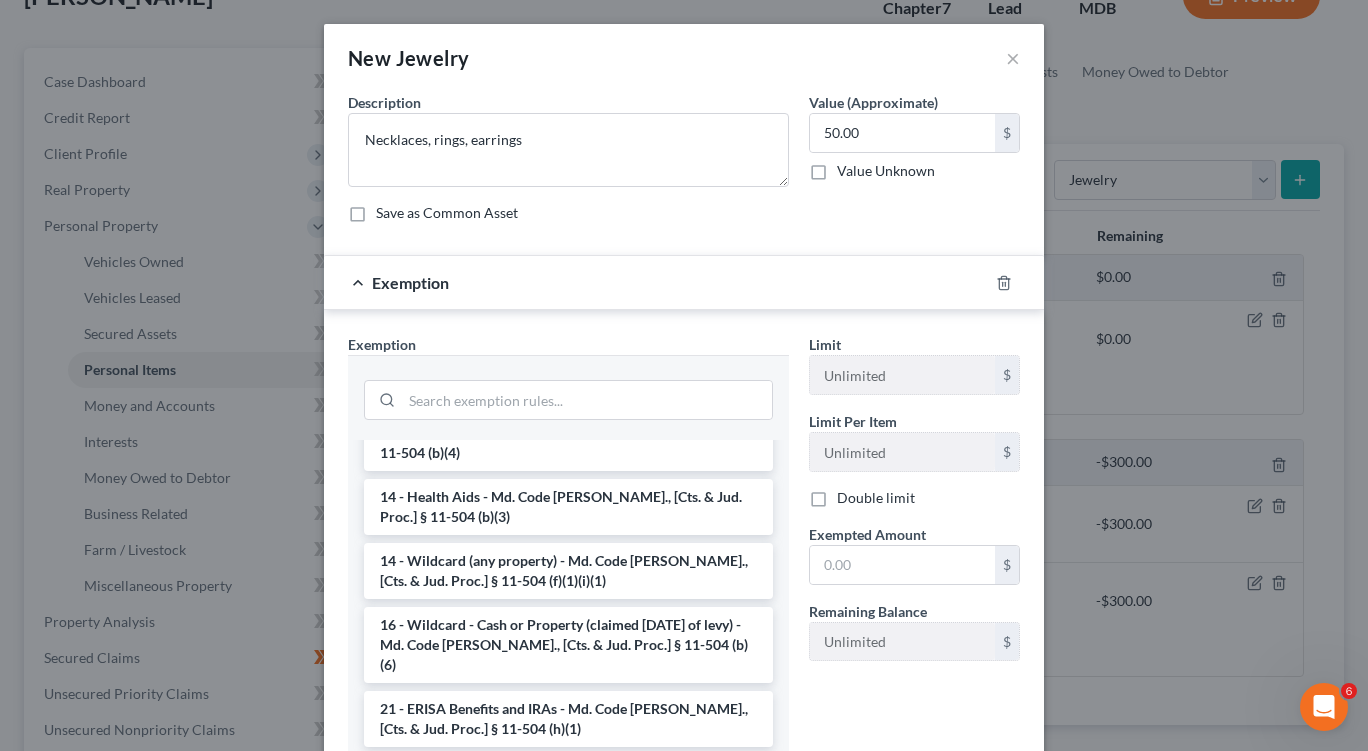 scroll, scrollTop: 322, scrollLeft: 0, axis: vertical 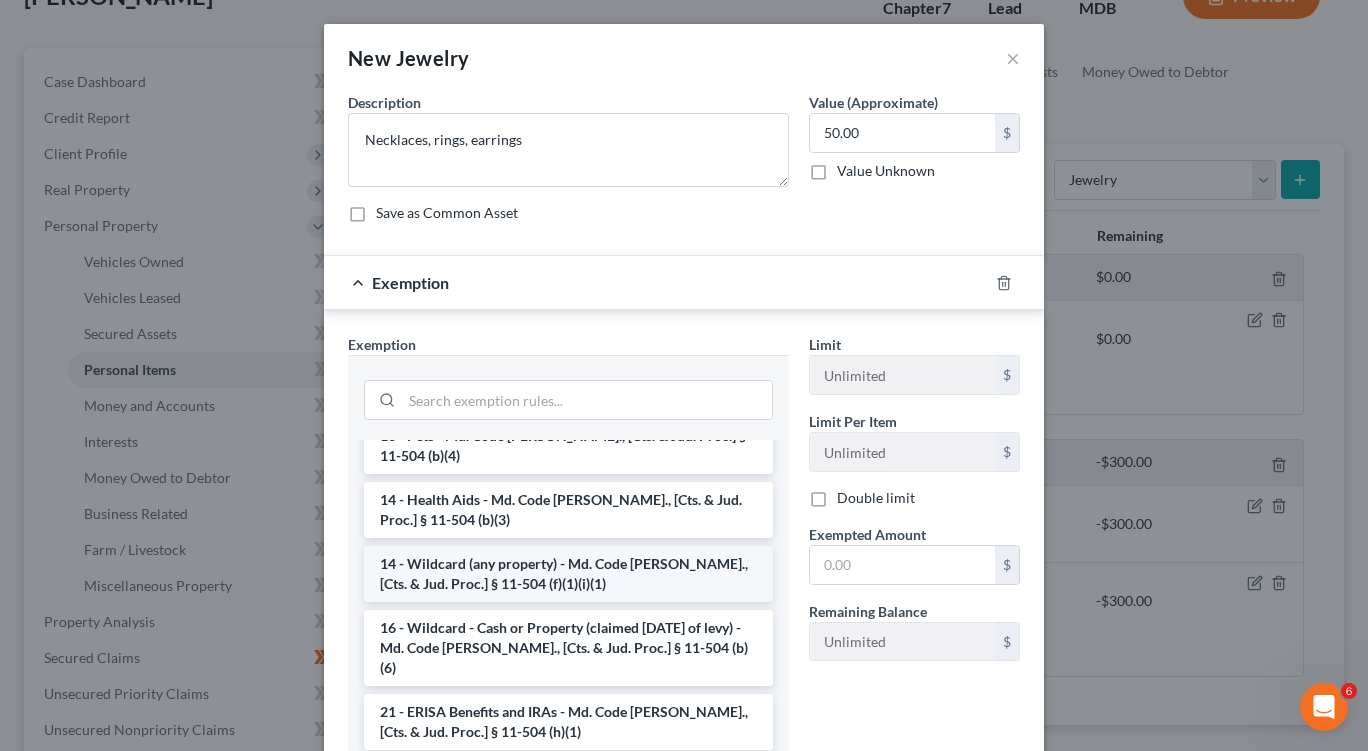 click on "14 - Wildcard (any property) - Md. Code Ann., [Cts. & Jud. Proc.] § 11-504 (f)(1)(i)(1)" at bounding box center [568, 574] 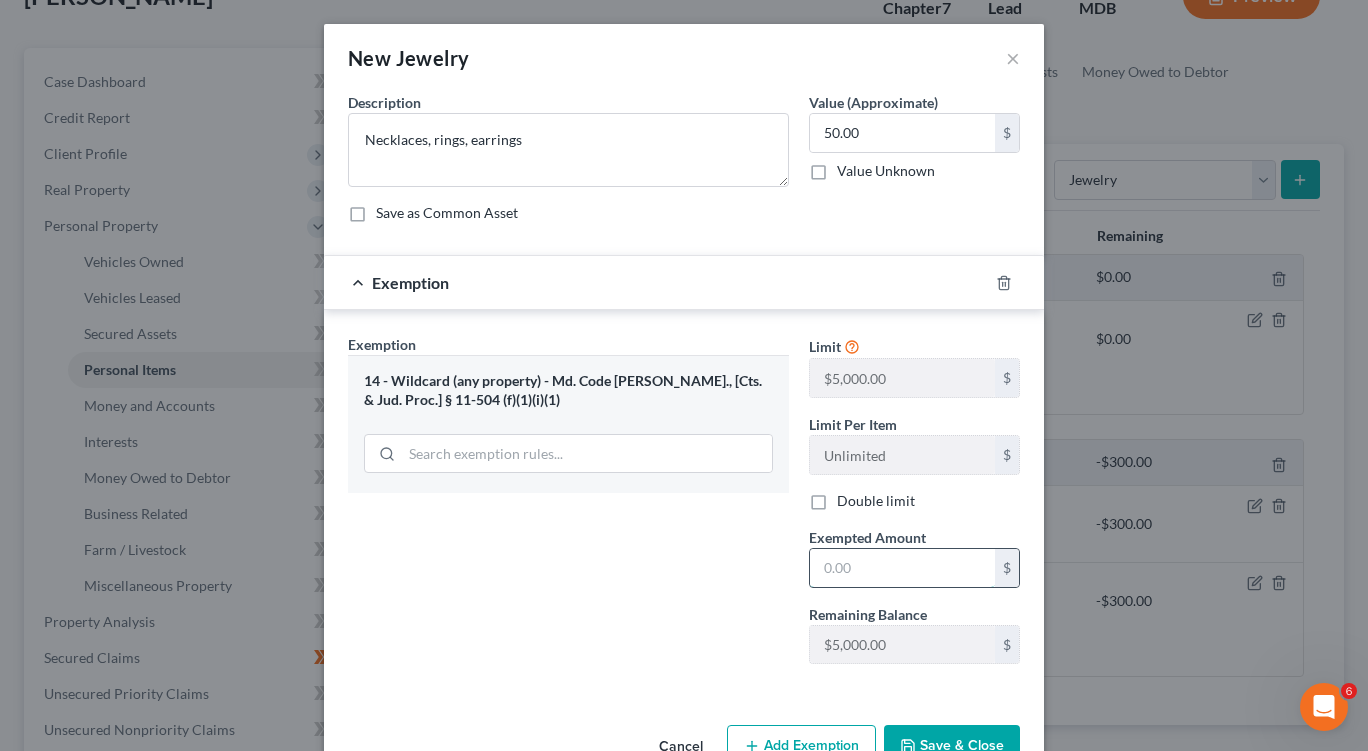 click at bounding box center (902, 568) 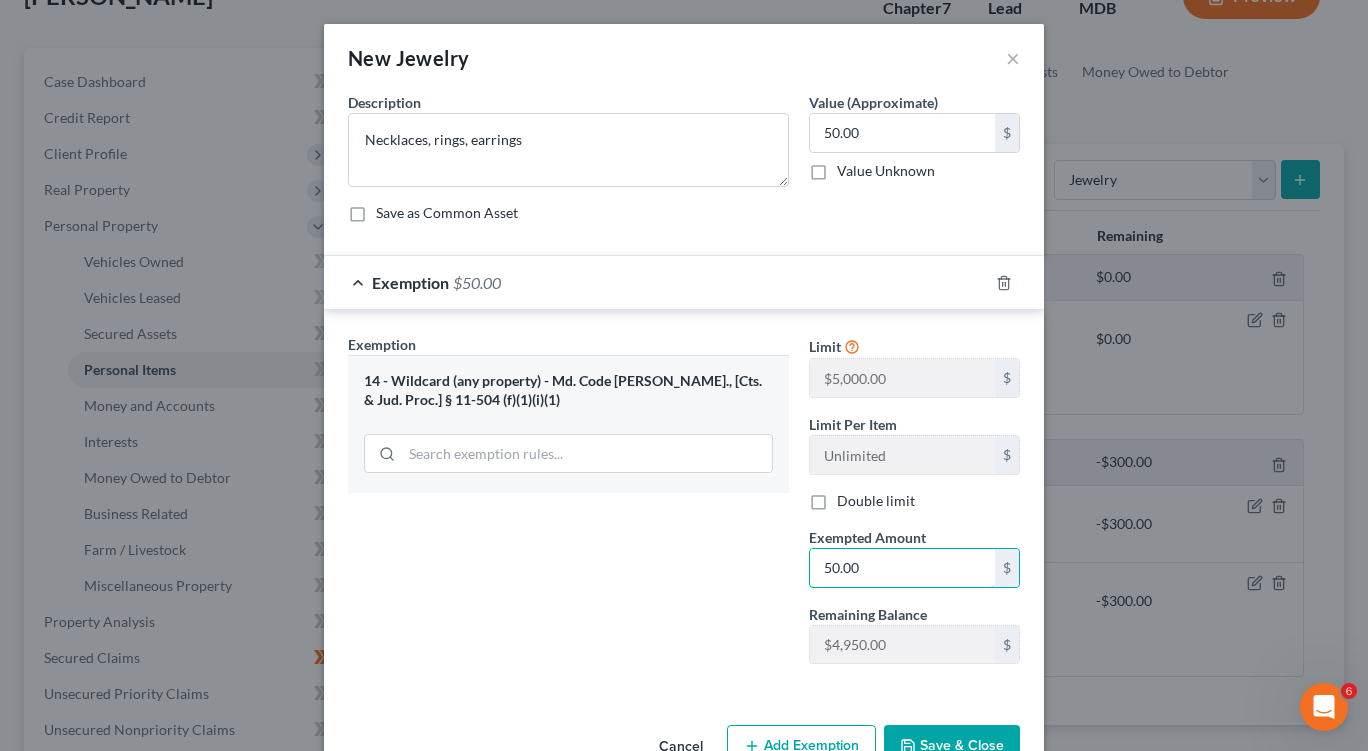 type on "50.00" 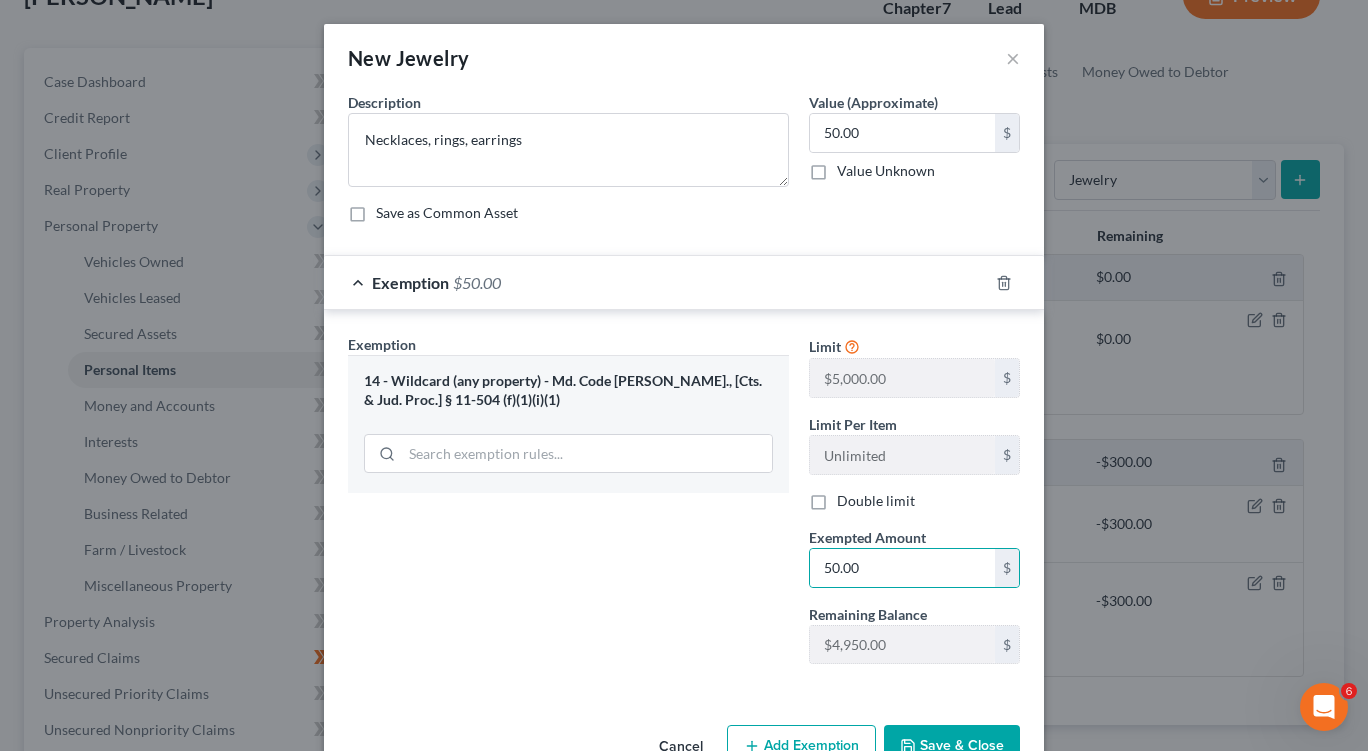 click on "Save & Close" at bounding box center (952, 746) 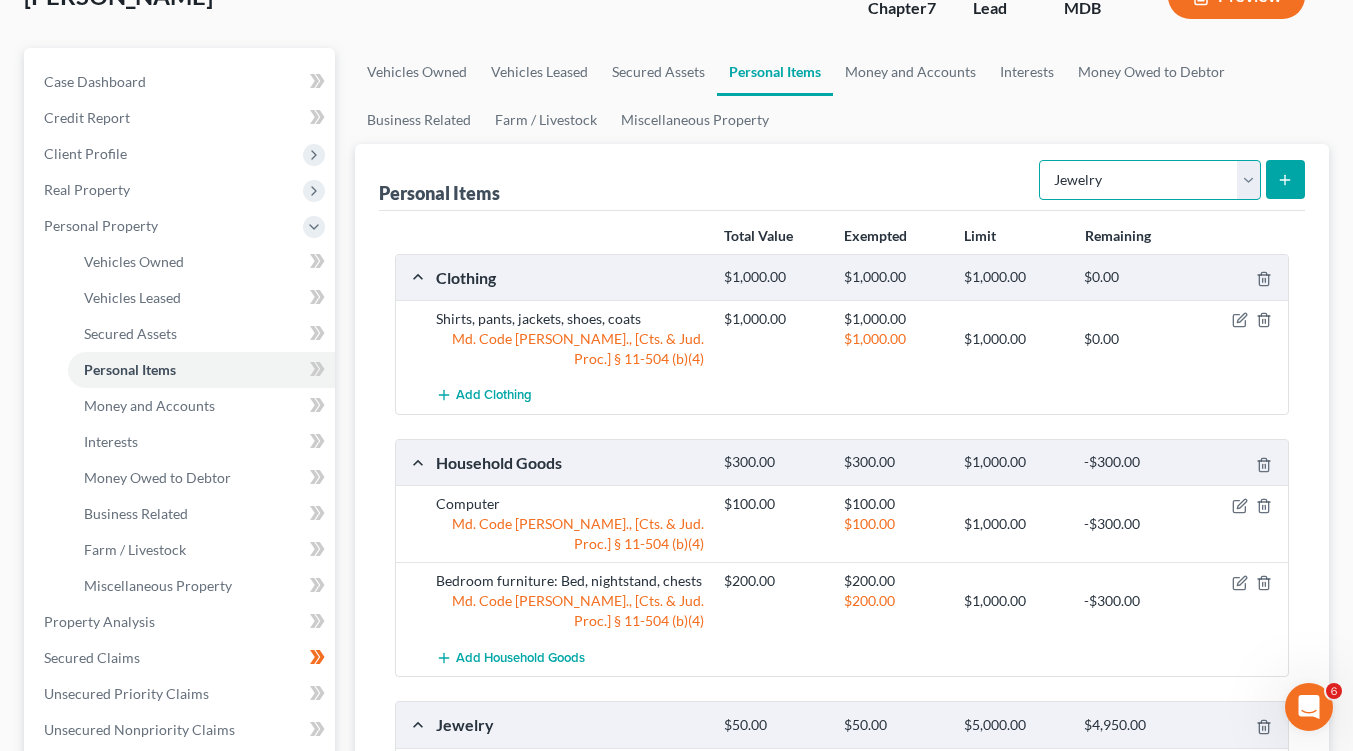 click on "Select Item Type Clothing Collectibles Of Value Electronics Firearms Household Goods Jewelry Other Pet(s) Sports & Hobby Equipment" at bounding box center (1150, 180) 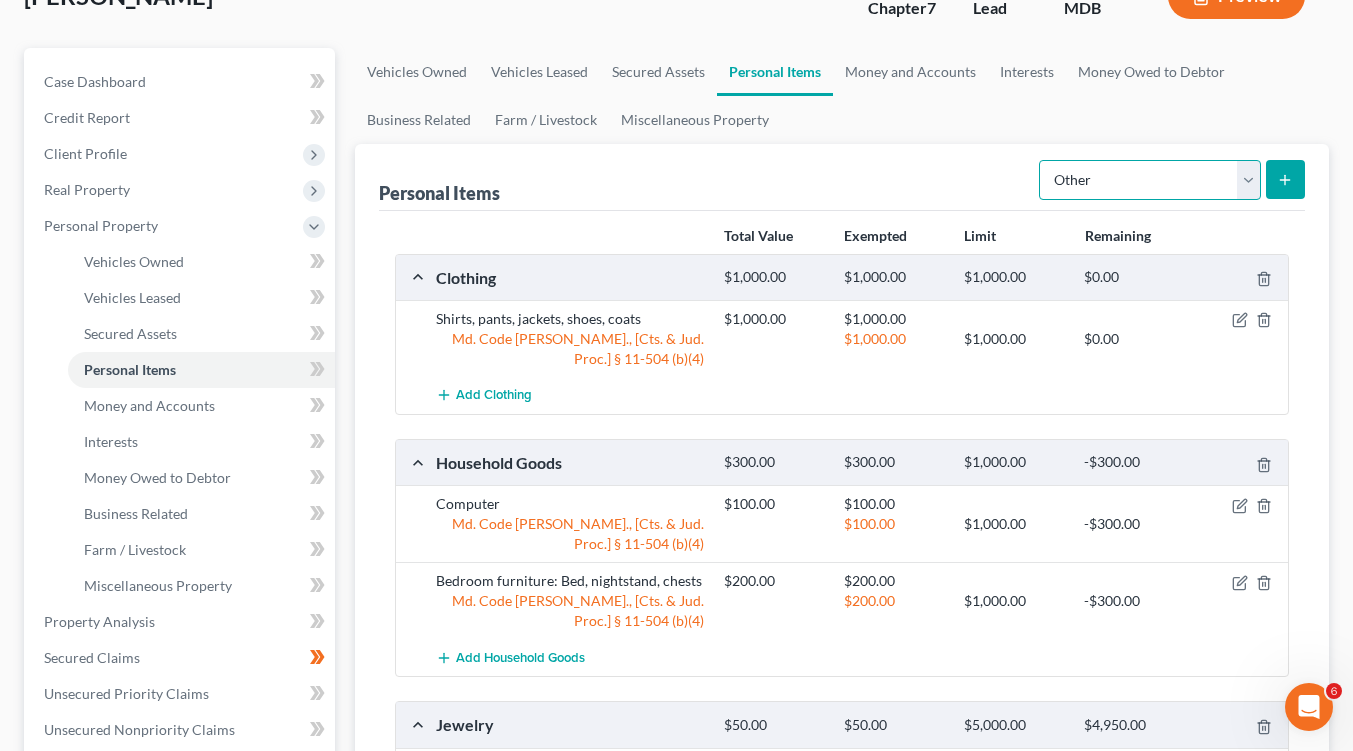 click on "Select Item Type Clothing Collectibles Of Value Electronics Firearms Household Goods Jewelry Other Pet(s) Sports & Hobby Equipment" at bounding box center (1150, 180) 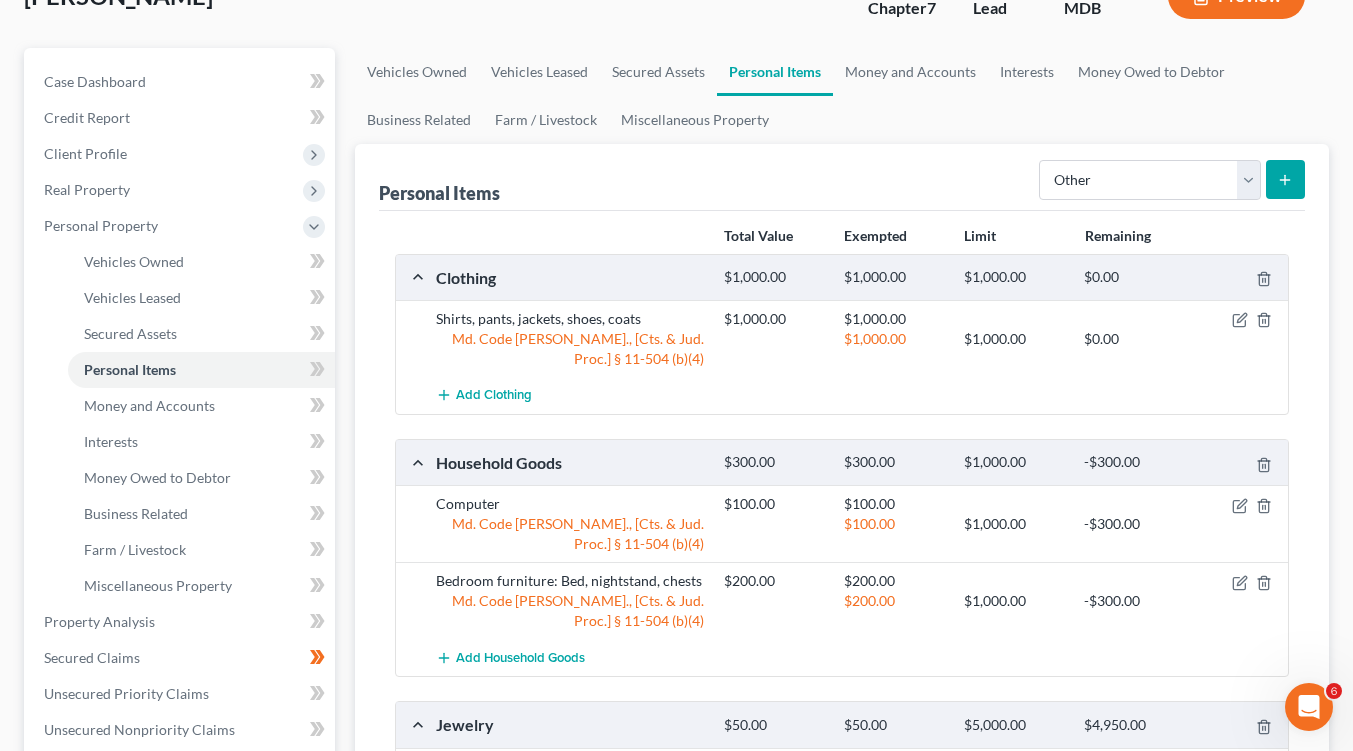 click 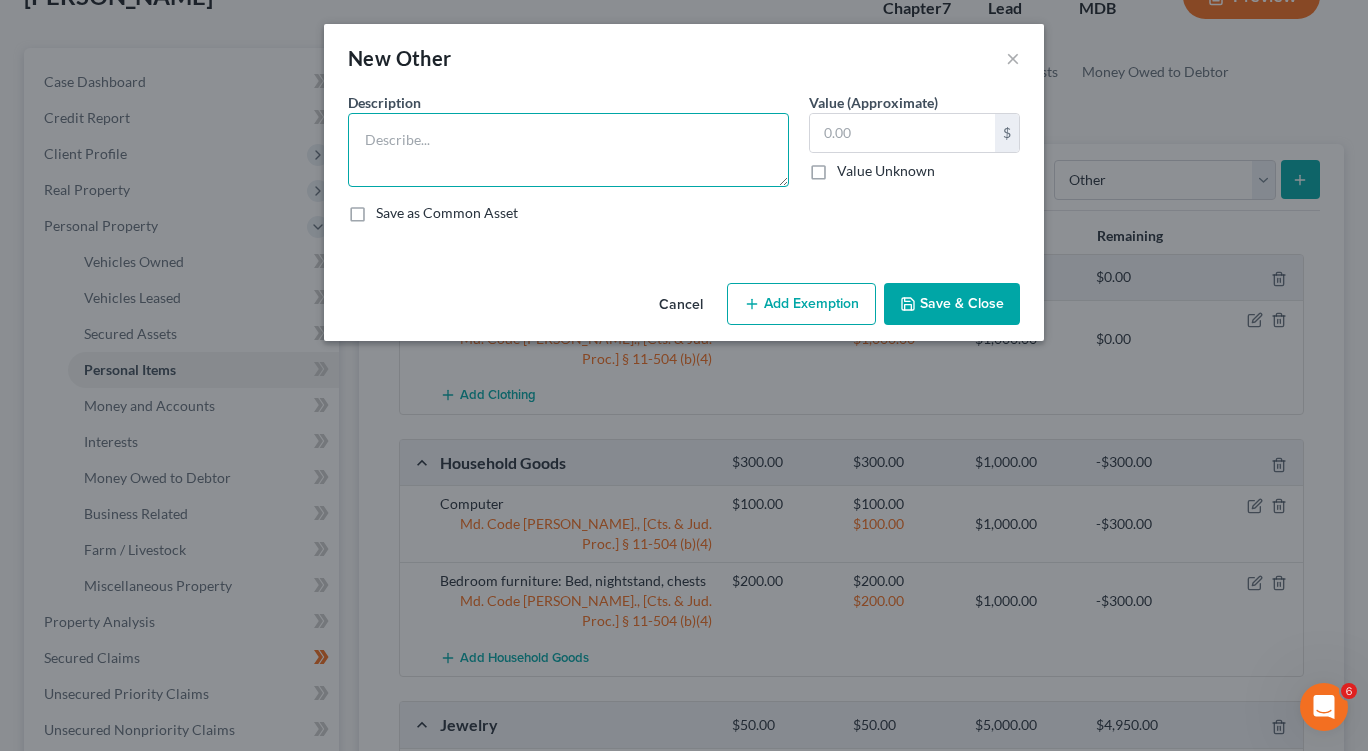 click at bounding box center (568, 150) 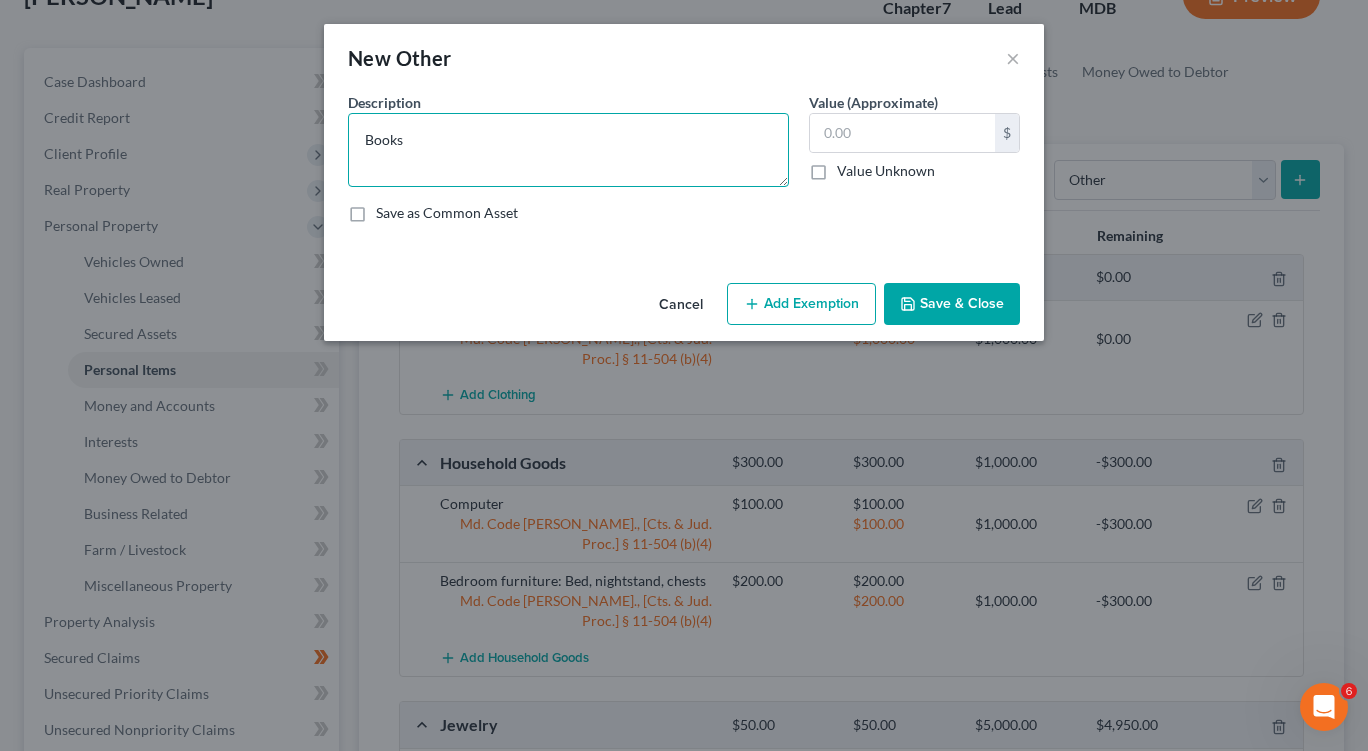 type on "Books" 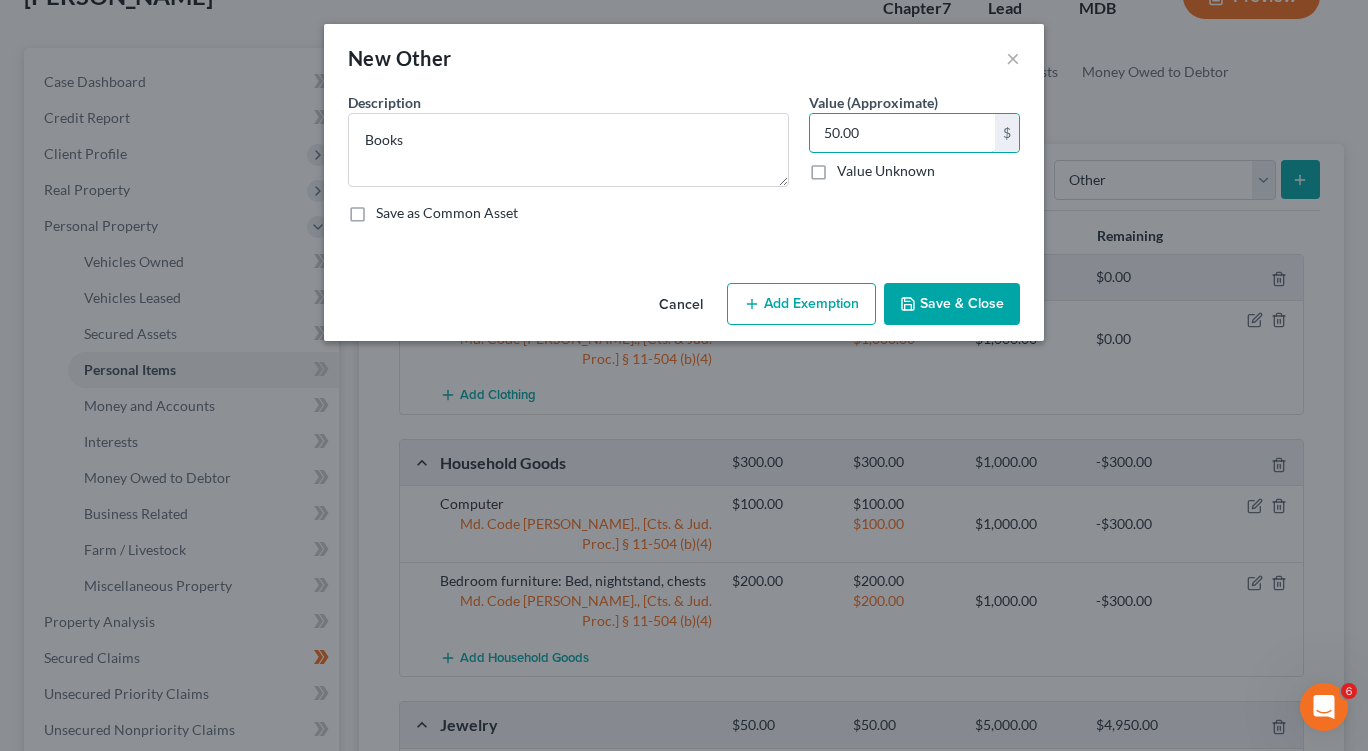 type on "50.00" 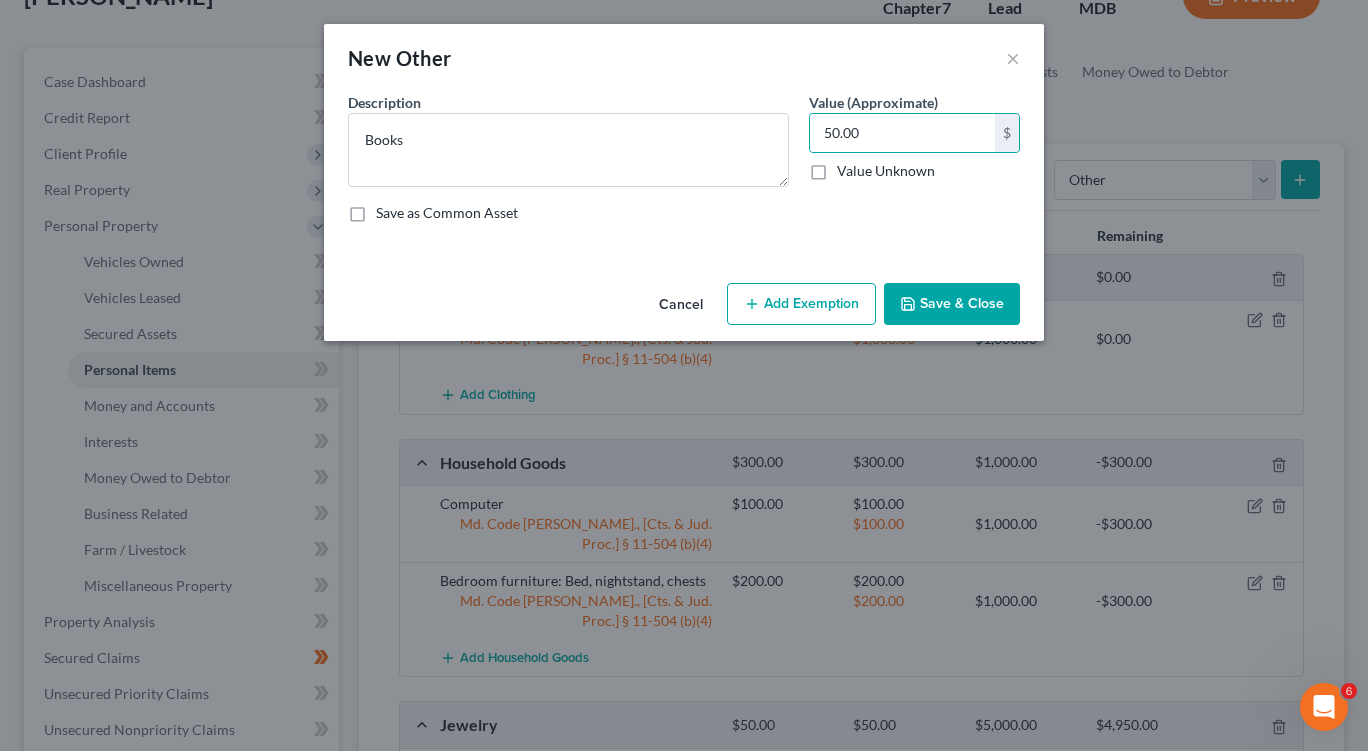 click on "Add Exemption" at bounding box center [801, 304] 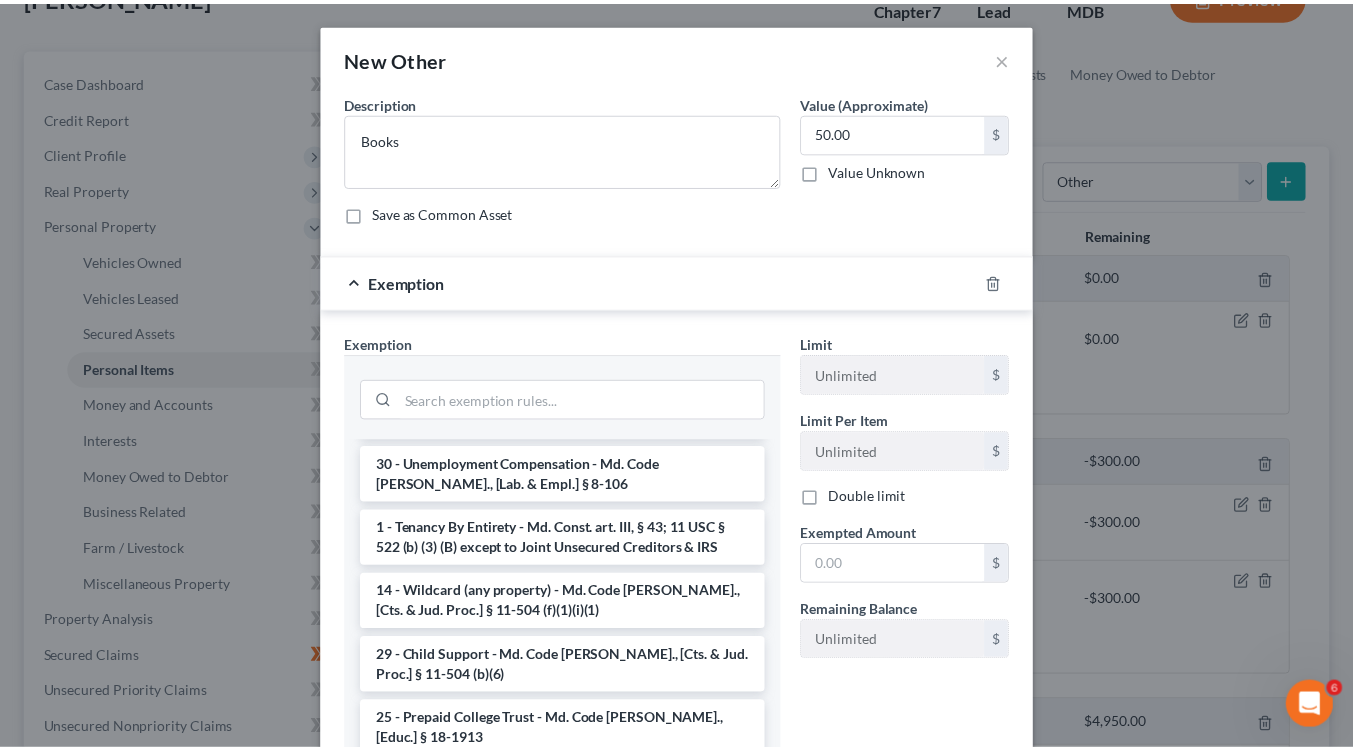 scroll, scrollTop: 1007, scrollLeft: 0, axis: vertical 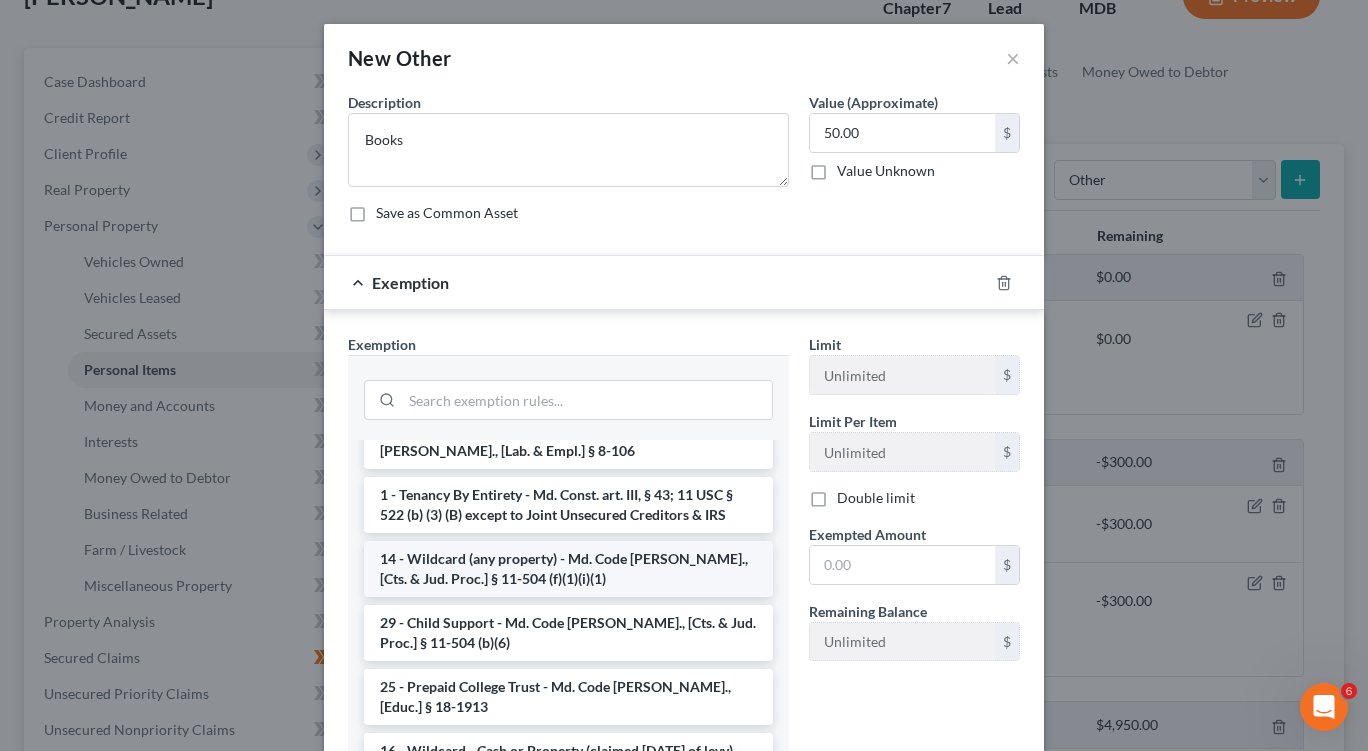 click on "14 - Wildcard (any property) - Md. Code Ann., [Cts. & Jud. Proc.] § 11-504 (f)(1)(i)(1)" at bounding box center [568, 569] 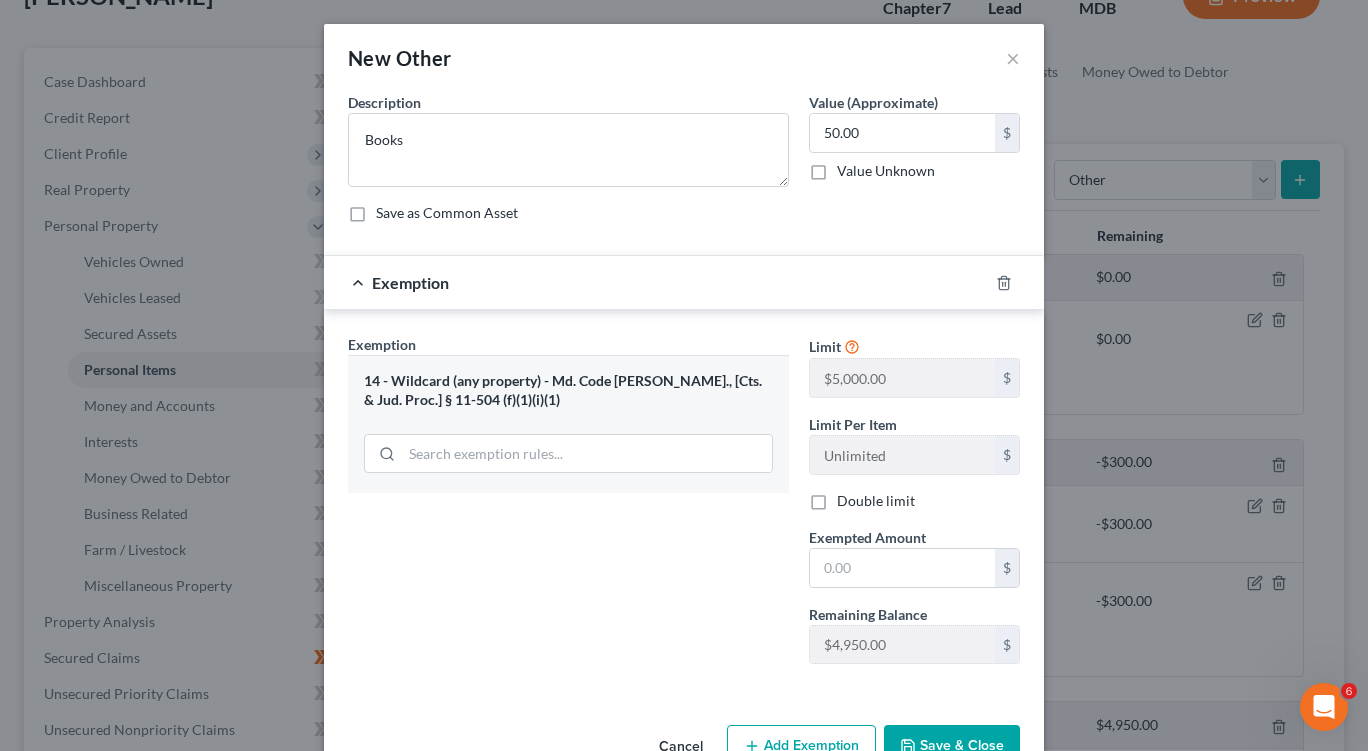 click on "Save & Close" at bounding box center [952, 746] 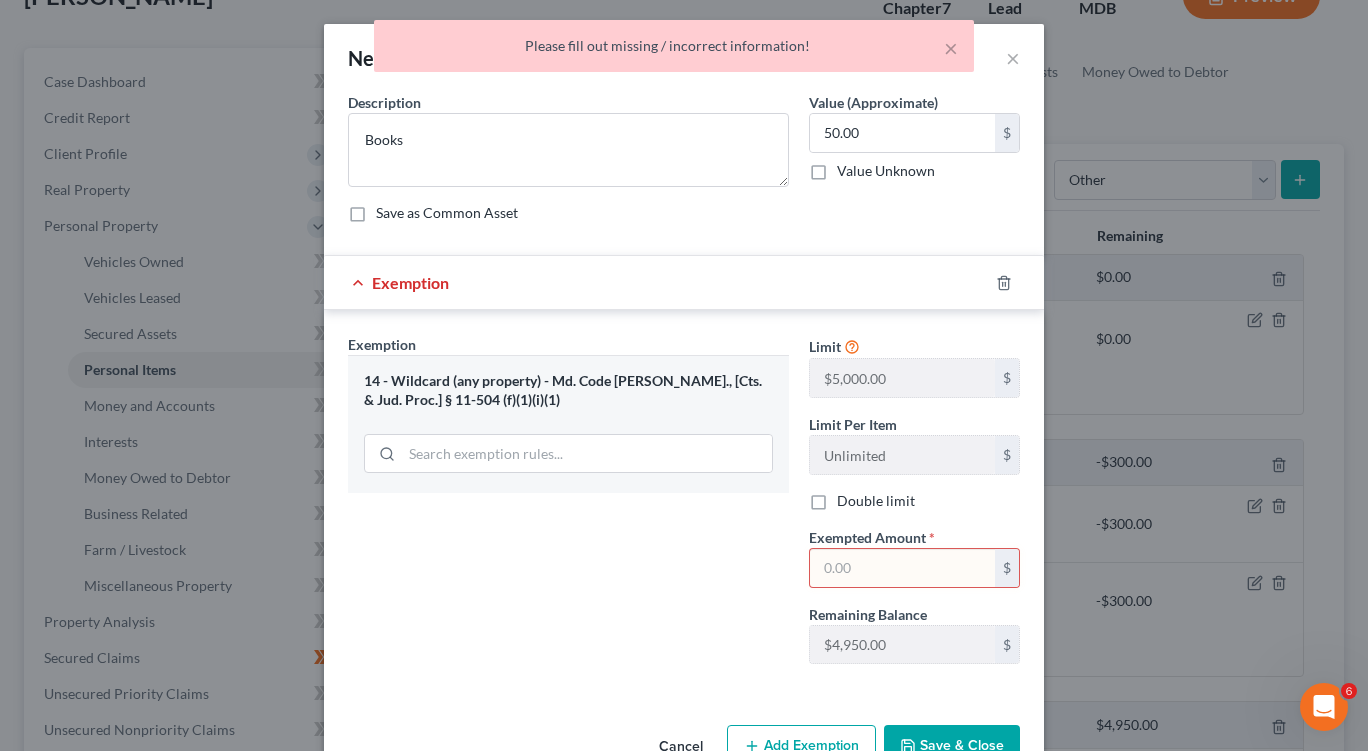 click at bounding box center [902, 568] 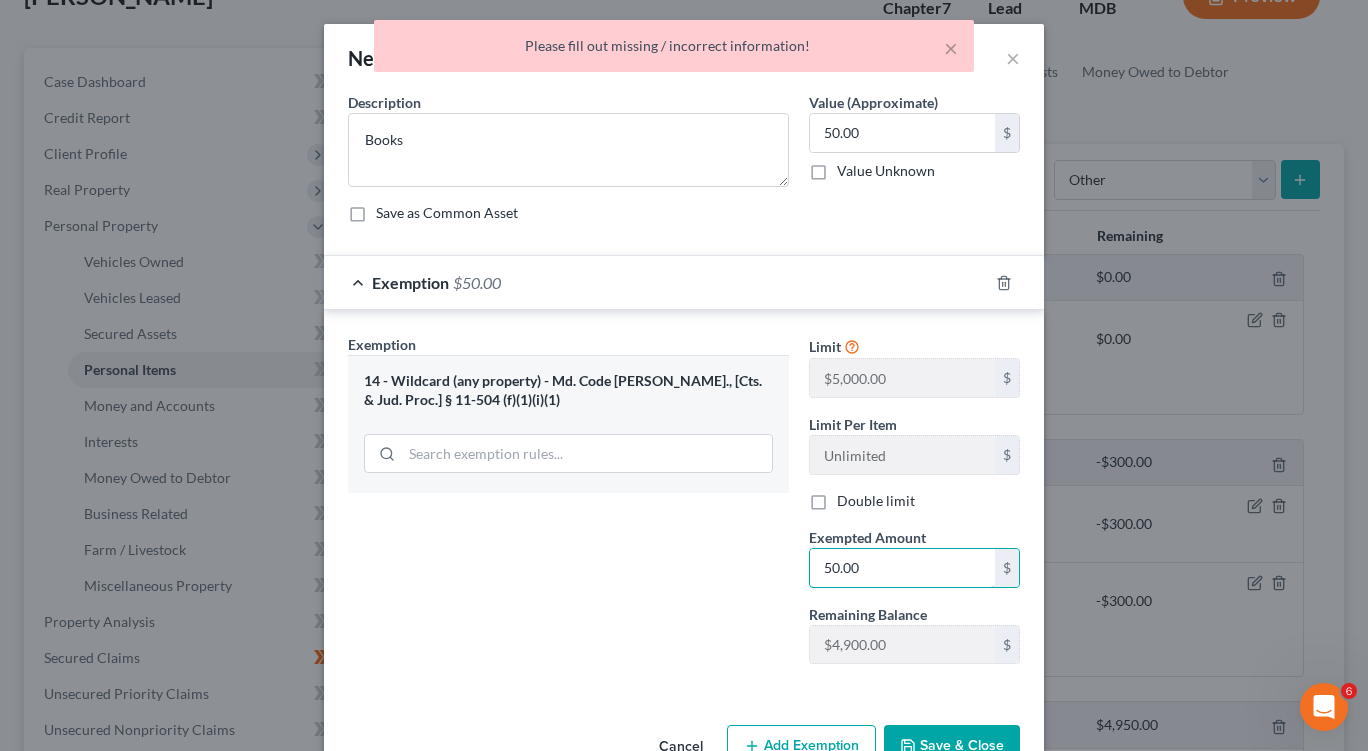 type on "50.00" 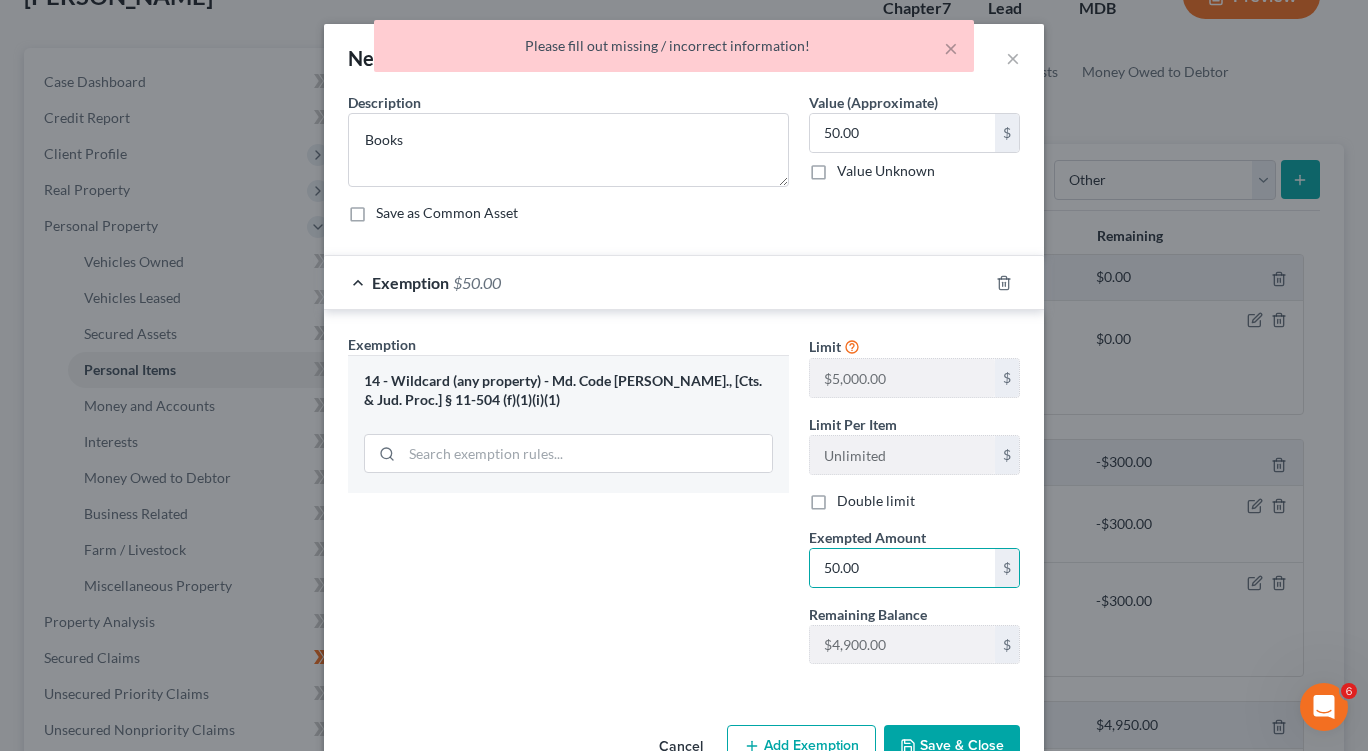 click on "Save & Close" at bounding box center [952, 746] 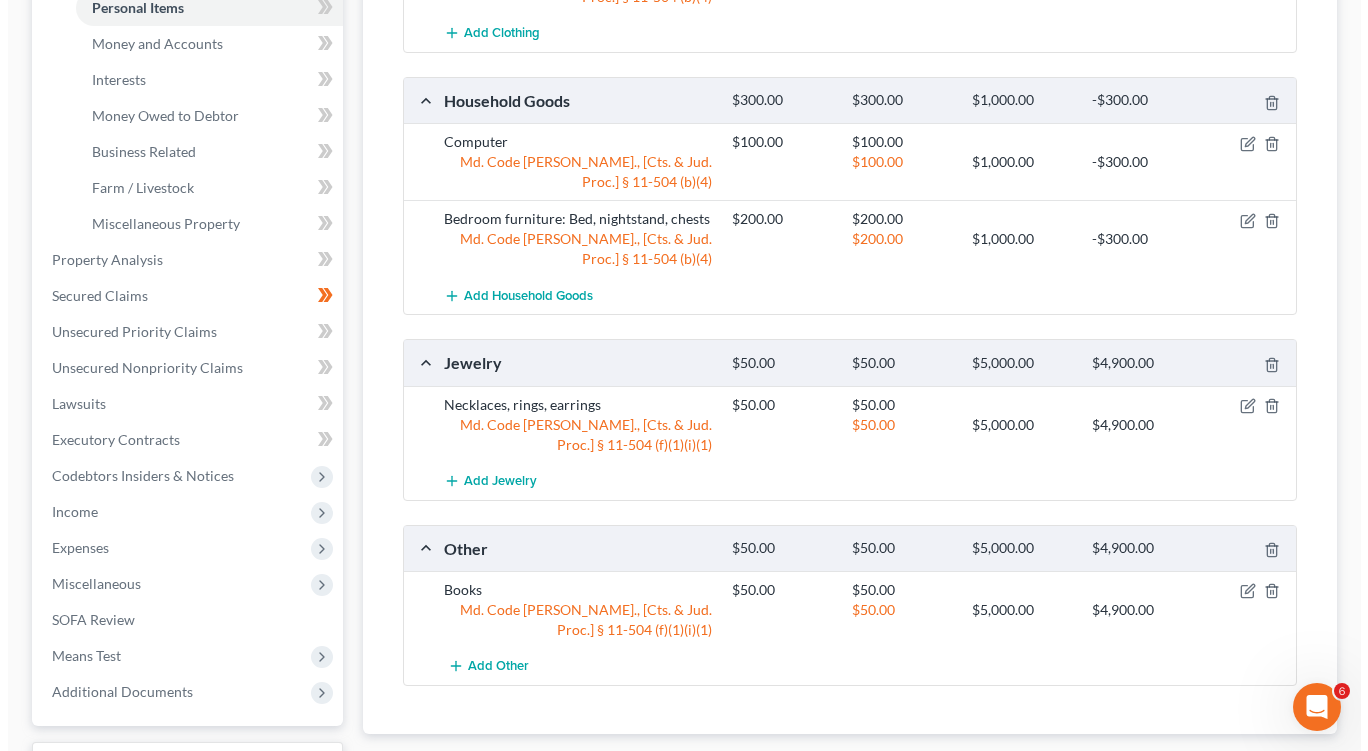 scroll, scrollTop: 512, scrollLeft: 0, axis: vertical 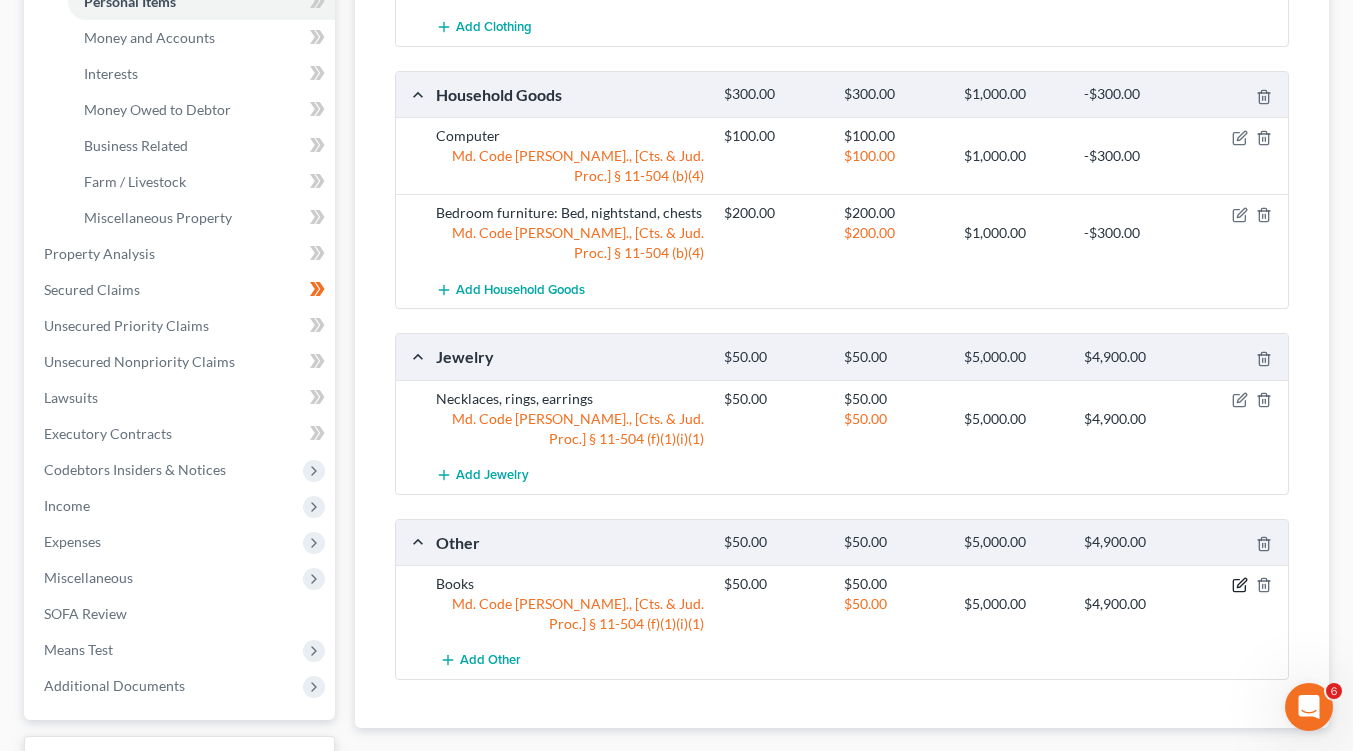 click 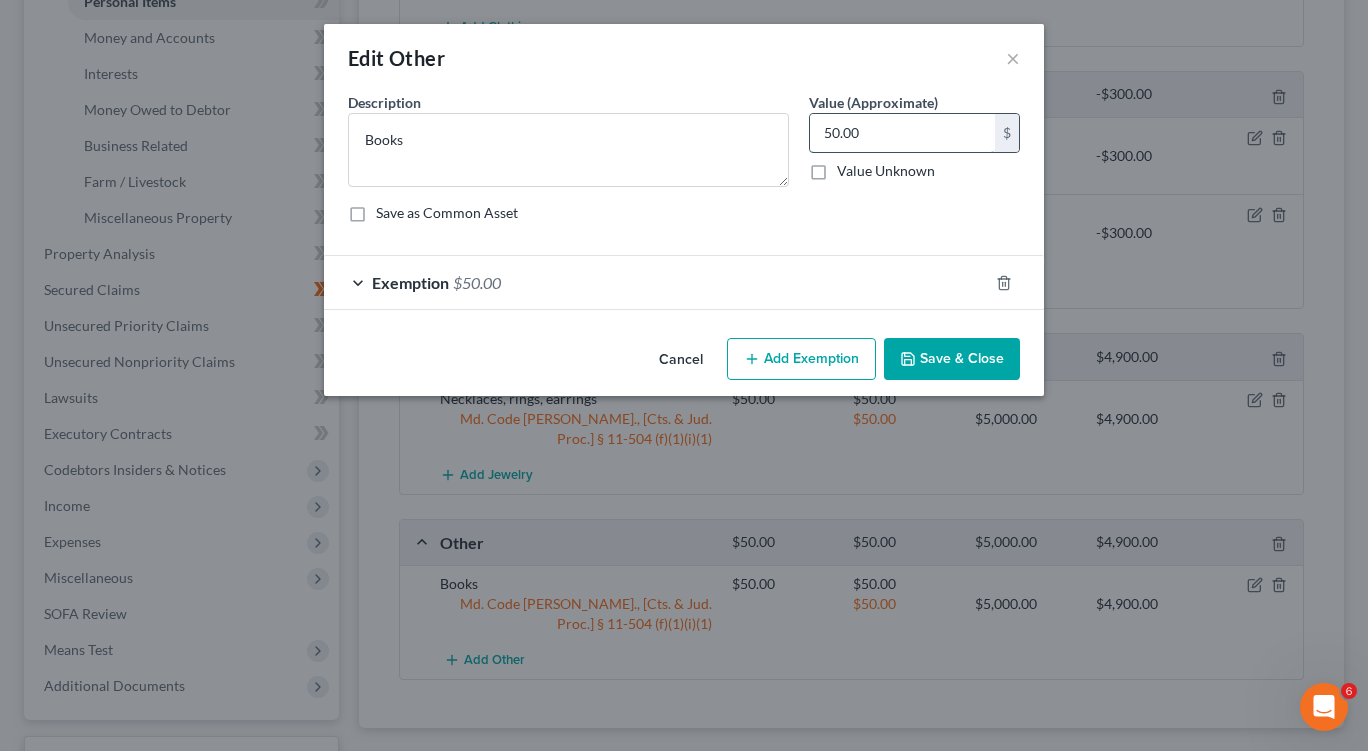 click on "50.00" at bounding box center [902, 133] 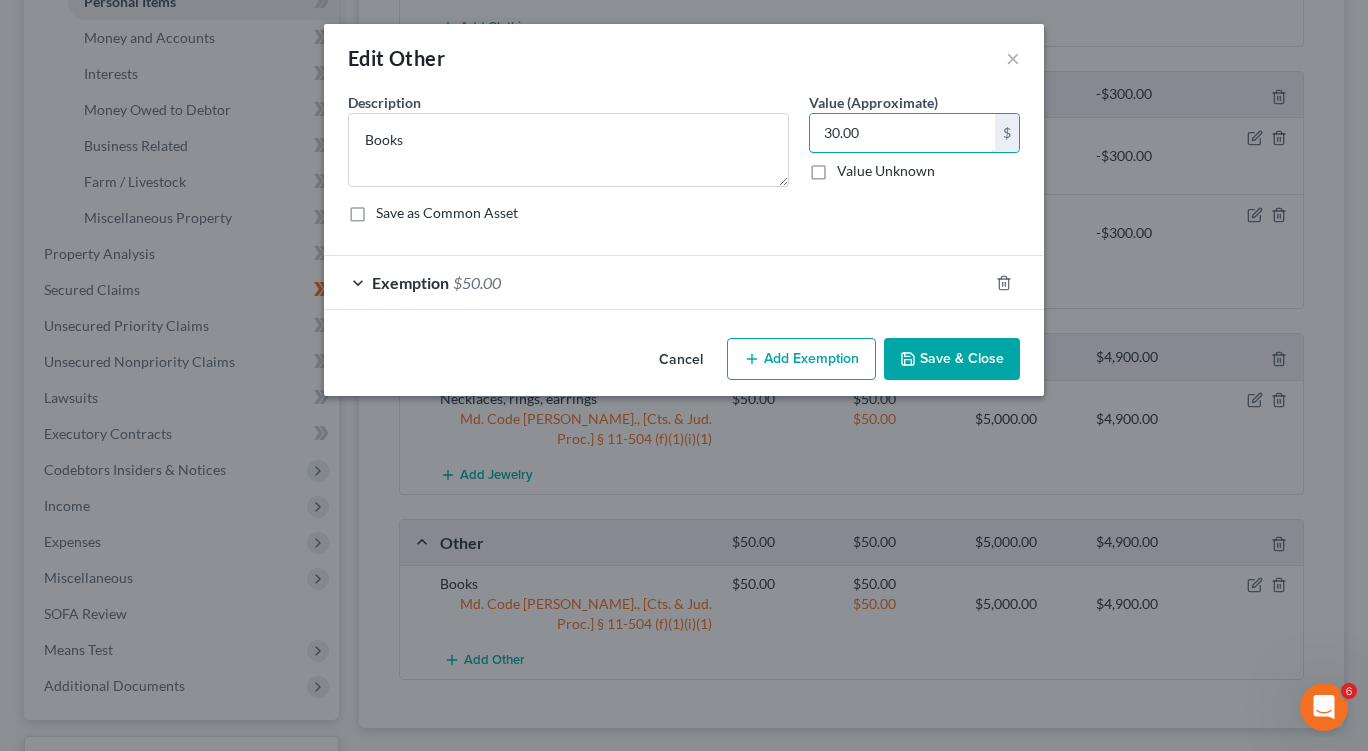 type on "30.00" 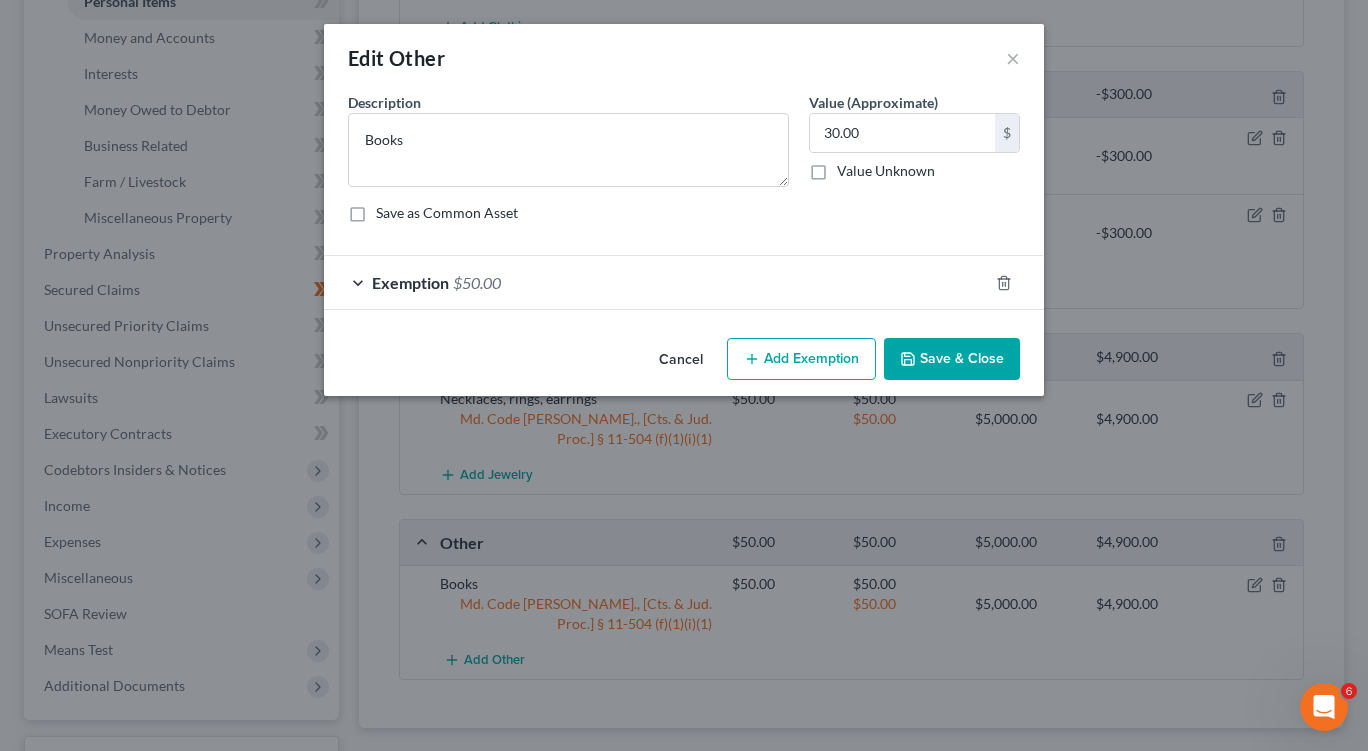click on "Exemption $50.00" at bounding box center (656, 282) 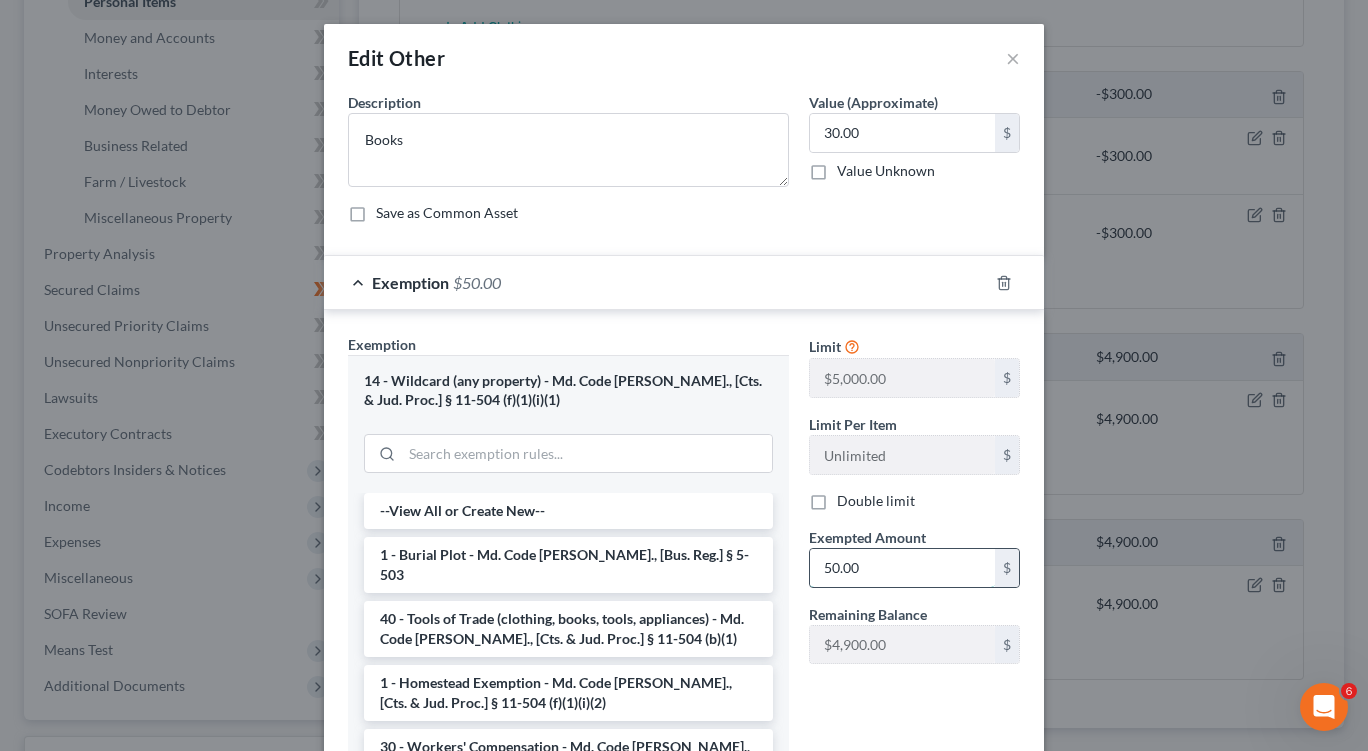 click on "50.00" at bounding box center (902, 568) 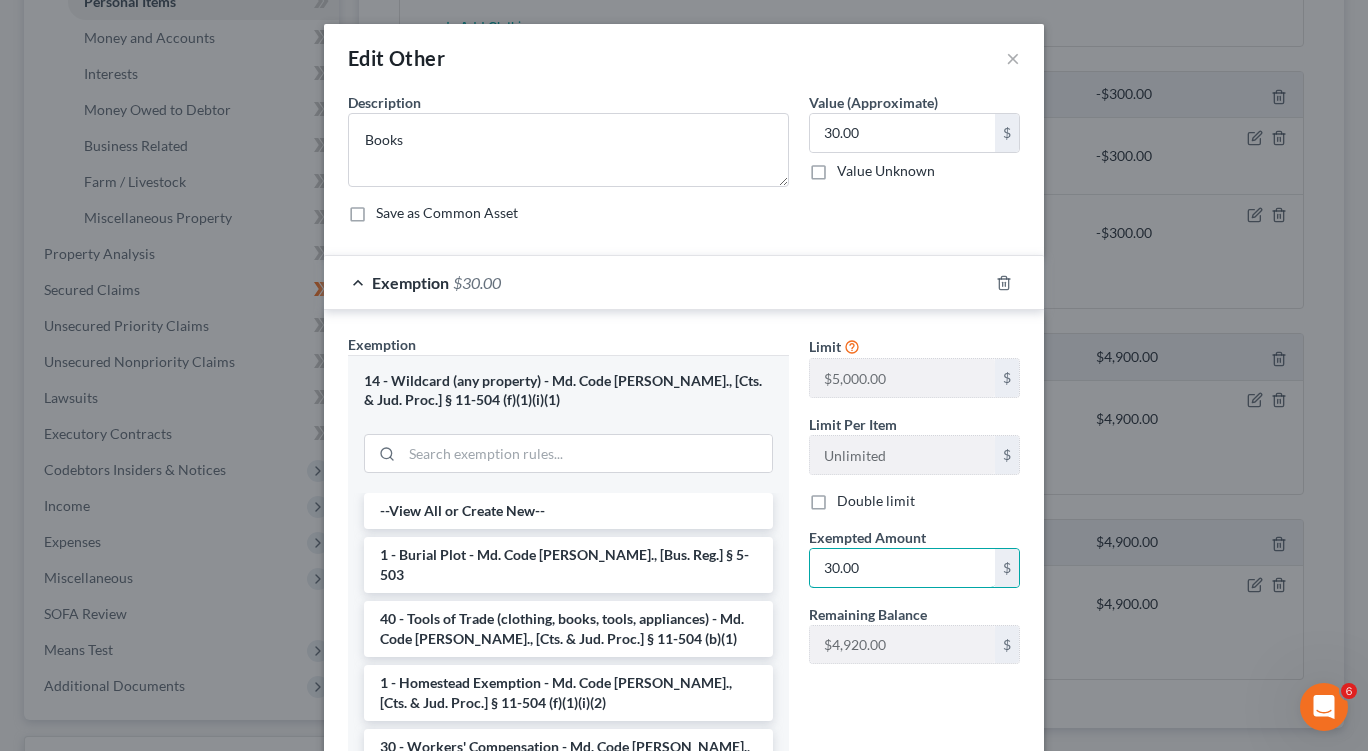 type on "30.00" 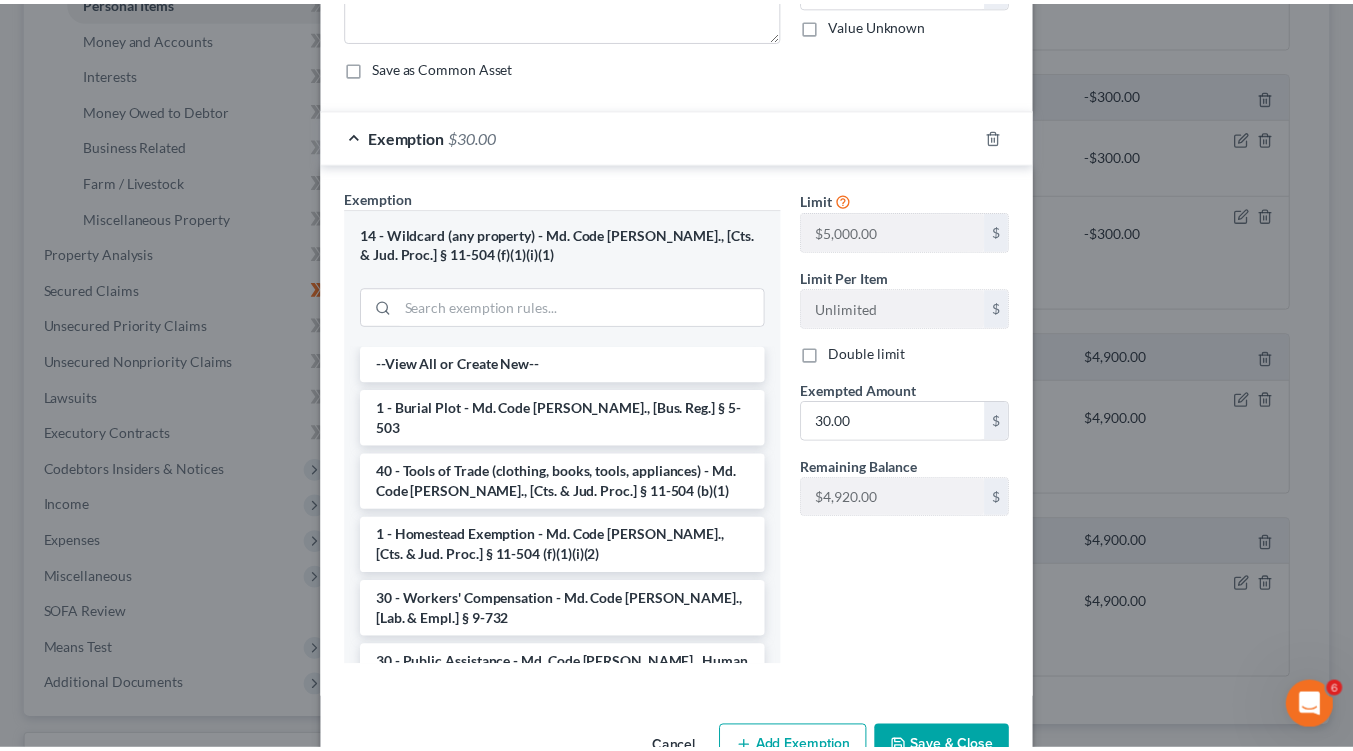 scroll, scrollTop: 205, scrollLeft: 0, axis: vertical 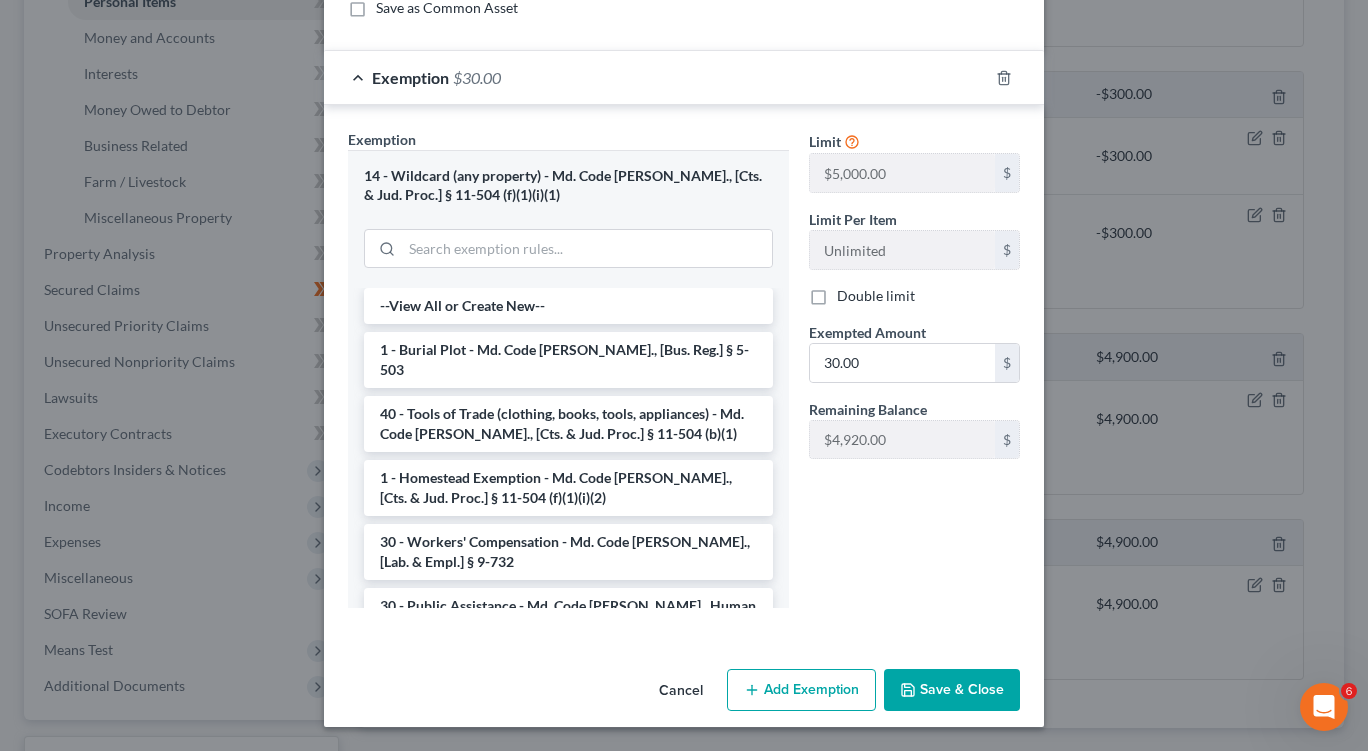 click on "Save & Close" at bounding box center (952, 690) 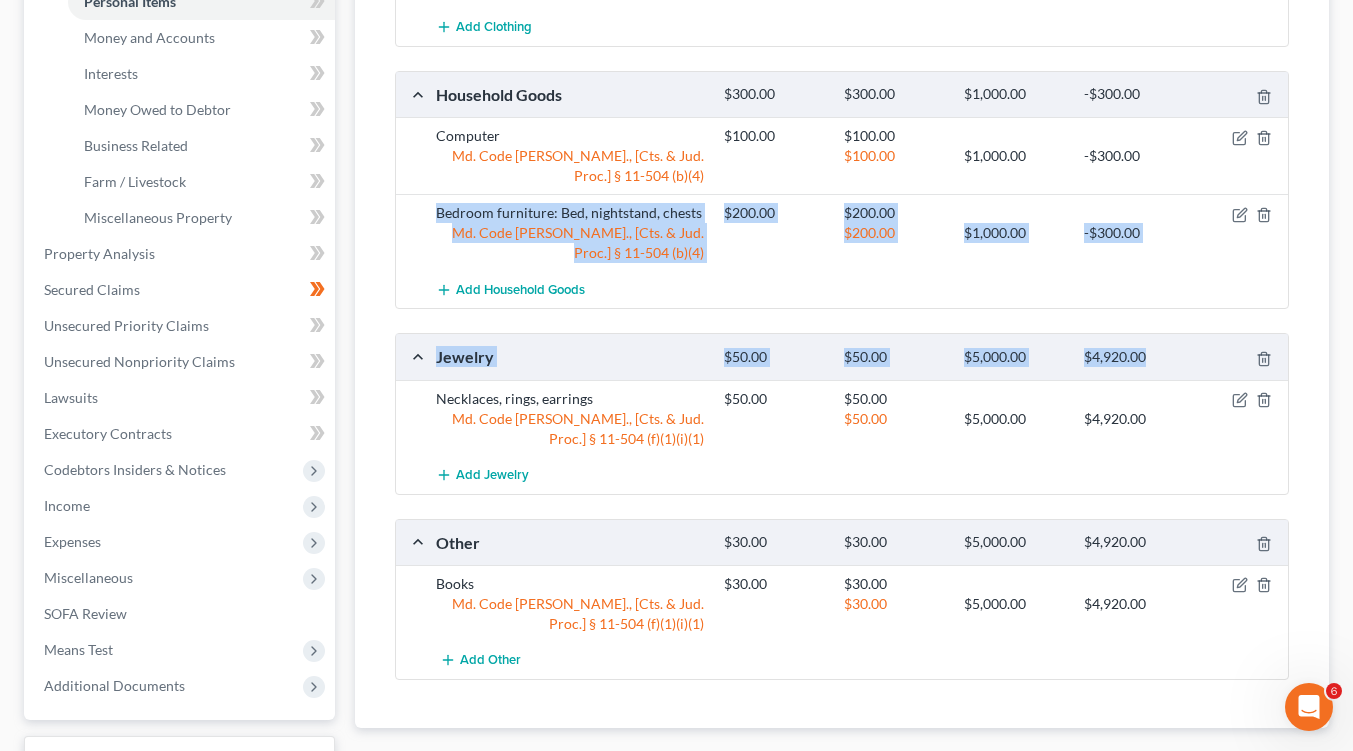 drag, startPoint x: 1352, startPoint y: 317, endPoint x: 1367, endPoint y: 170, distance: 147.76332 